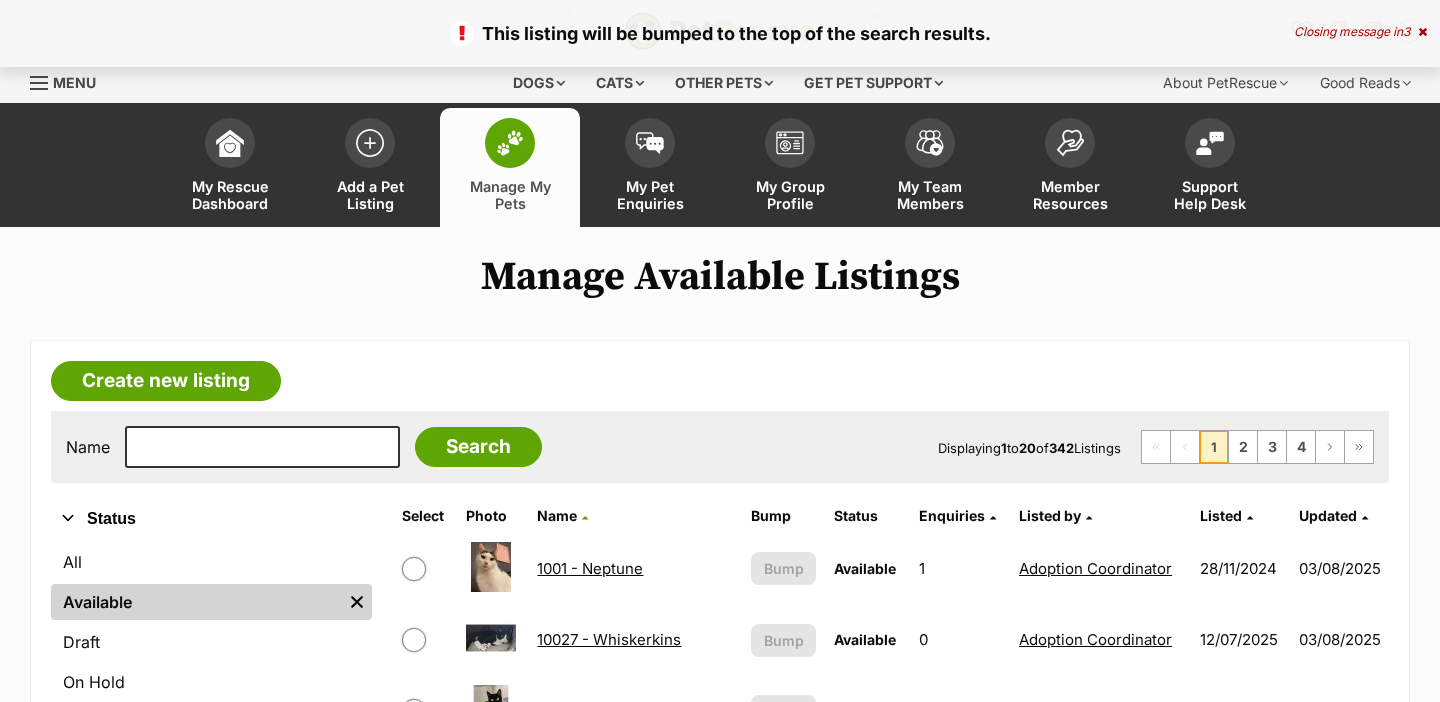 scroll, scrollTop: 0, scrollLeft: 0, axis: both 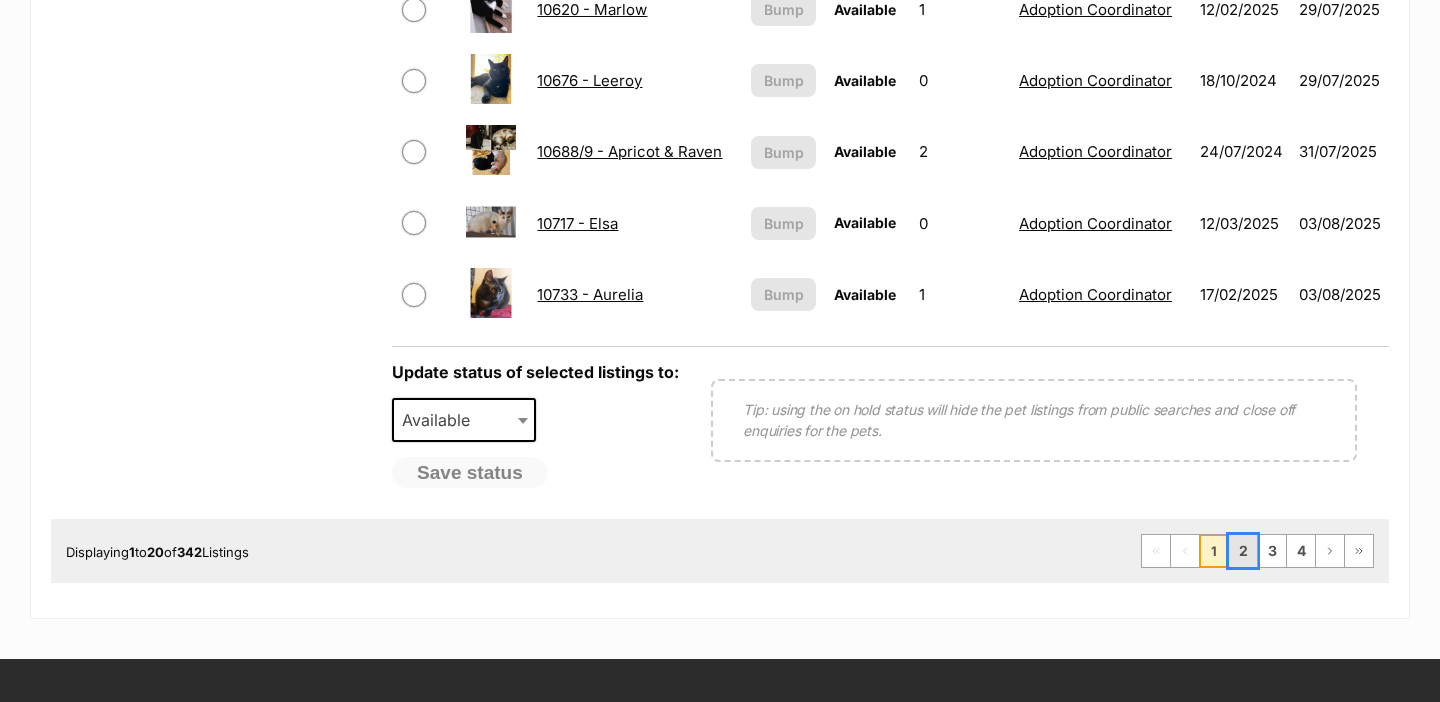 click on "2" at bounding box center (1243, 551) 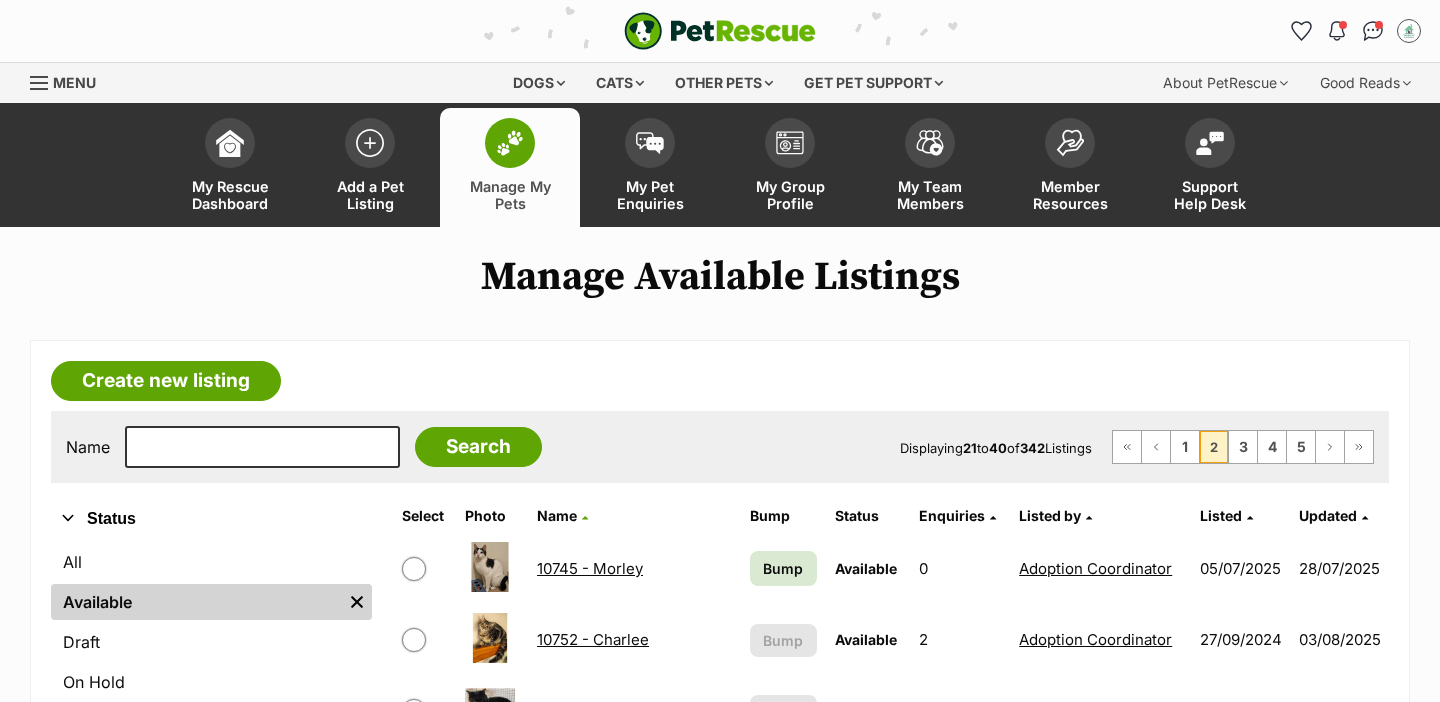 scroll, scrollTop: 0, scrollLeft: 0, axis: both 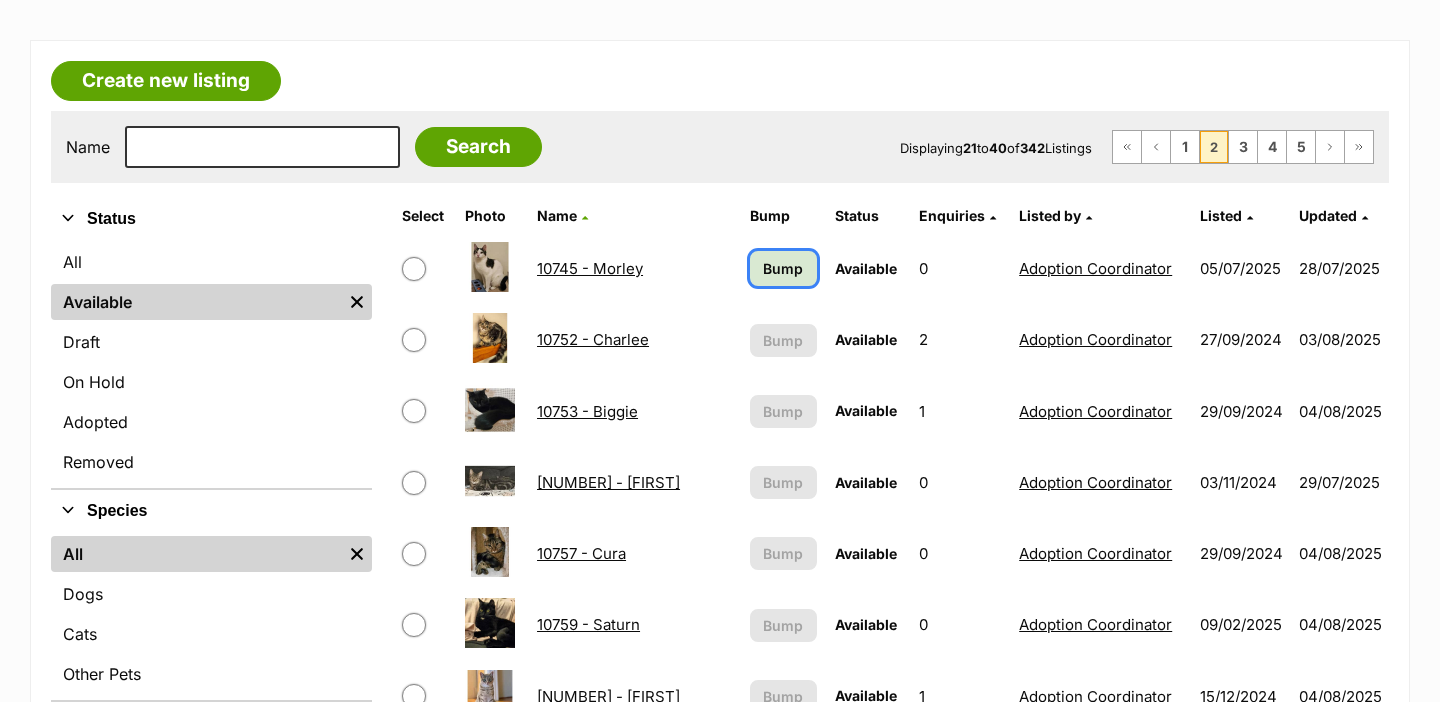 click on "Bump" at bounding box center (783, 268) 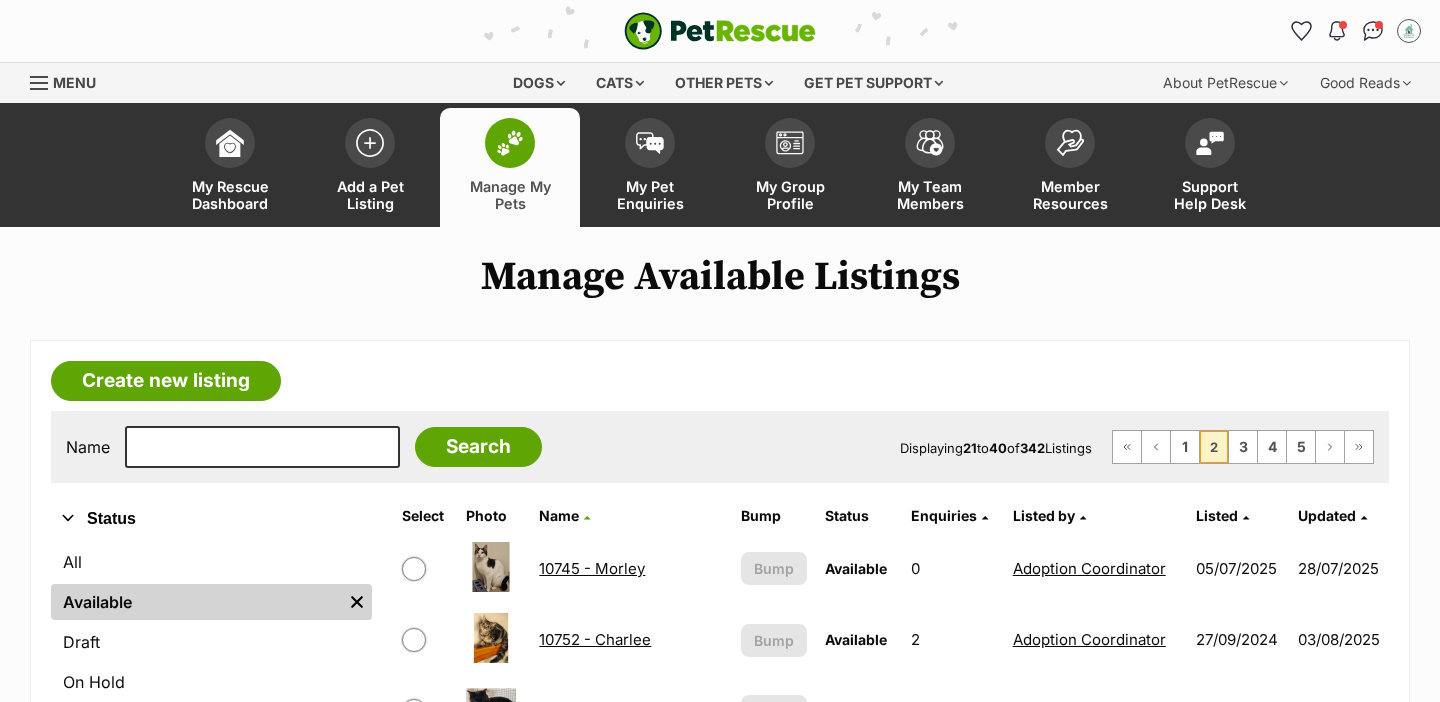 scroll, scrollTop: 0, scrollLeft: 0, axis: both 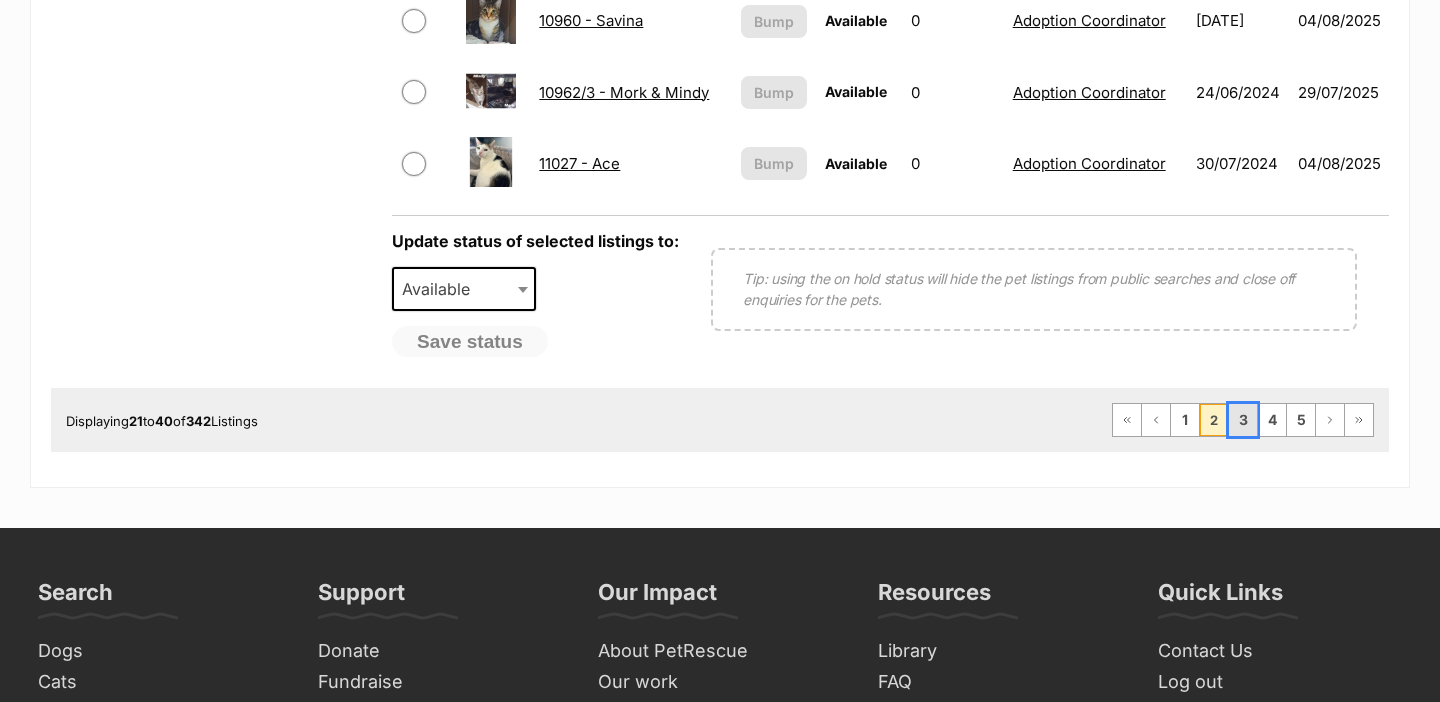 click on "3" at bounding box center (1243, 420) 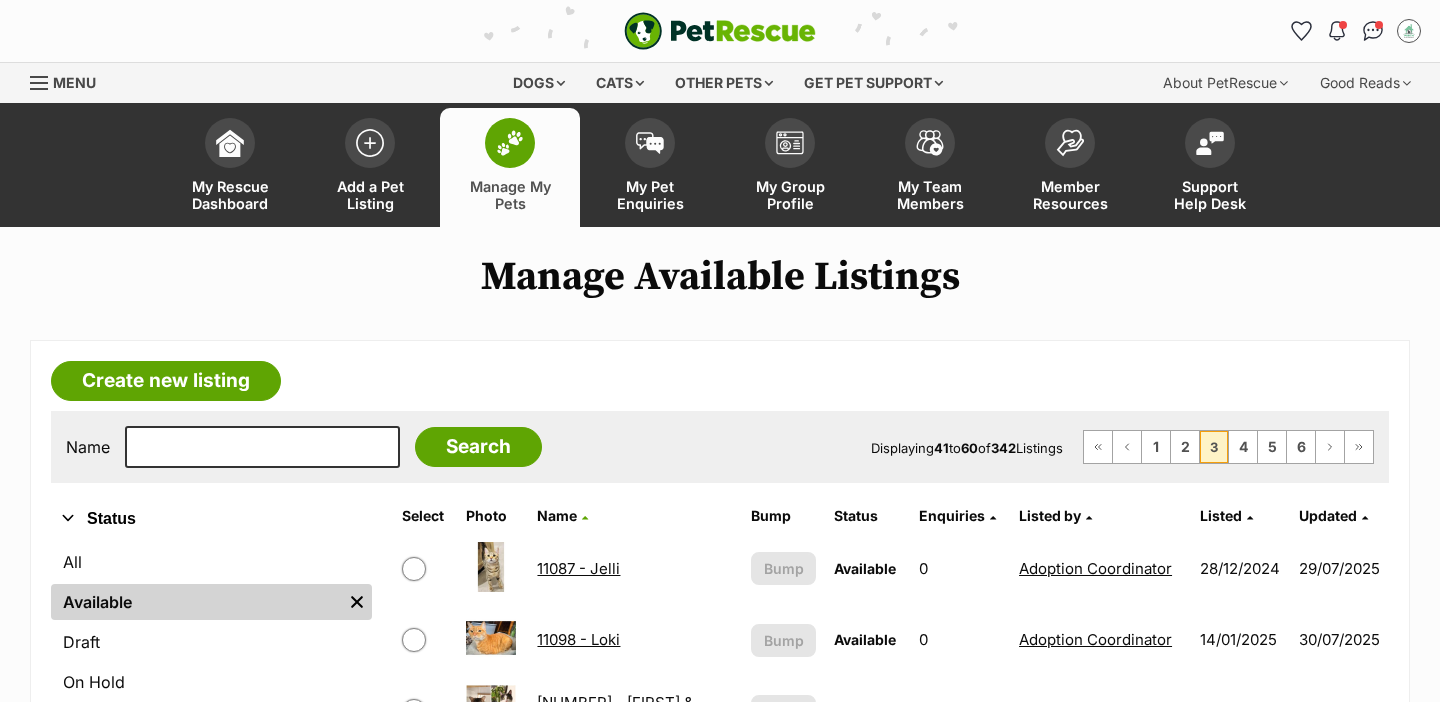 scroll, scrollTop: 0, scrollLeft: 0, axis: both 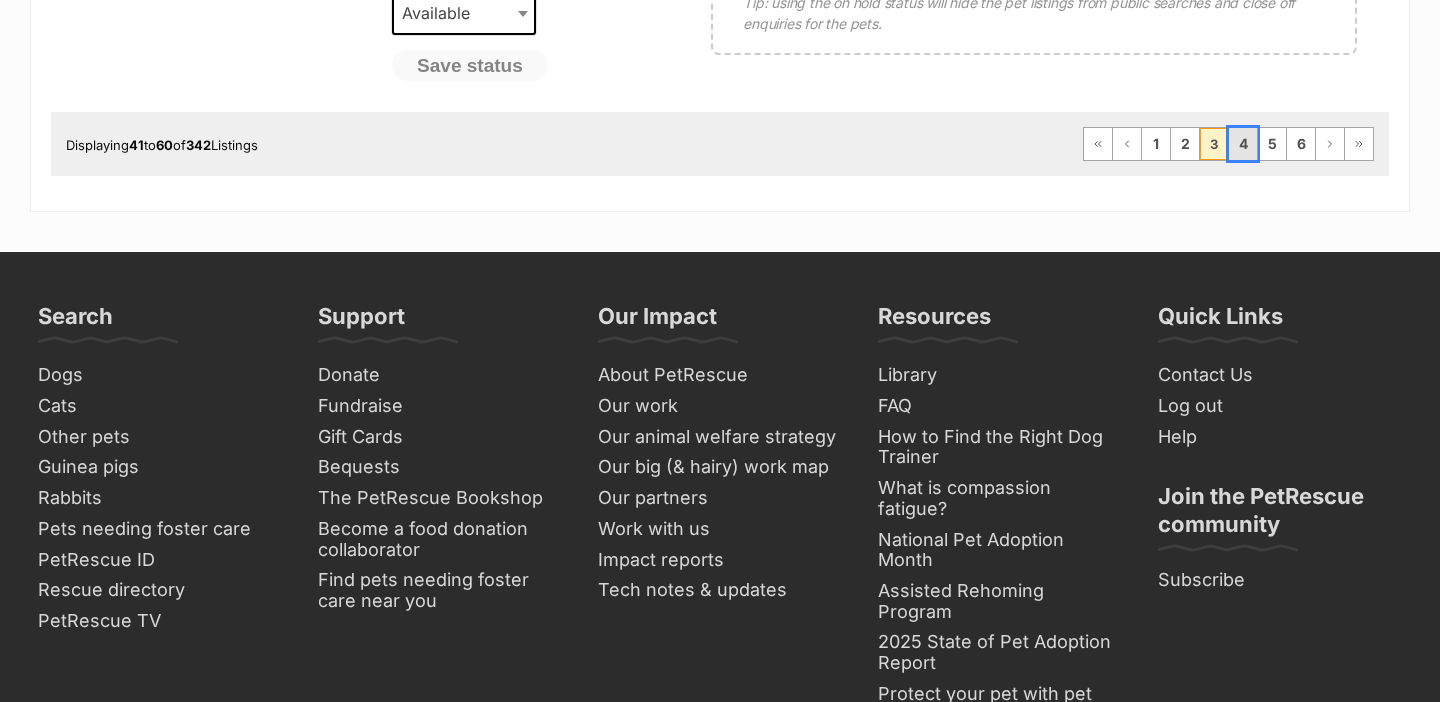 click on "4" at bounding box center (1243, 144) 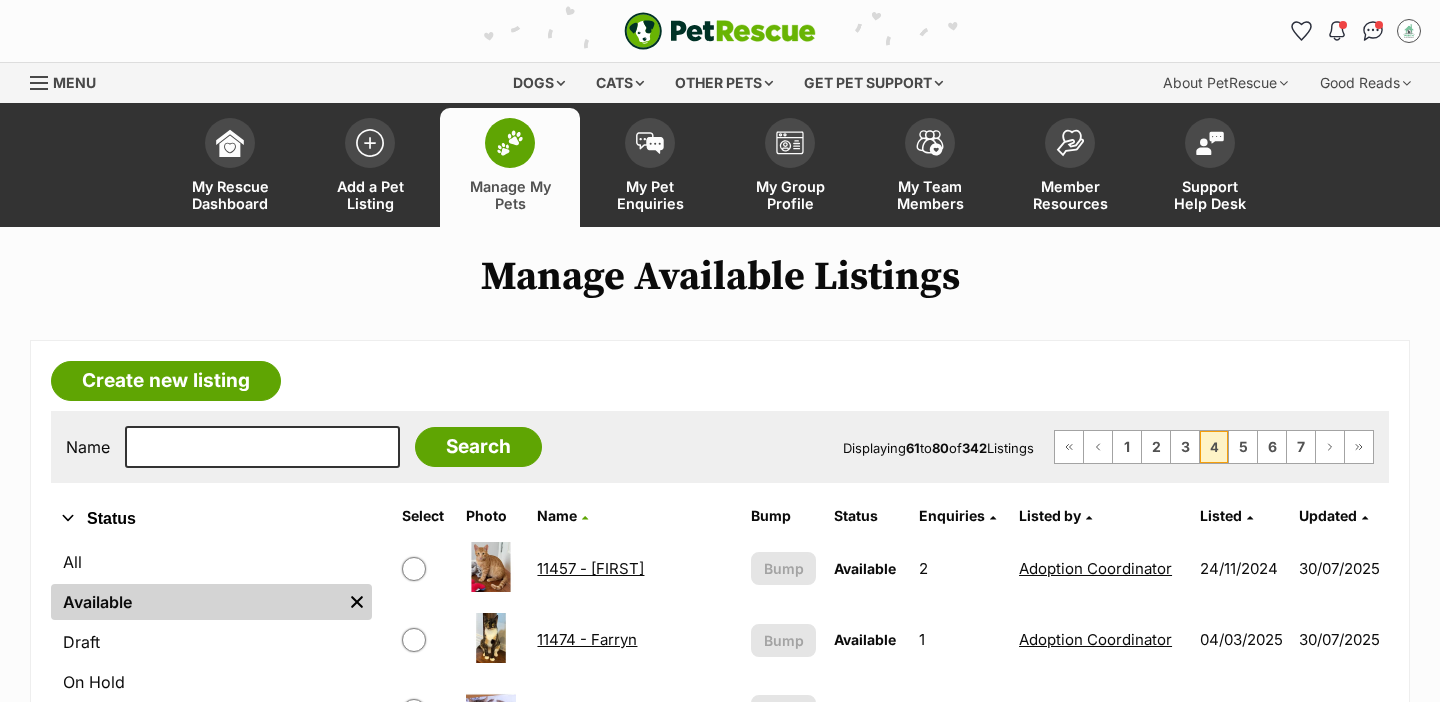 scroll, scrollTop: 0, scrollLeft: 0, axis: both 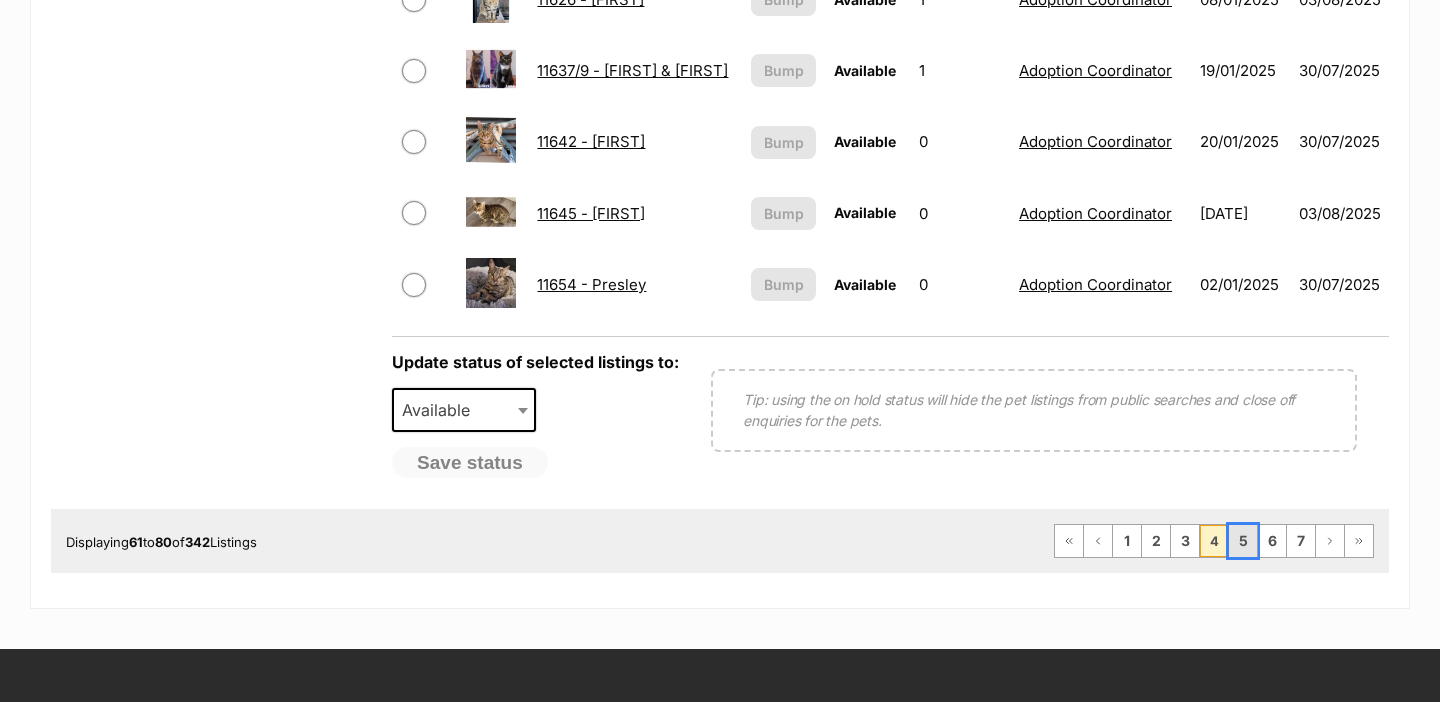 click on "5" at bounding box center (1243, 541) 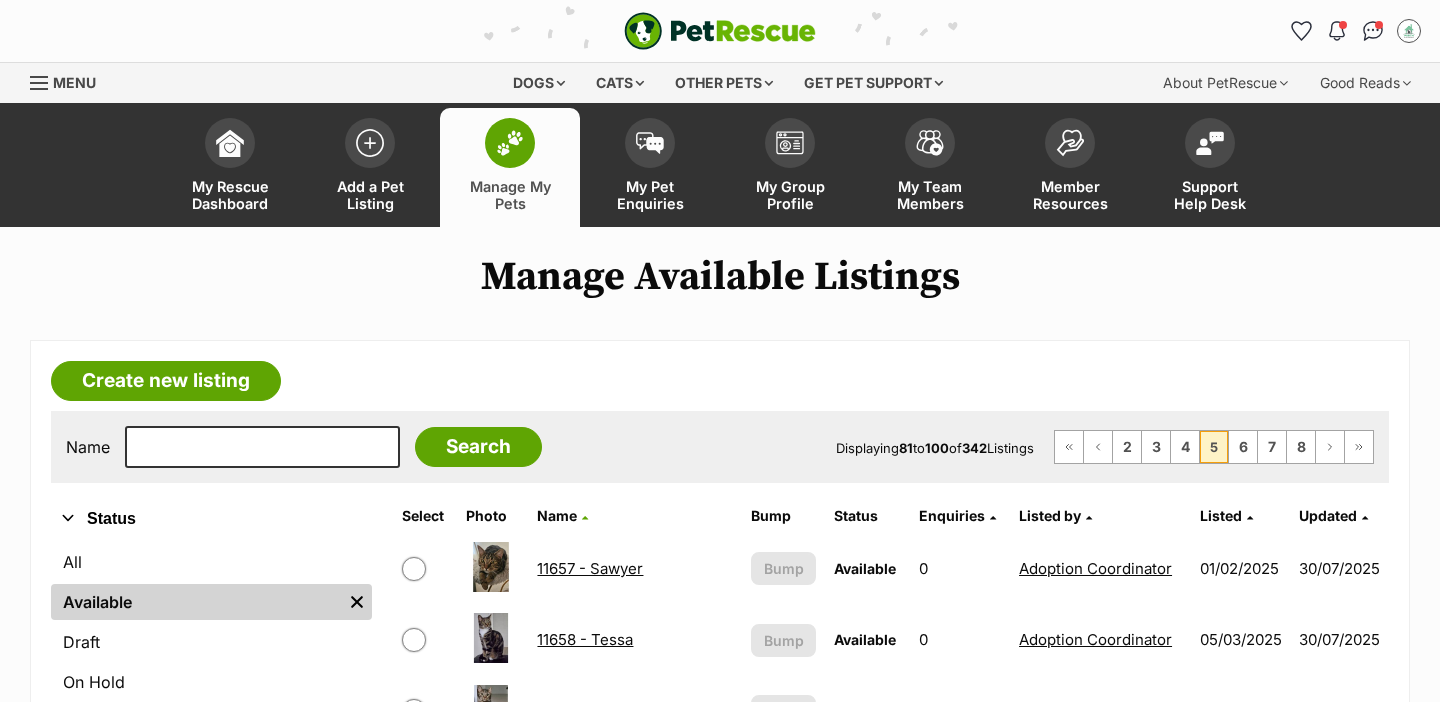 scroll, scrollTop: 0, scrollLeft: 0, axis: both 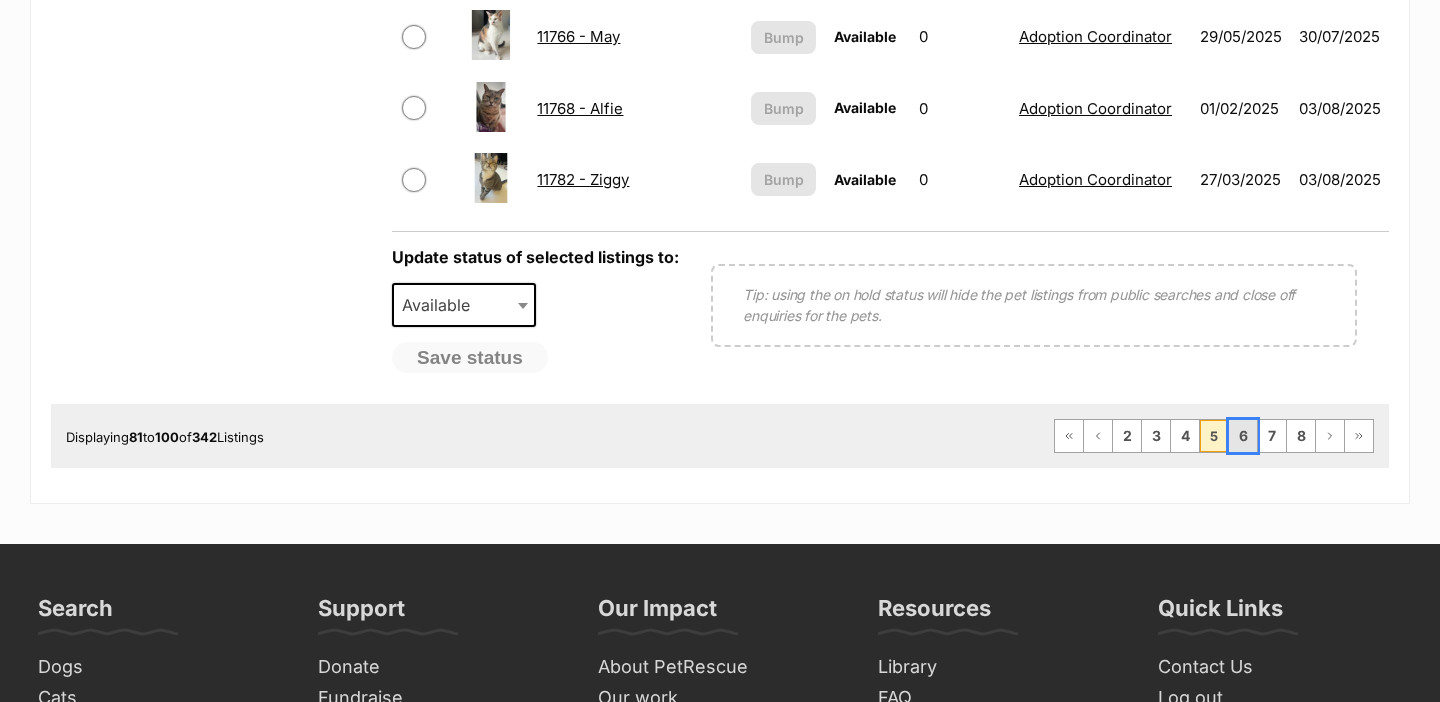click on "6" at bounding box center [1243, 436] 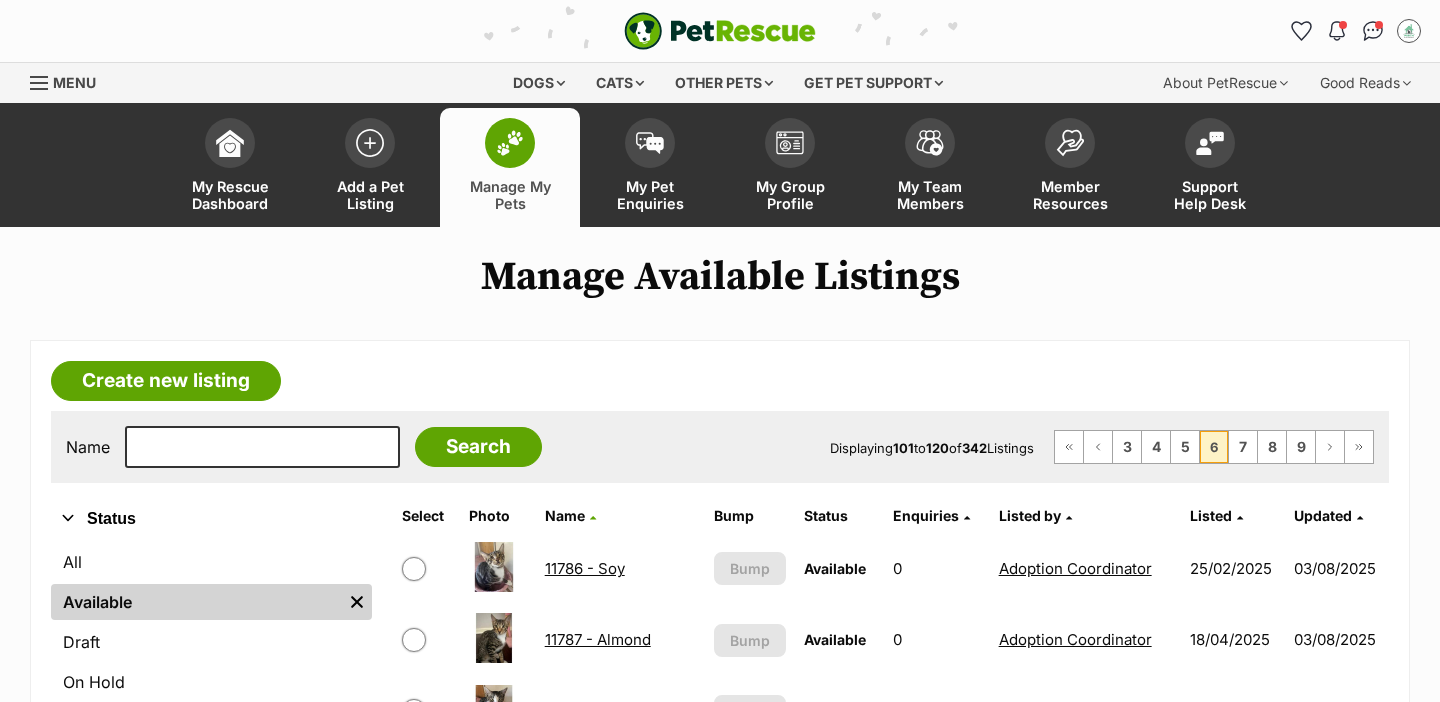 scroll, scrollTop: 0, scrollLeft: 0, axis: both 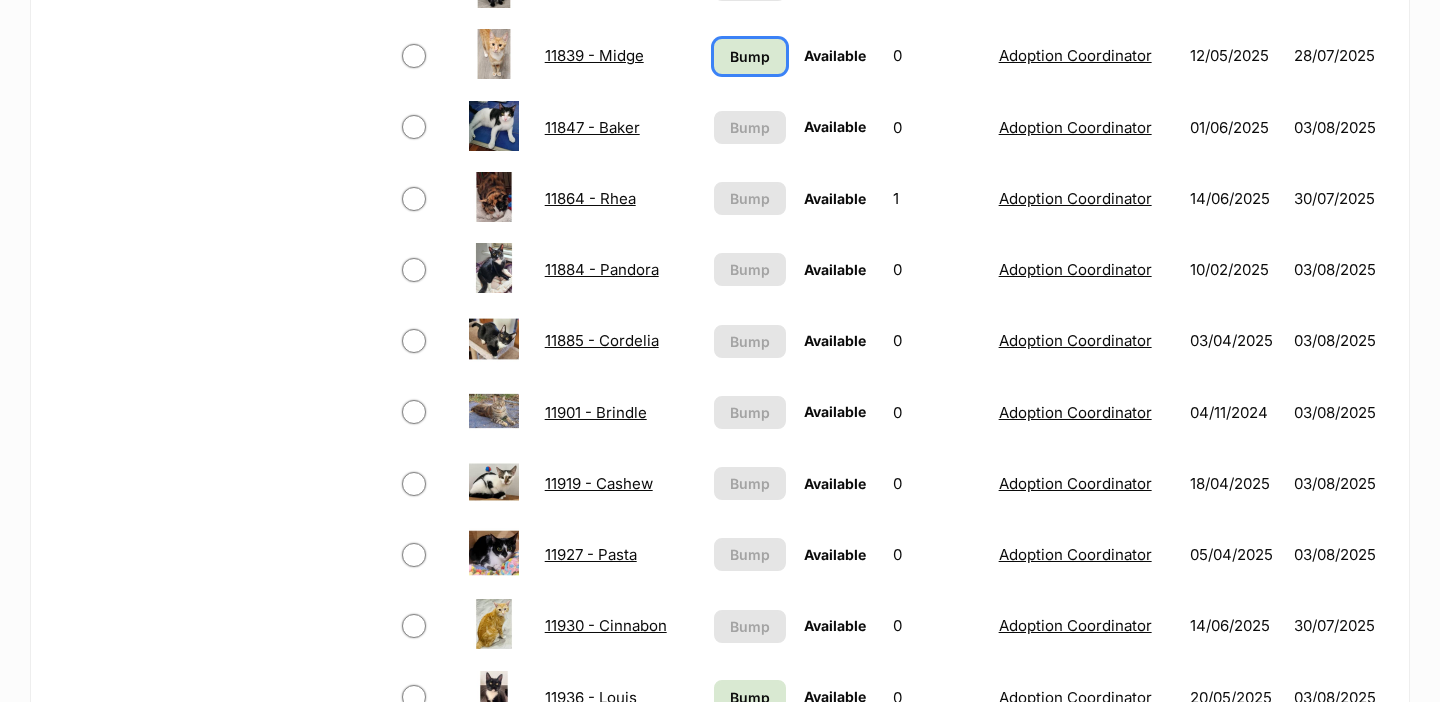 click on "Bump" at bounding box center (749, 56) 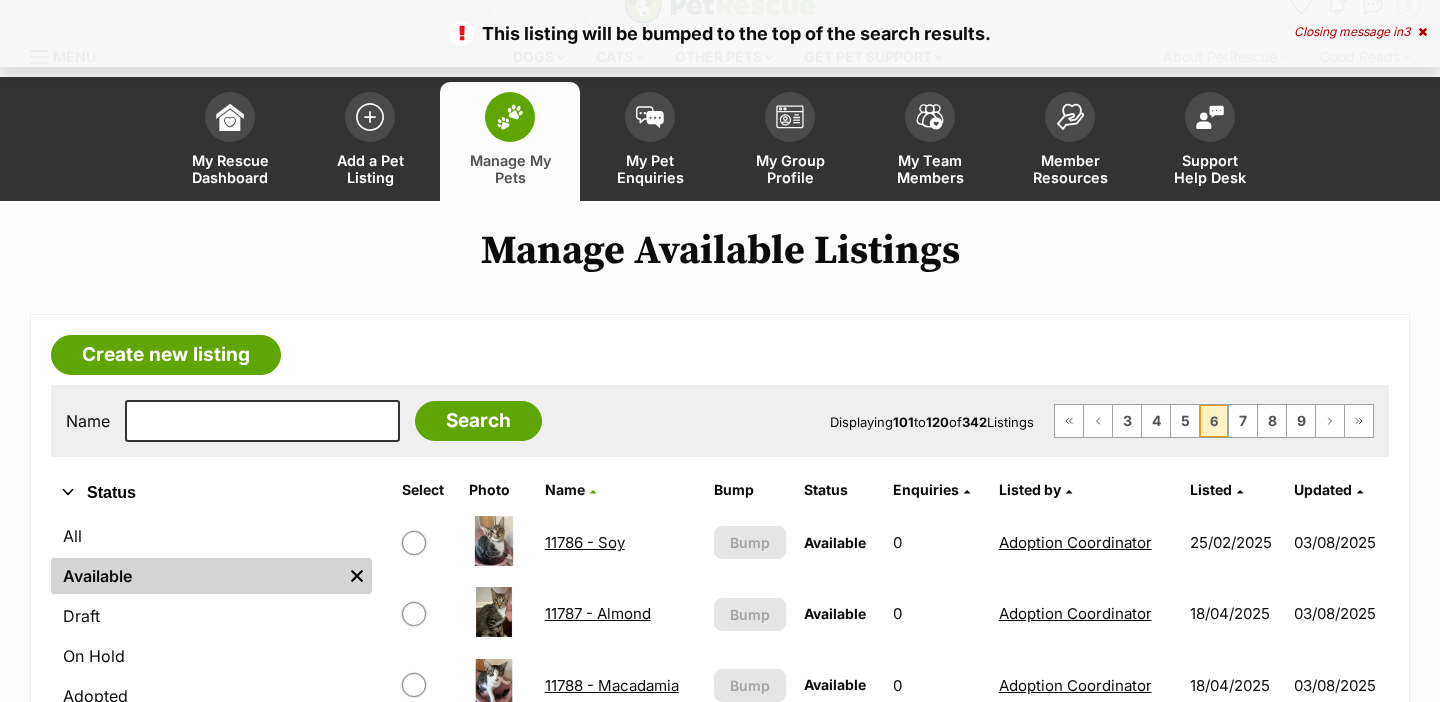 scroll, scrollTop: 1592, scrollLeft: 0, axis: vertical 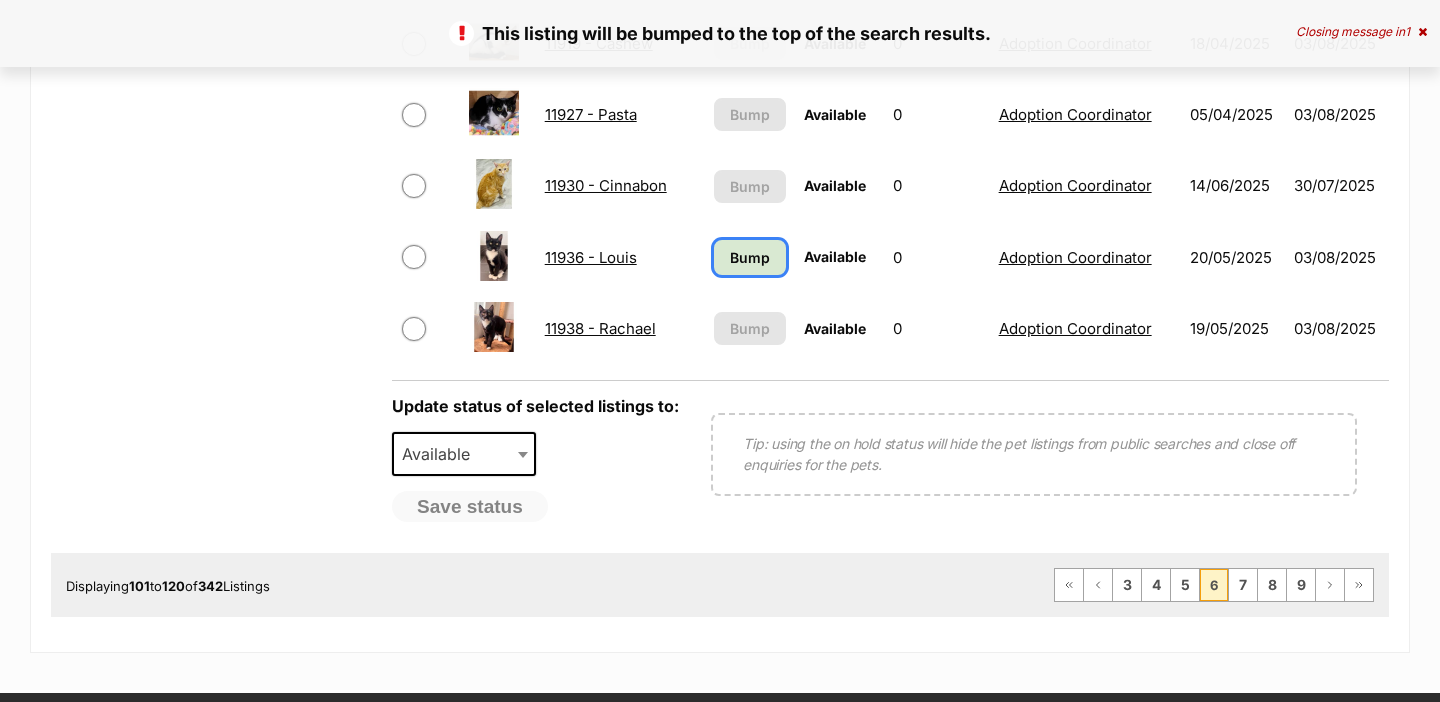 click on "Bump" at bounding box center (749, 257) 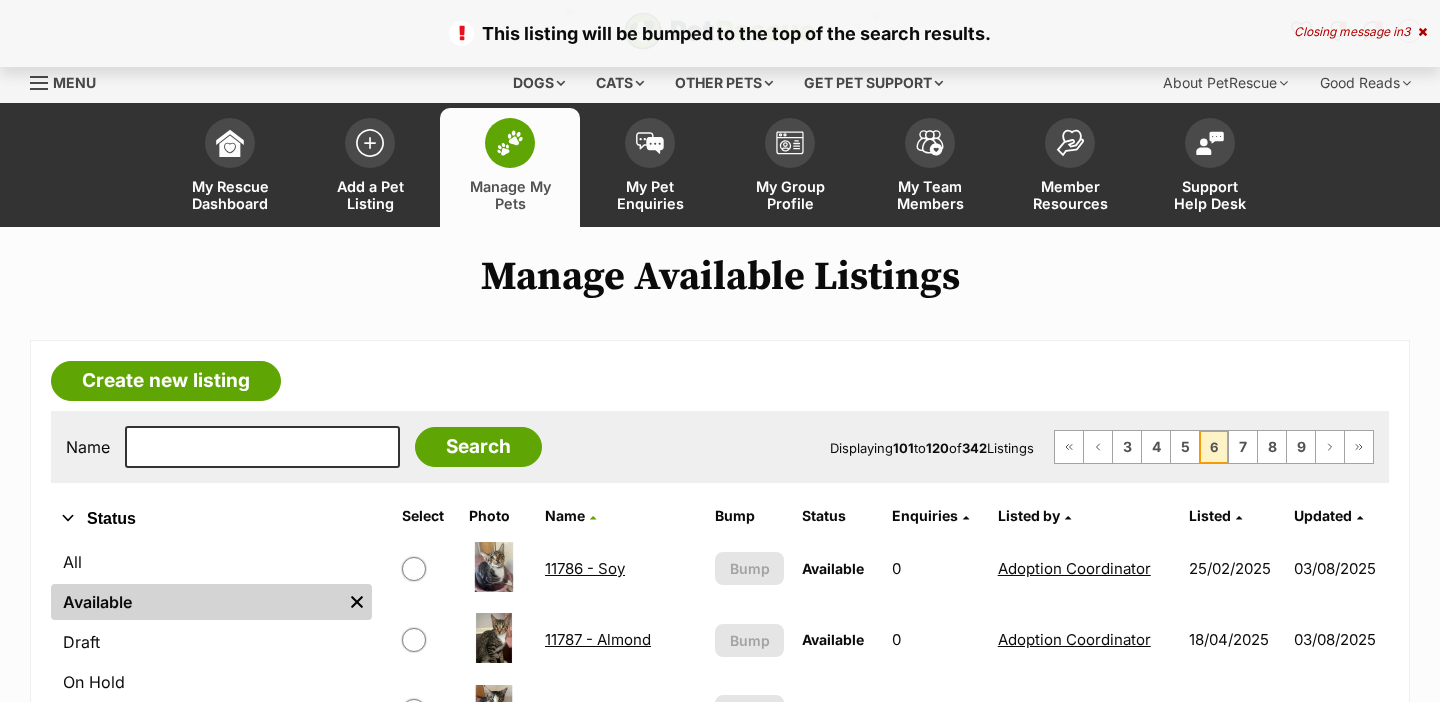 scroll, scrollTop: 2093, scrollLeft: 0, axis: vertical 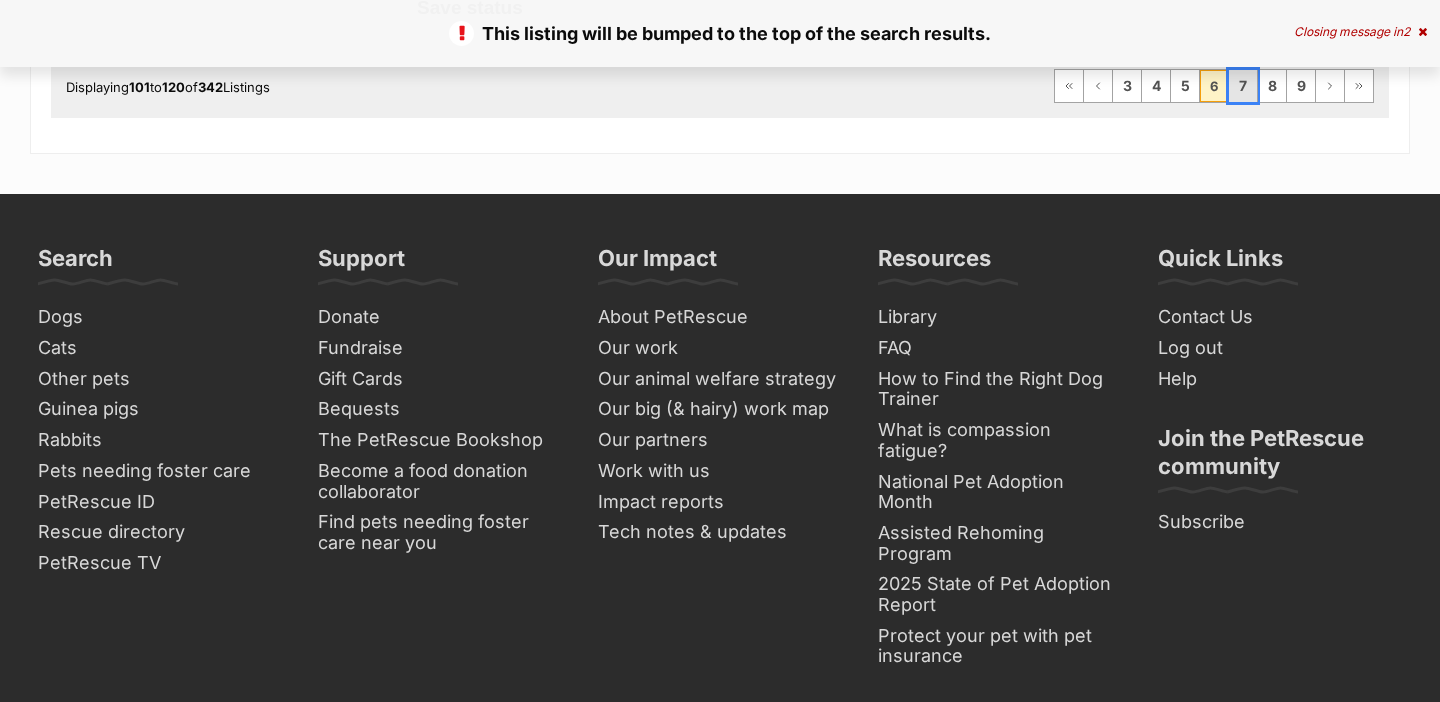 click on "7" at bounding box center (1243, 86) 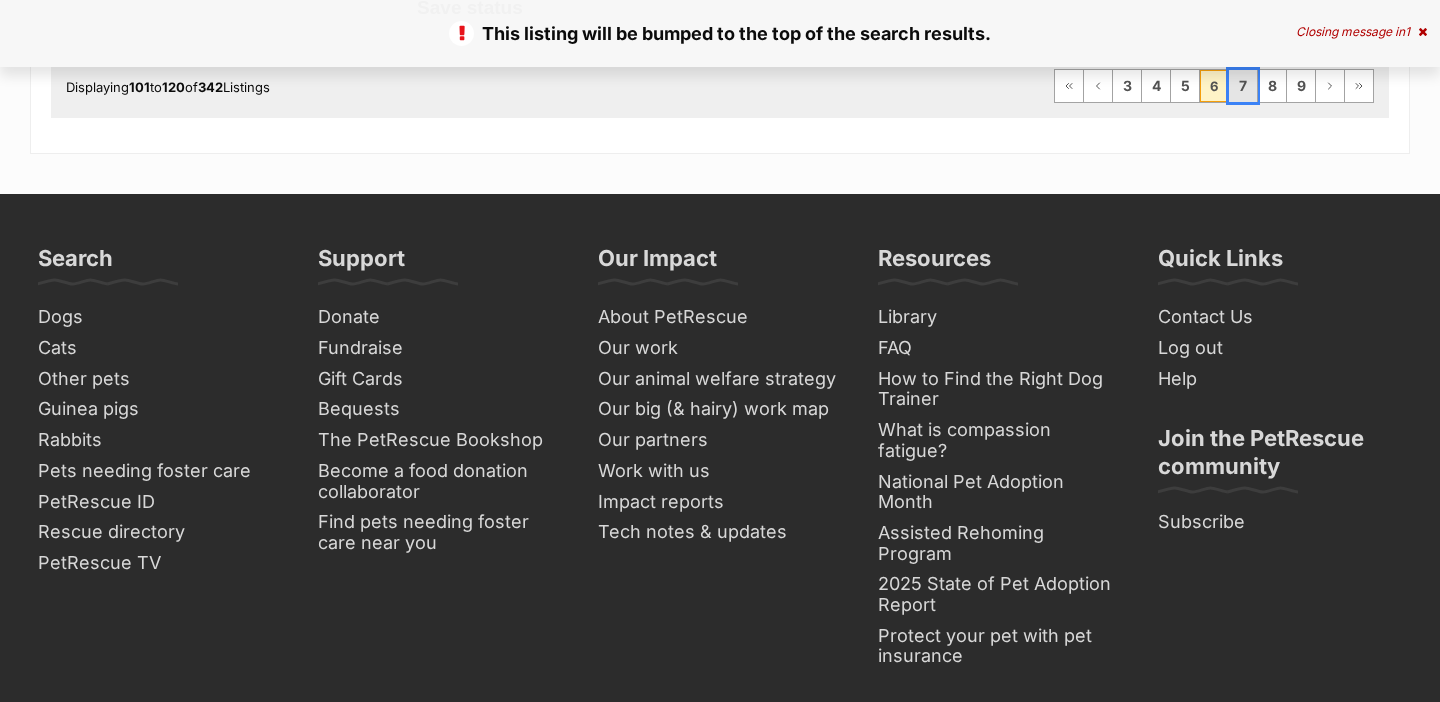 scroll, scrollTop: 2093, scrollLeft: 0, axis: vertical 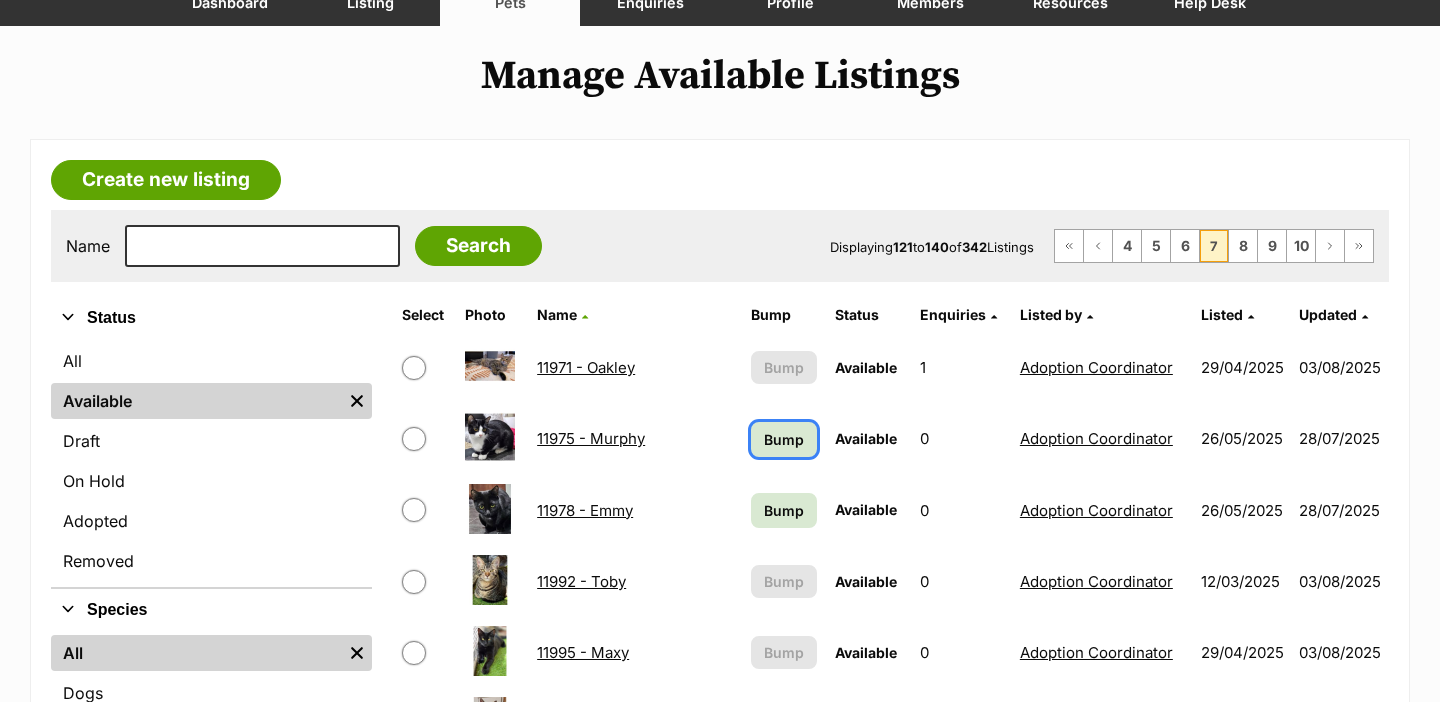 click on "Bump" at bounding box center [784, 439] 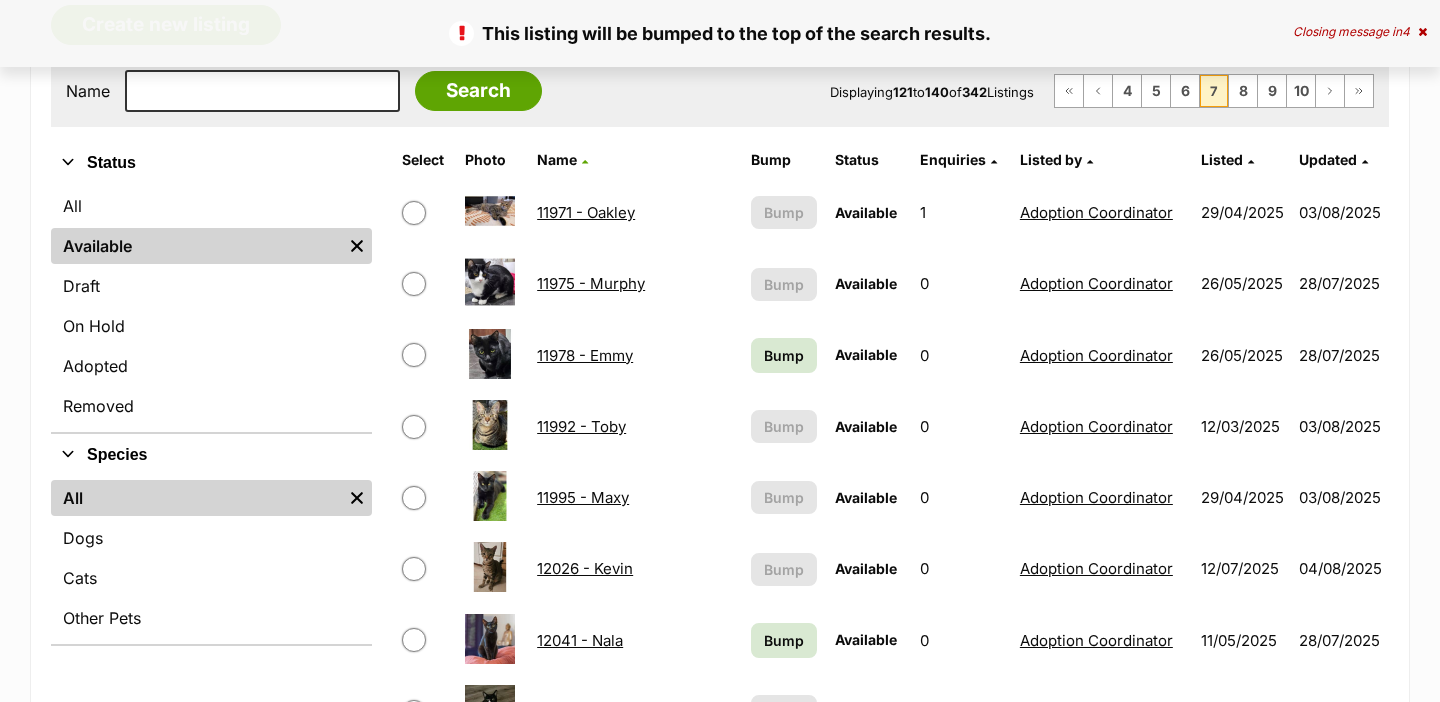 scroll, scrollTop: 1256, scrollLeft: 0, axis: vertical 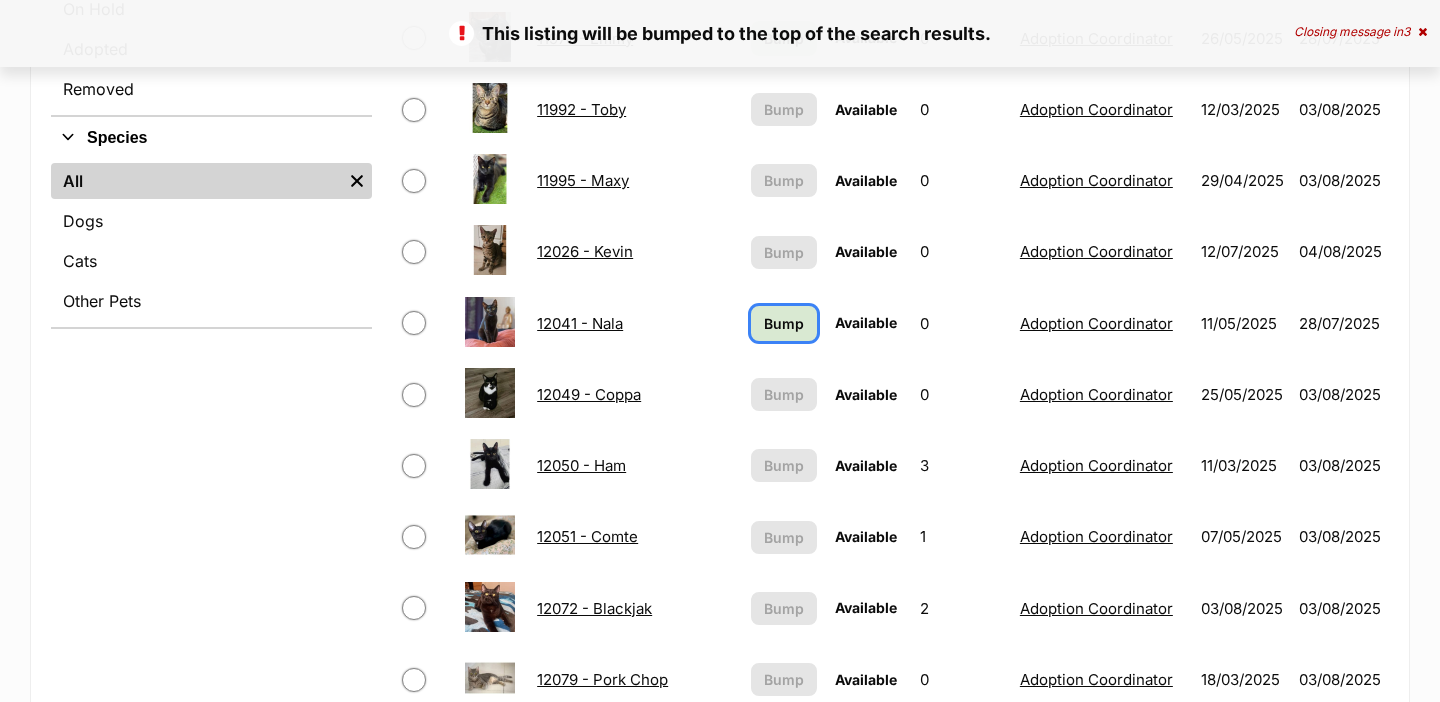 click on "Bump" at bounding box center (784, 323) 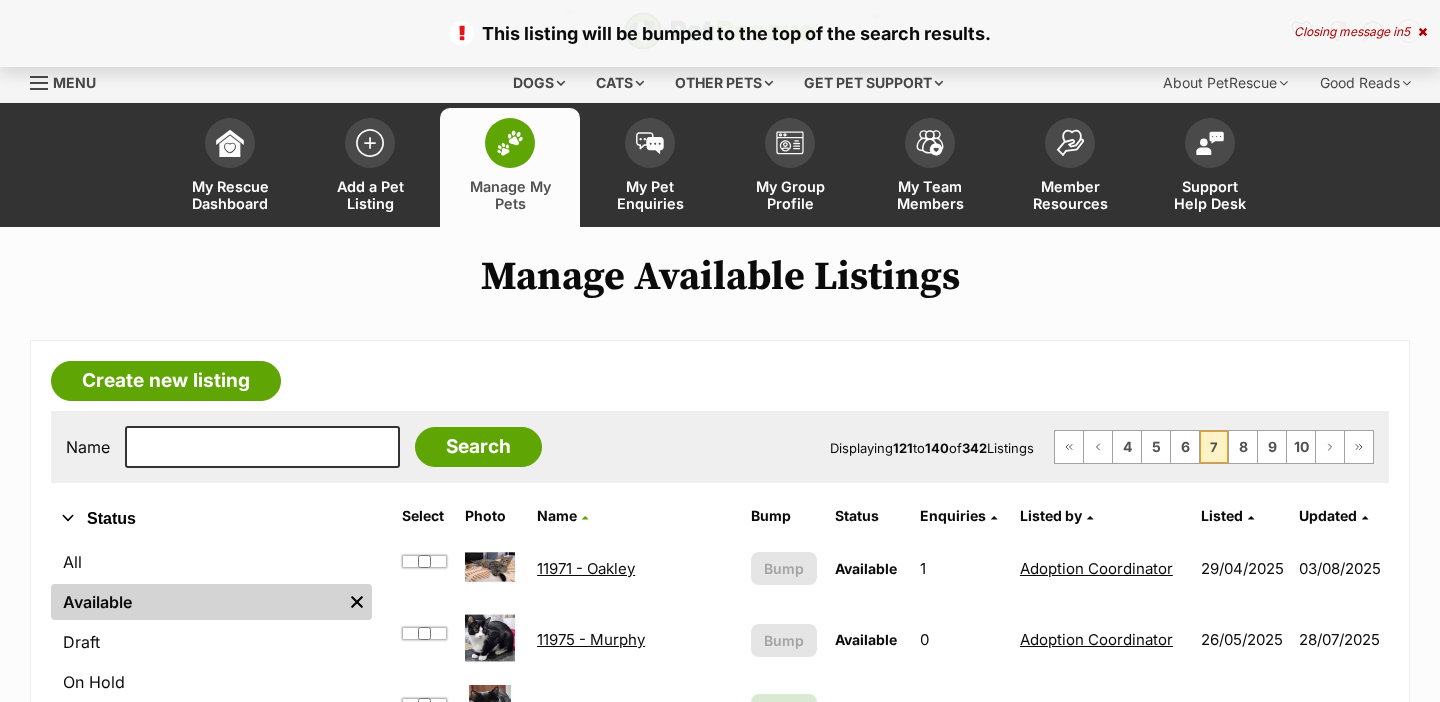 scroll, scrollTop: 0, scrollLeft: 0, axis: both 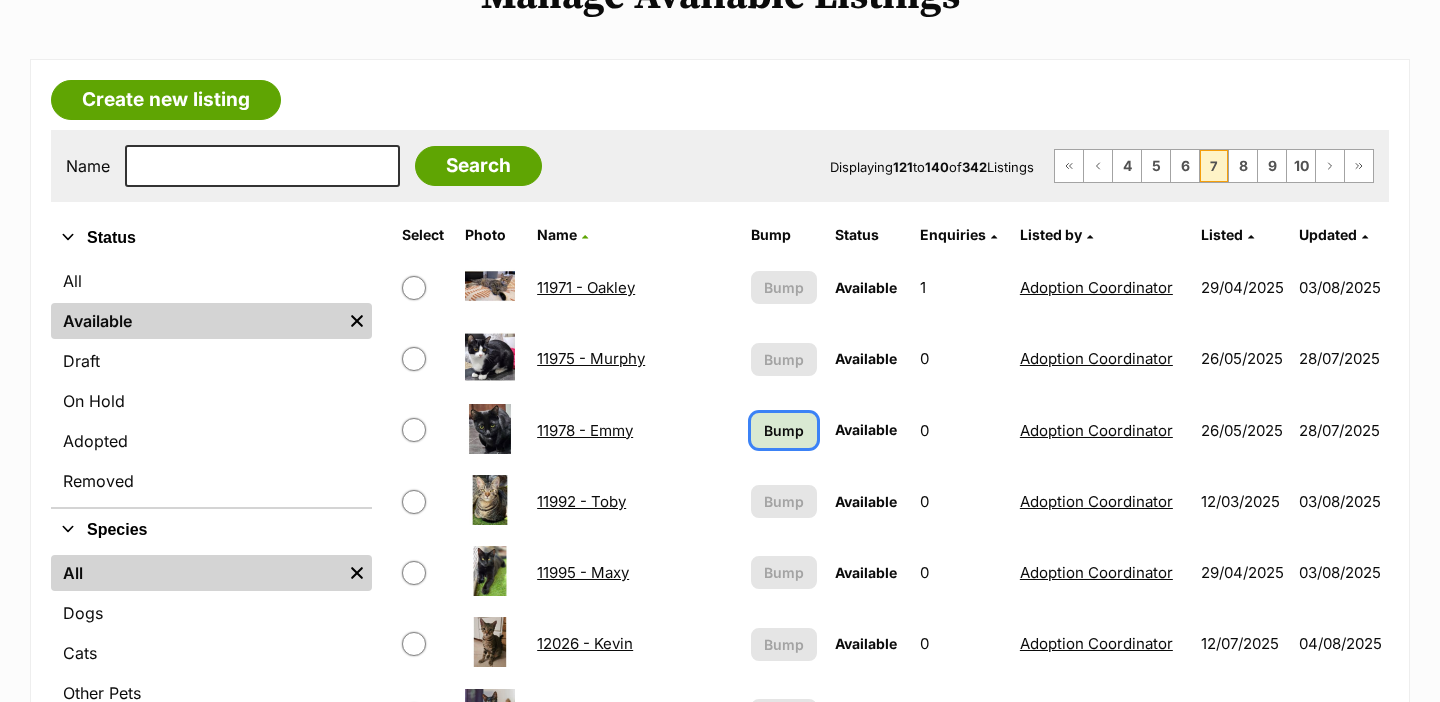 click on "Bump" at bounding box center (784, 430) 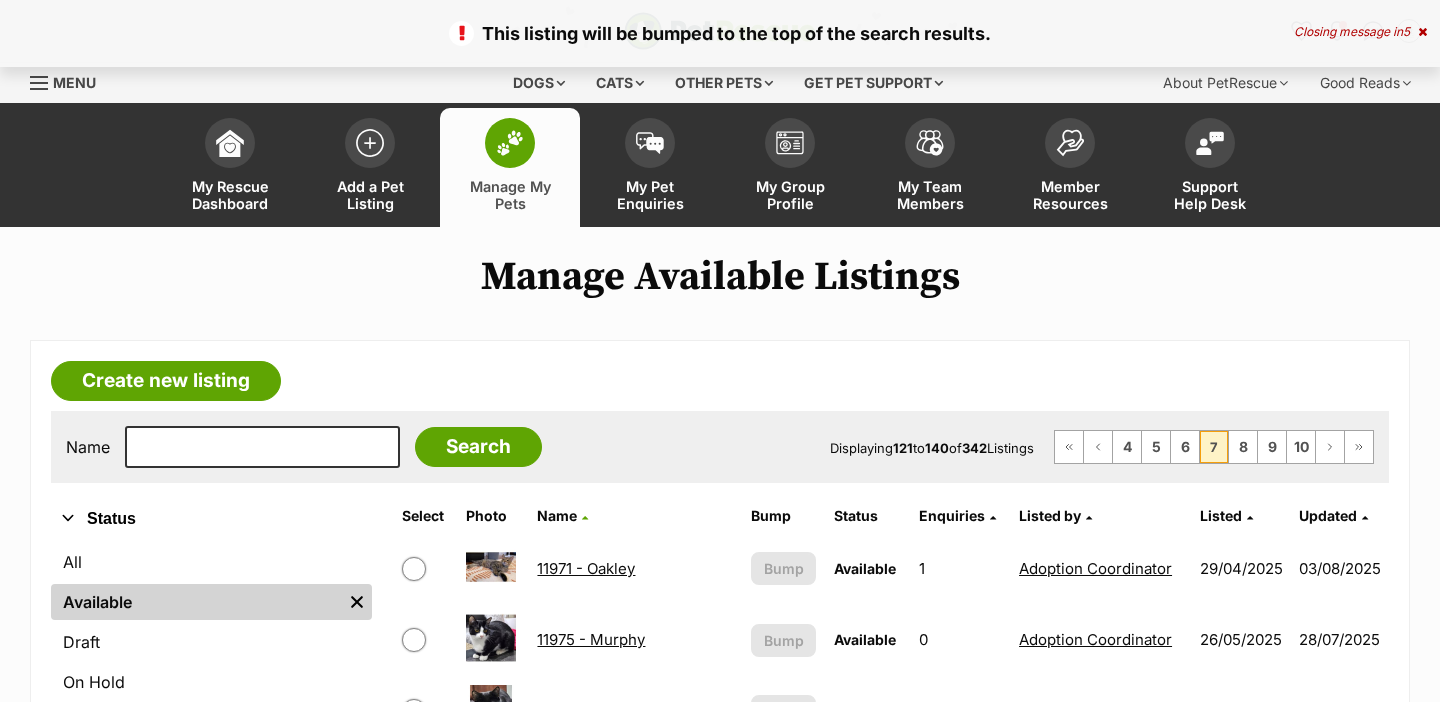 scroll, scrollTop: 0, scrollLeft: 0, axis: both 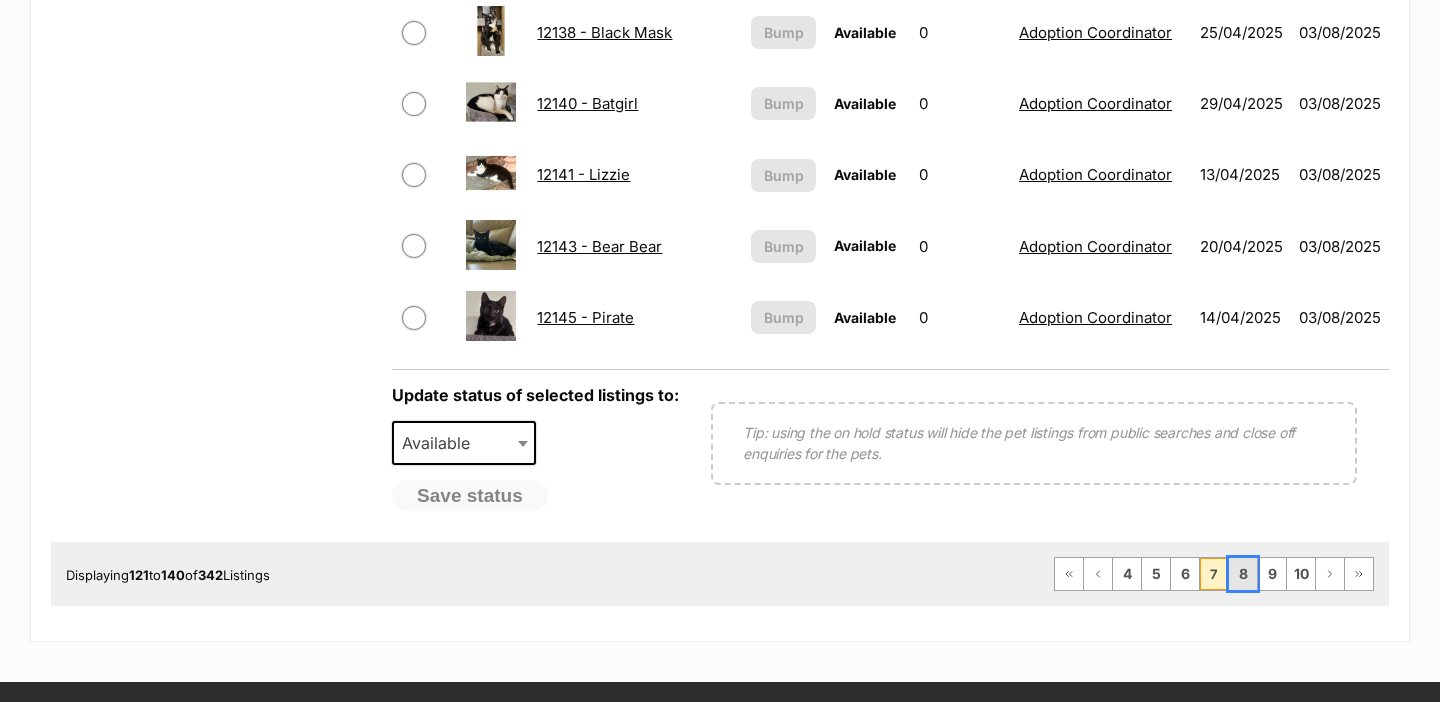 click on "8" at bounding box center [1243, 574] 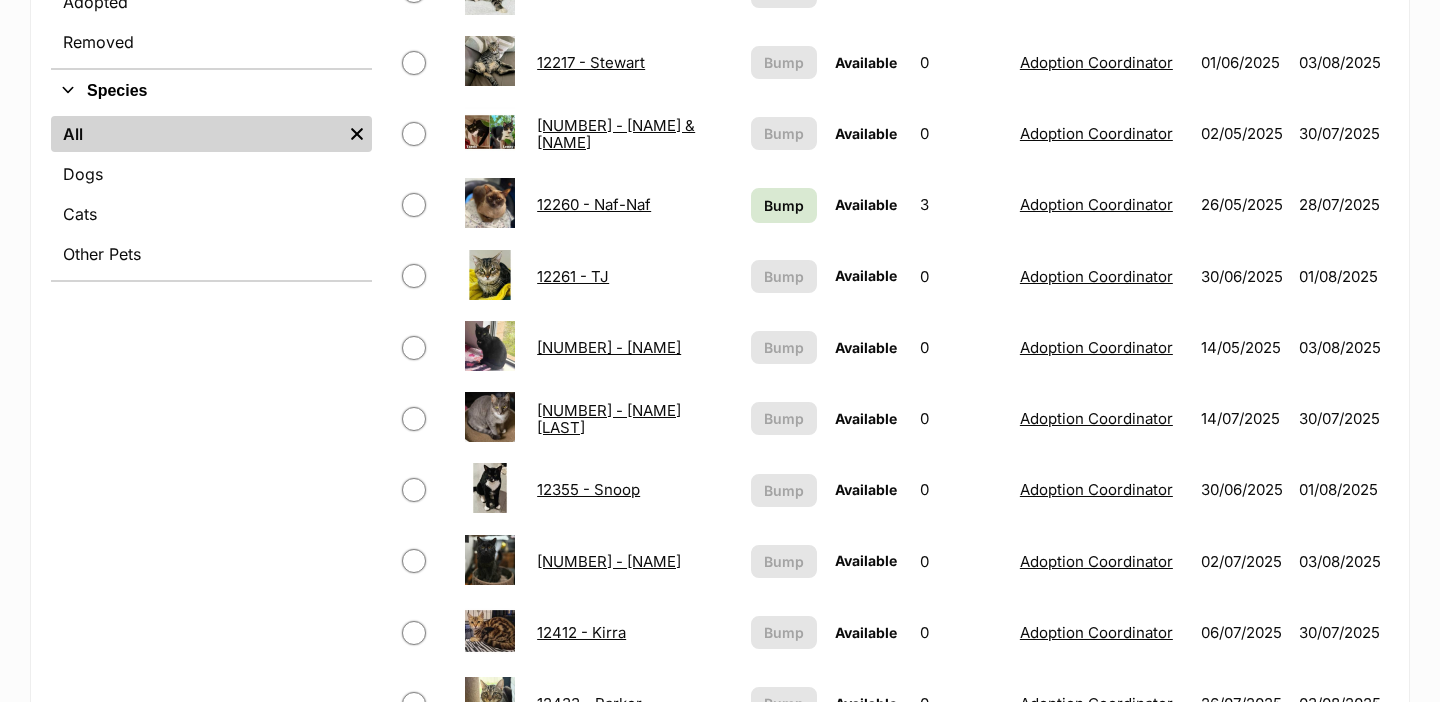 scroll, scrollTop: 720, scrollLeft: 0, axis: vertical 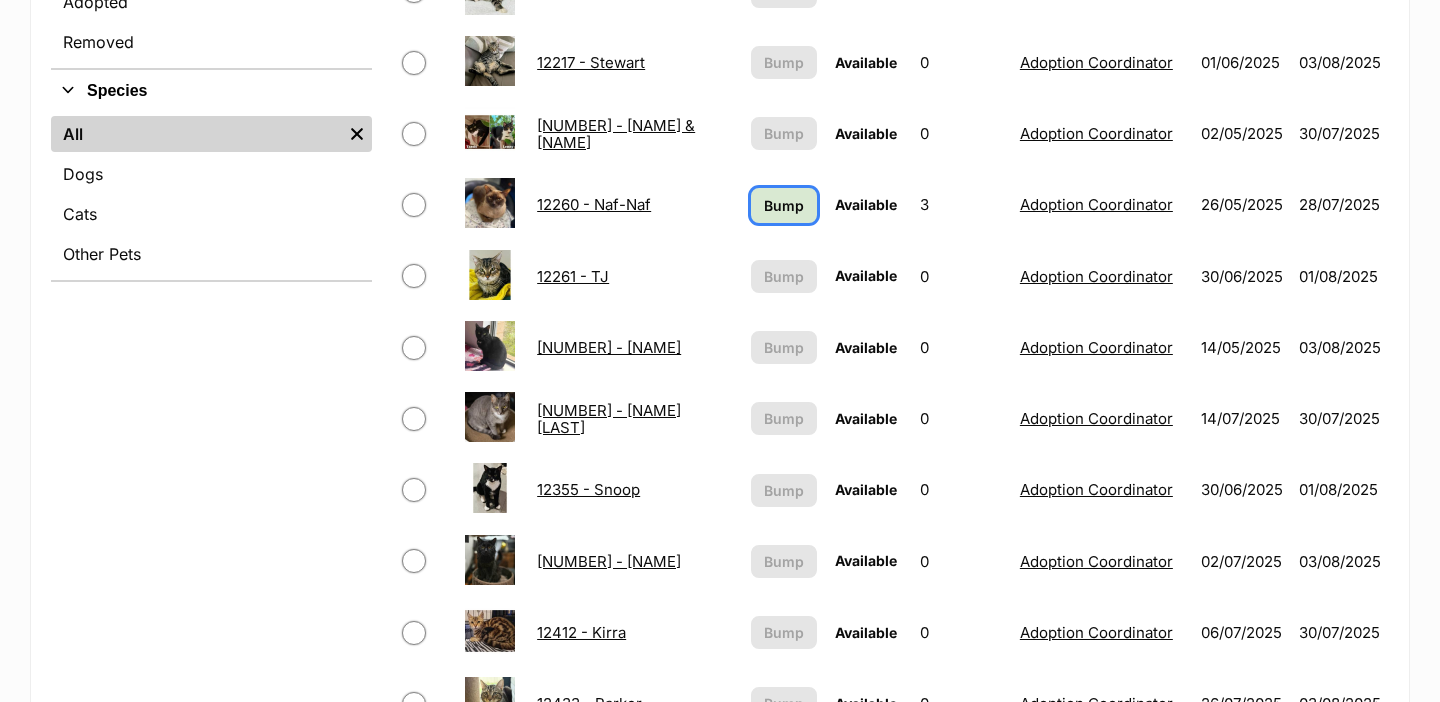 click on "Bump" at bounding box center (784, 205) 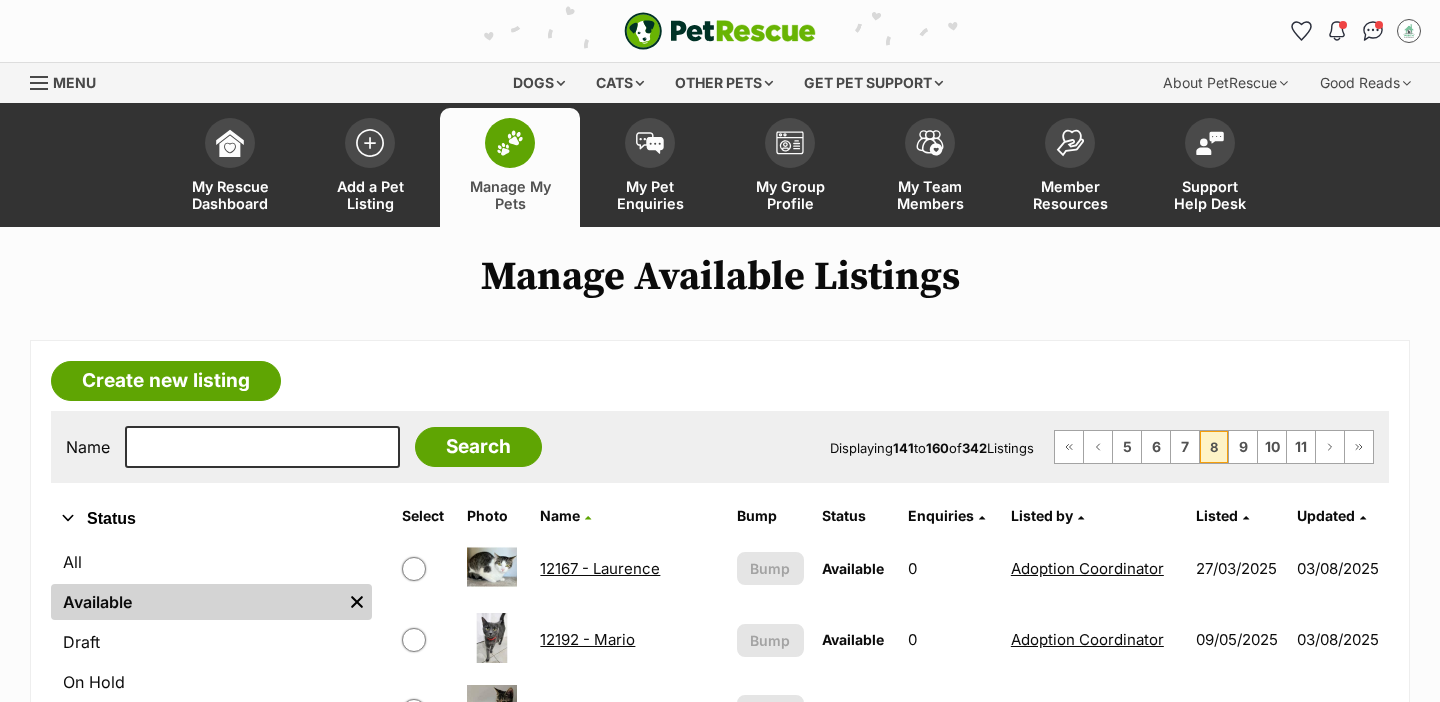 scroll, scrollTop: 0, scrollLeft: 0, axis: both 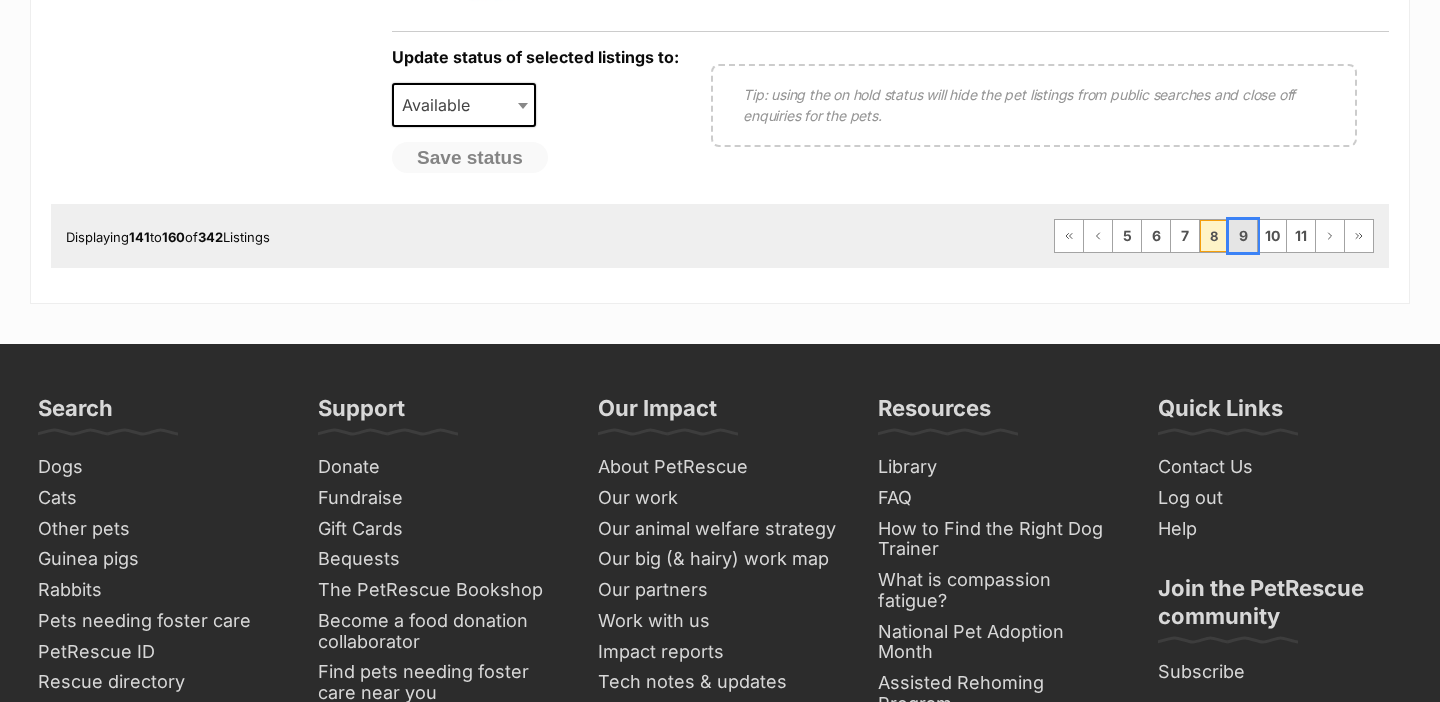 click on "9" at bounding box center [1243, 236] 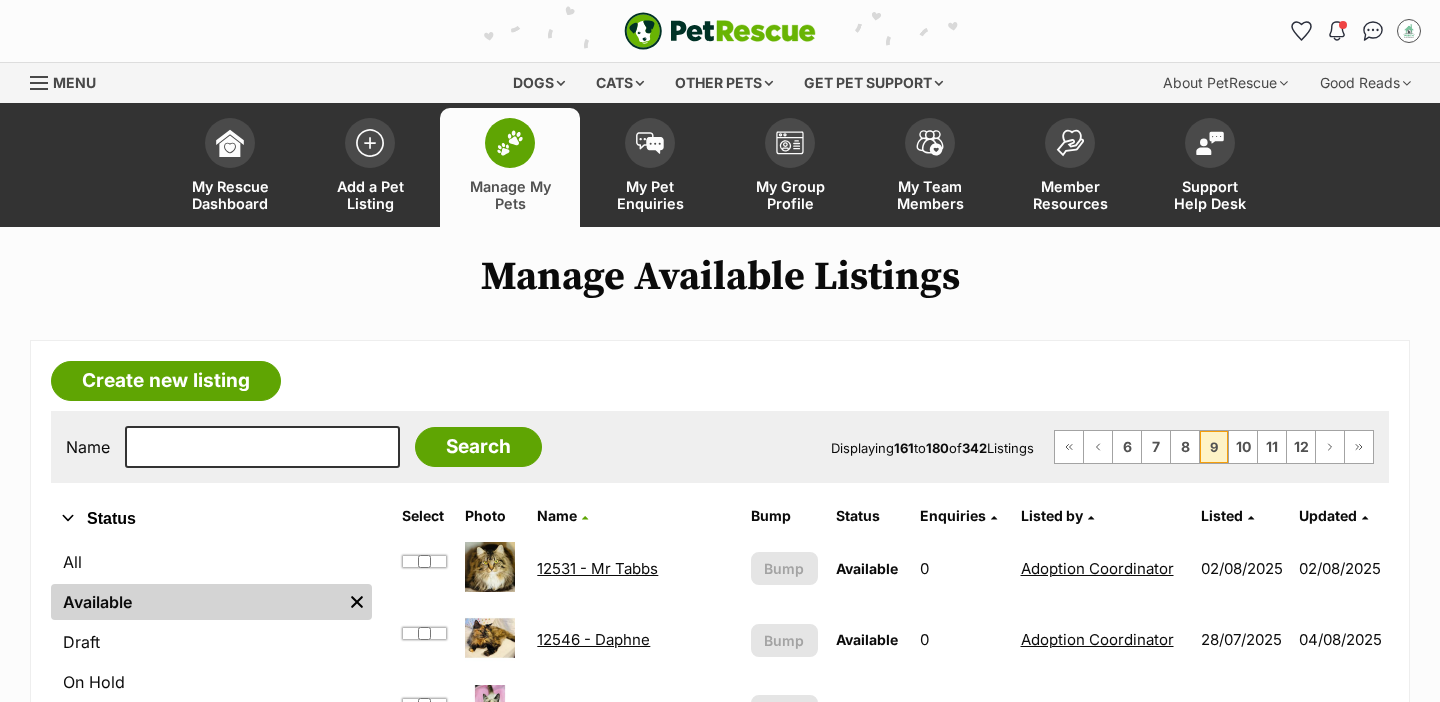scroll, scrollTop: 0, scrollLeft: 0, axis: both 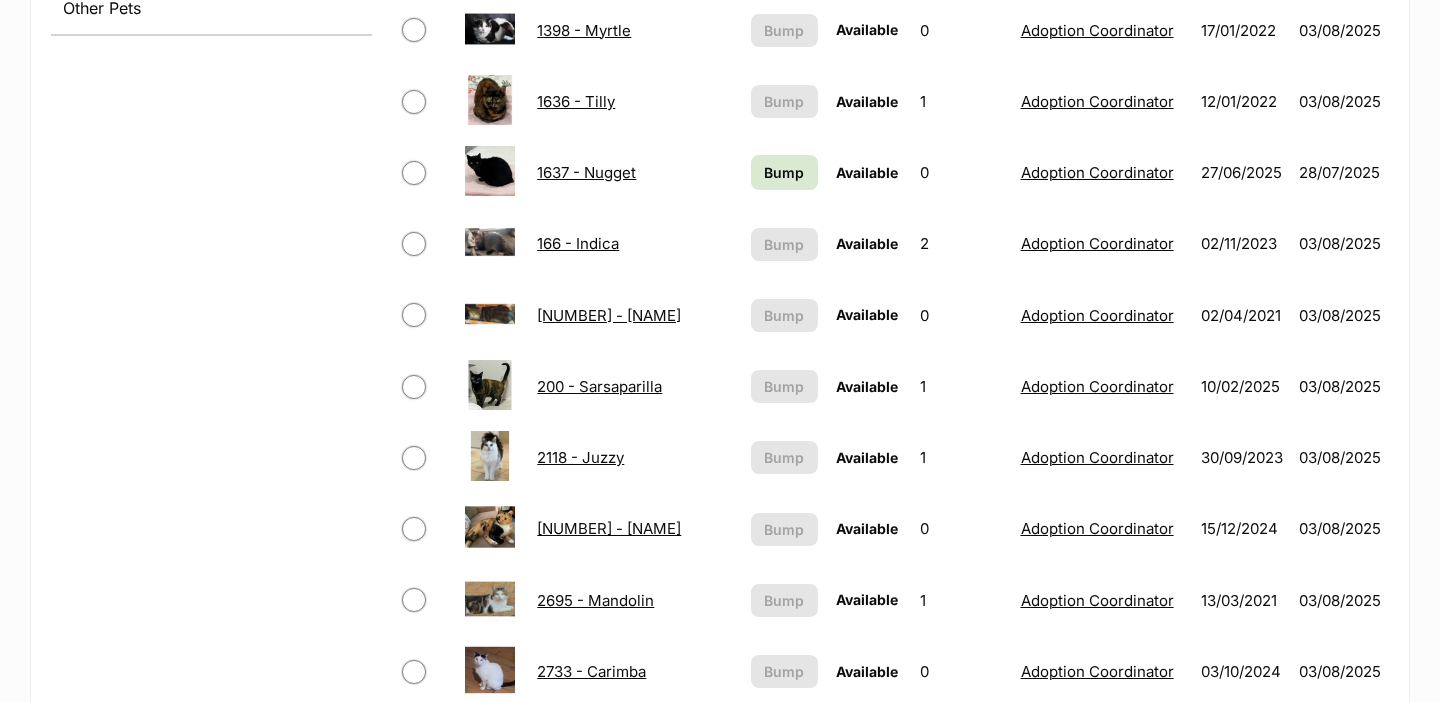 click on "Bump" at bounding box center (784, 172) 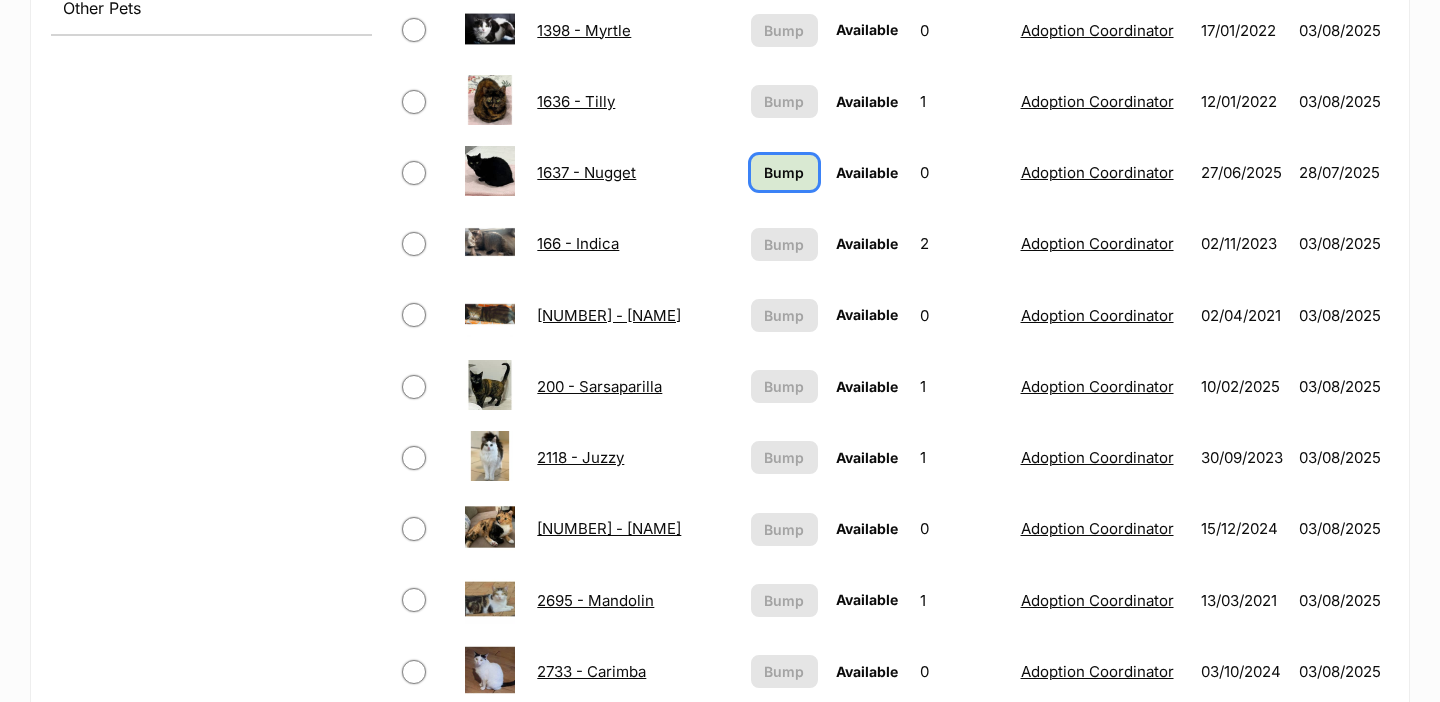 click on "Bump" at bounding box center [784, 172] 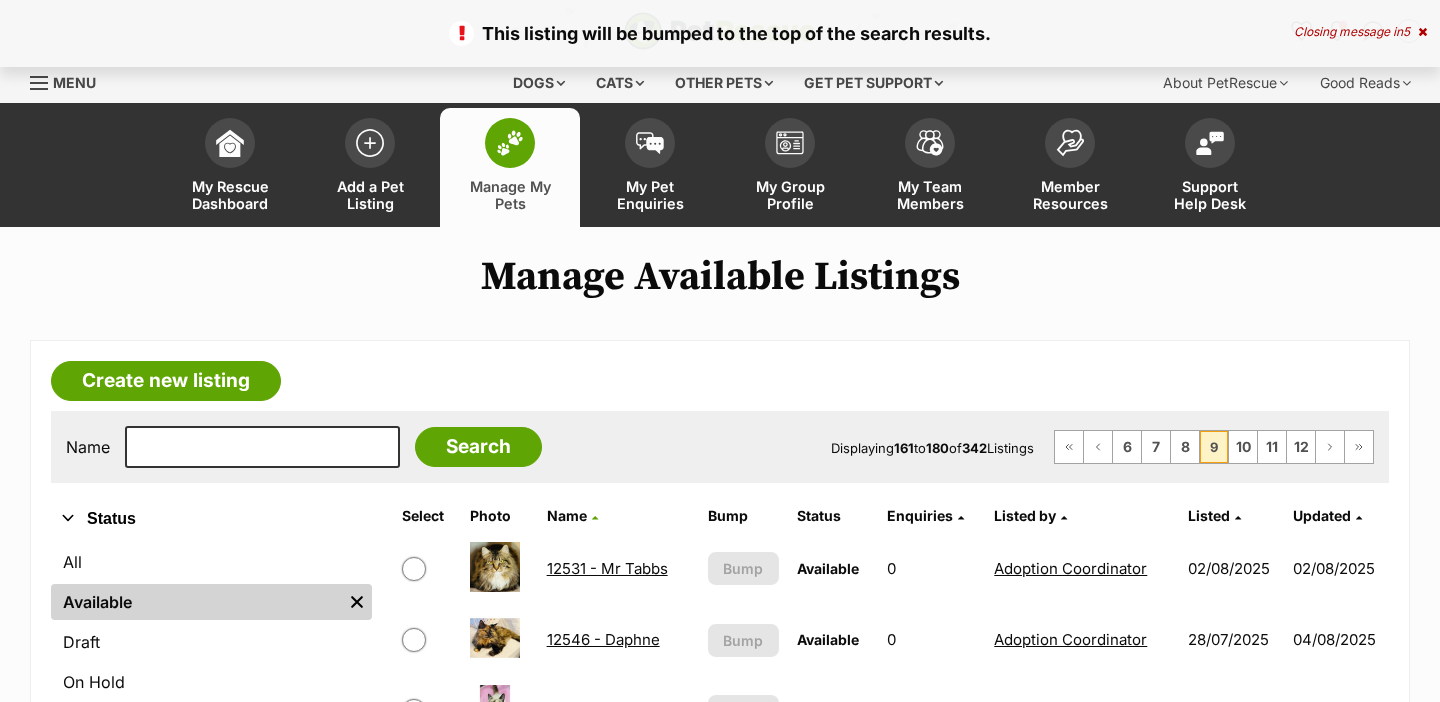 scroll, scrollTop: 0, scrollLeft: 0, axis: both 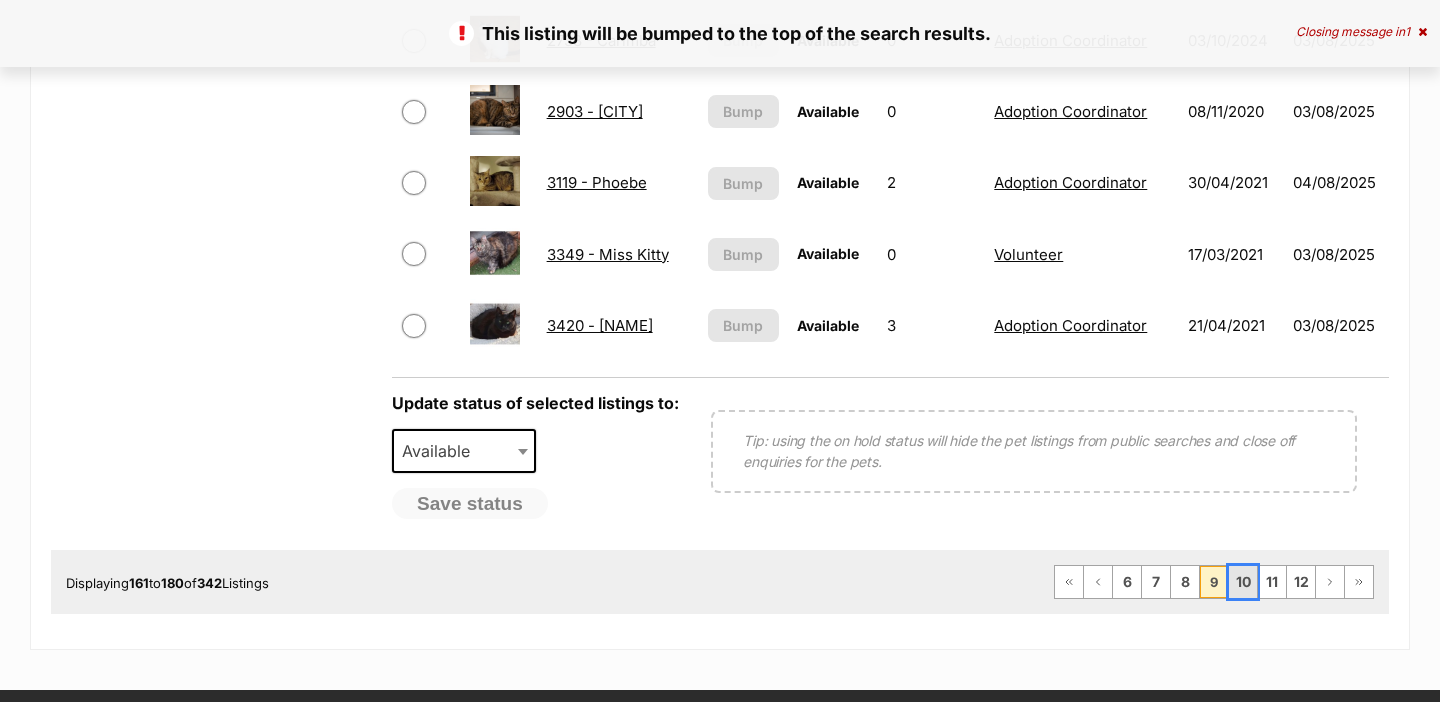 click on "10" at bounding box center (1243, 582) 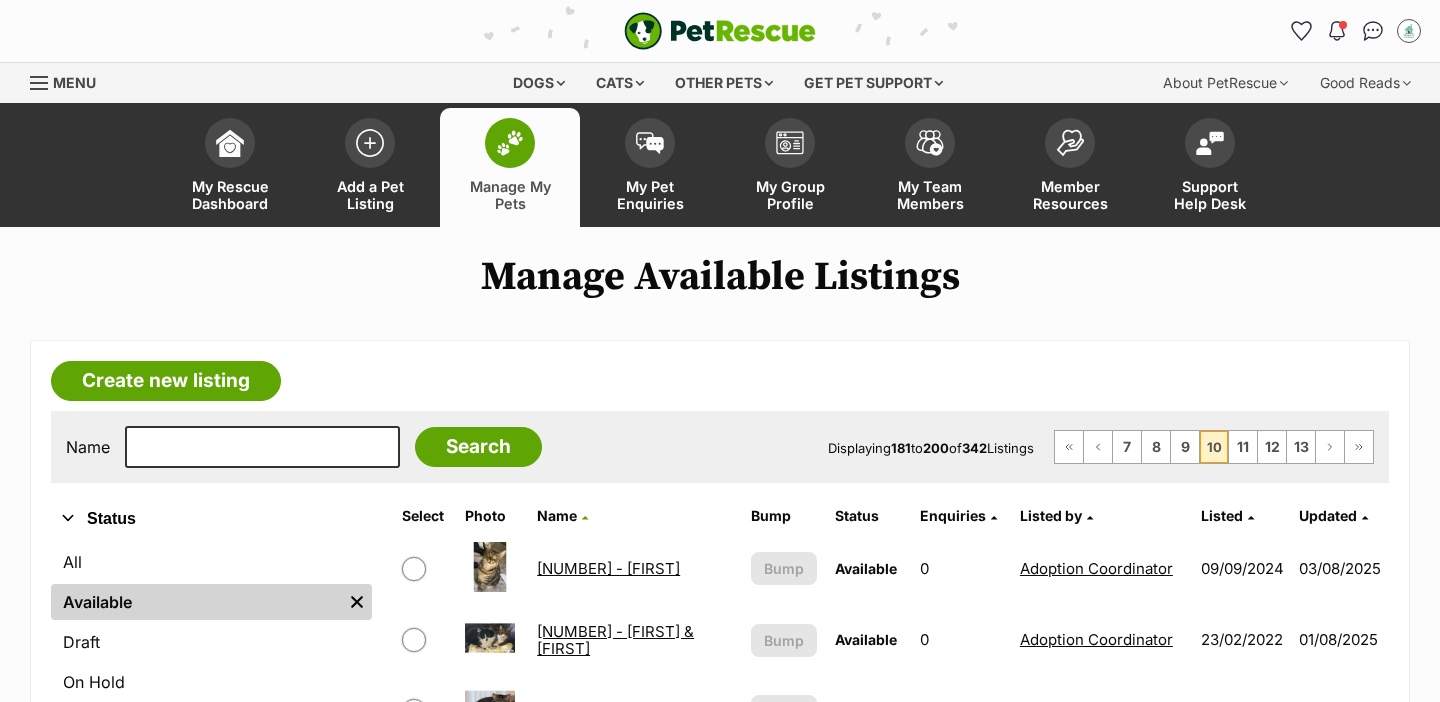 scroll, scrollTop: 0, scrollLeft: 0, axis: both 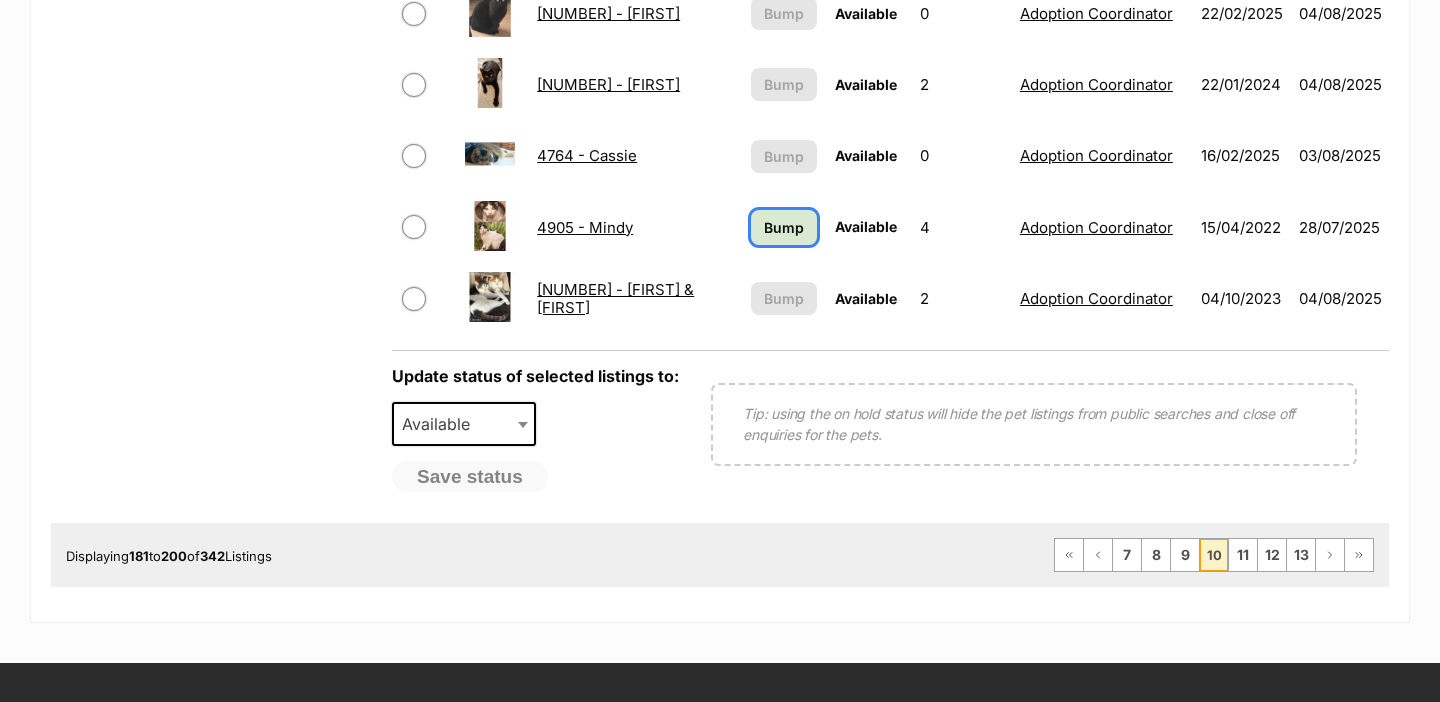 click on "Bump" at bounding box center (784, 227) 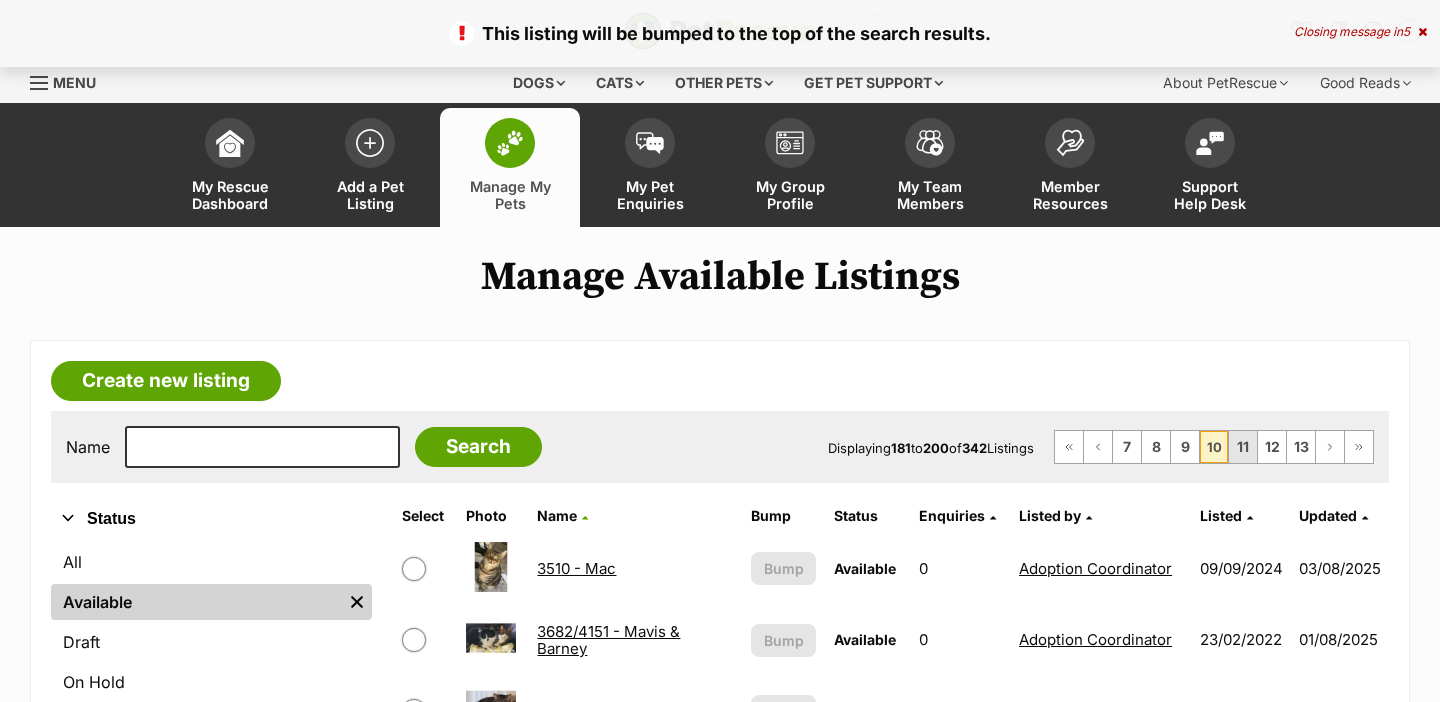 scroll, scrollTop: 0, scrollLeft: 0, axis: both 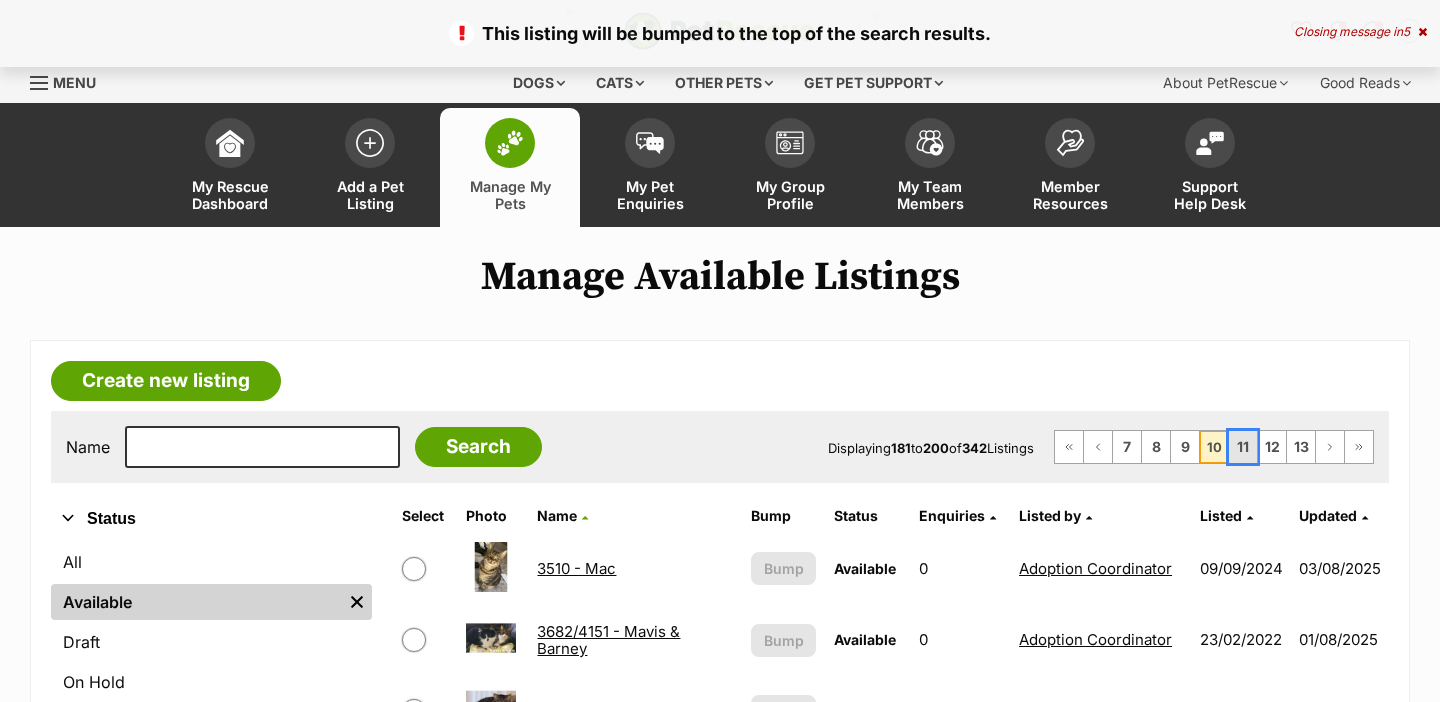 click on "11" at bounding box center (1243, 447) 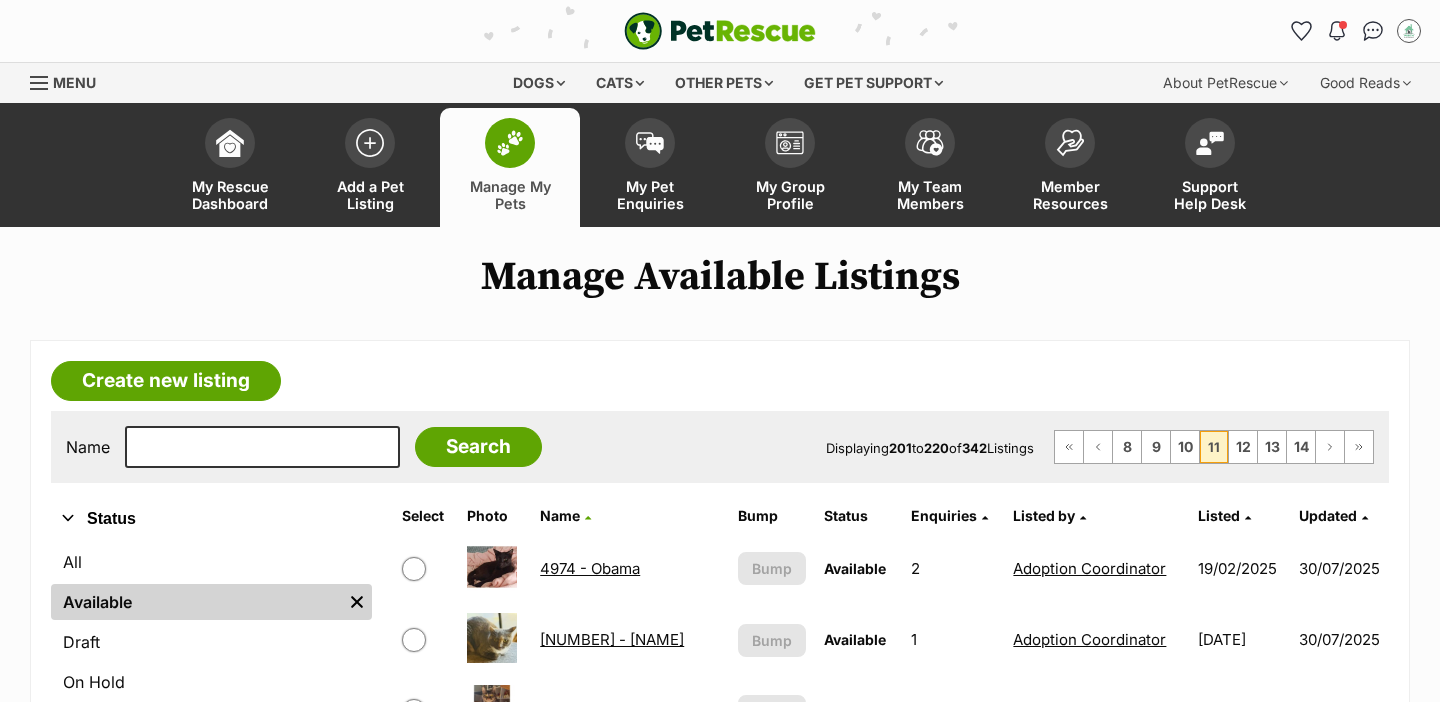 scroll, scrollTop: 901, scrollLeft: 0, axis: vertical 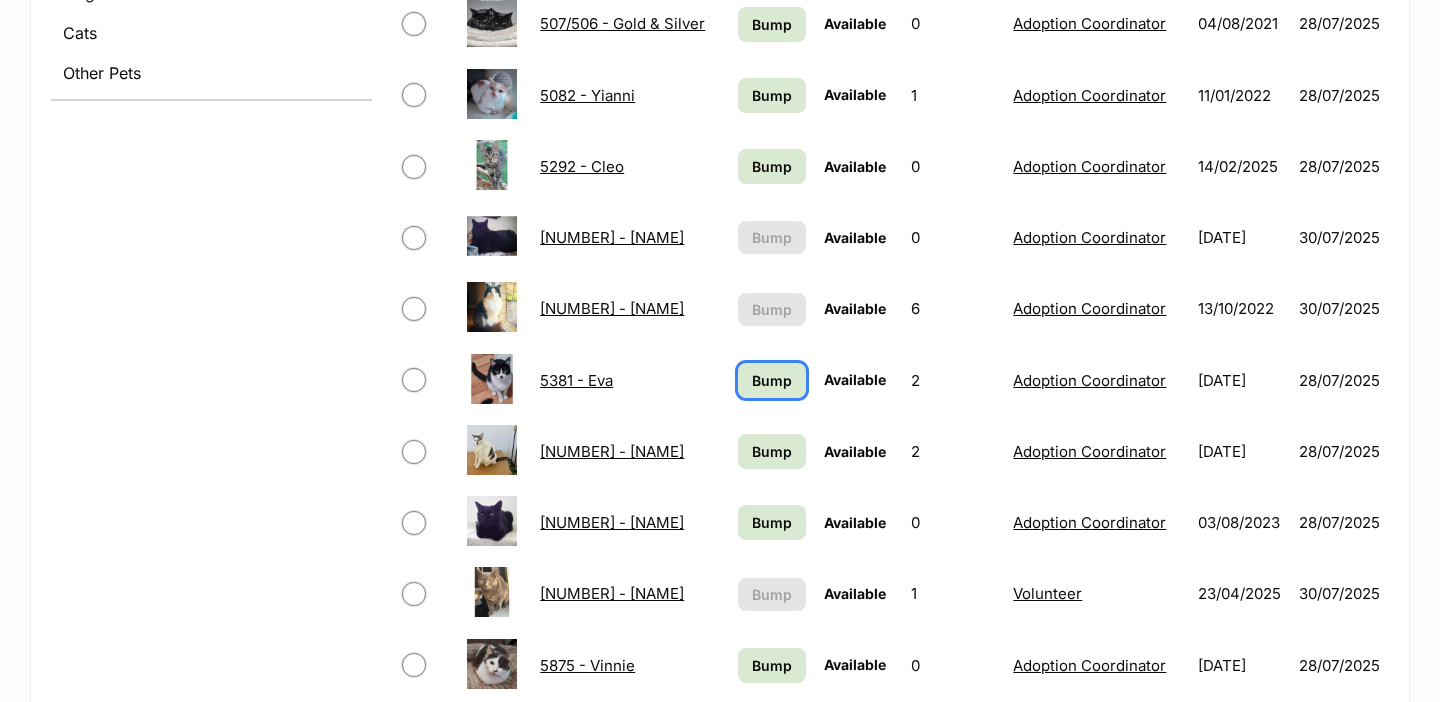 click on "Bump" at bounding box center [772, 380] 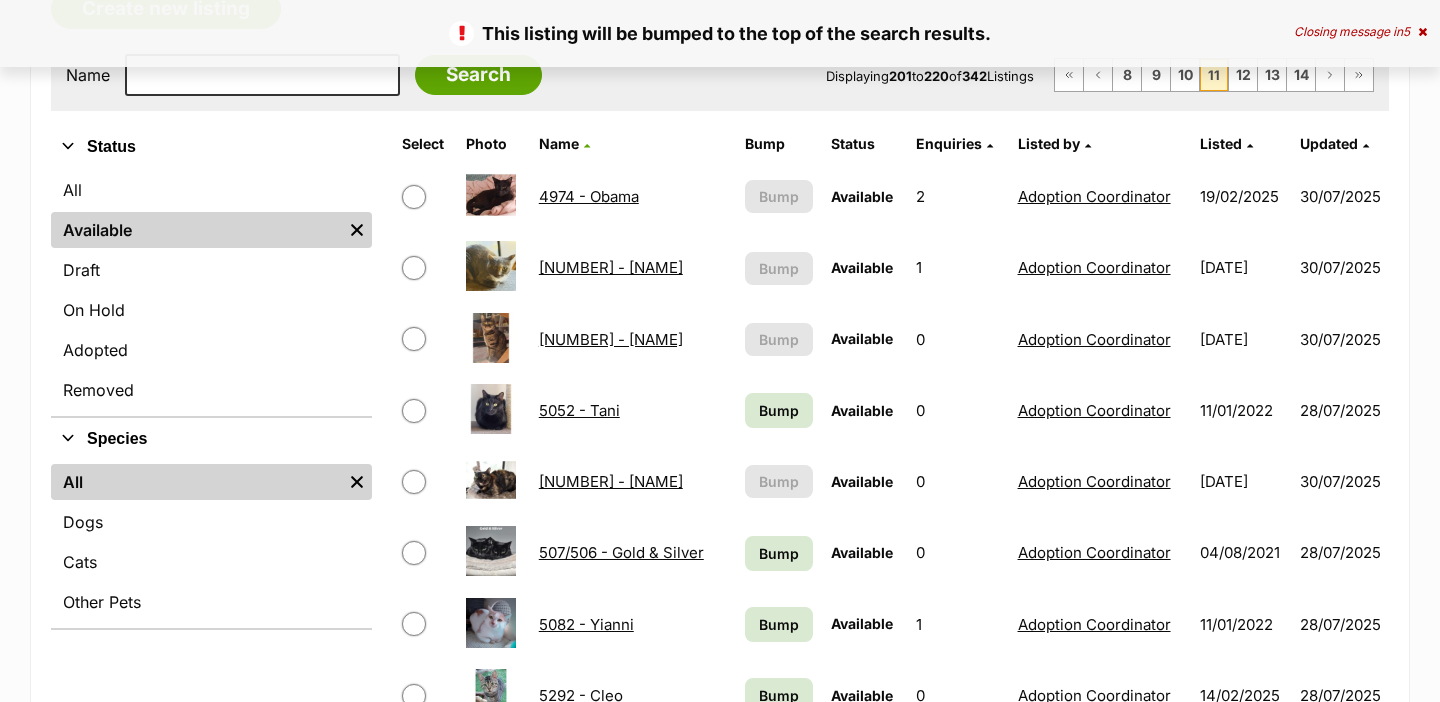 scroll, scrollTop: 385, scrollLeft: 0, axis: vertical 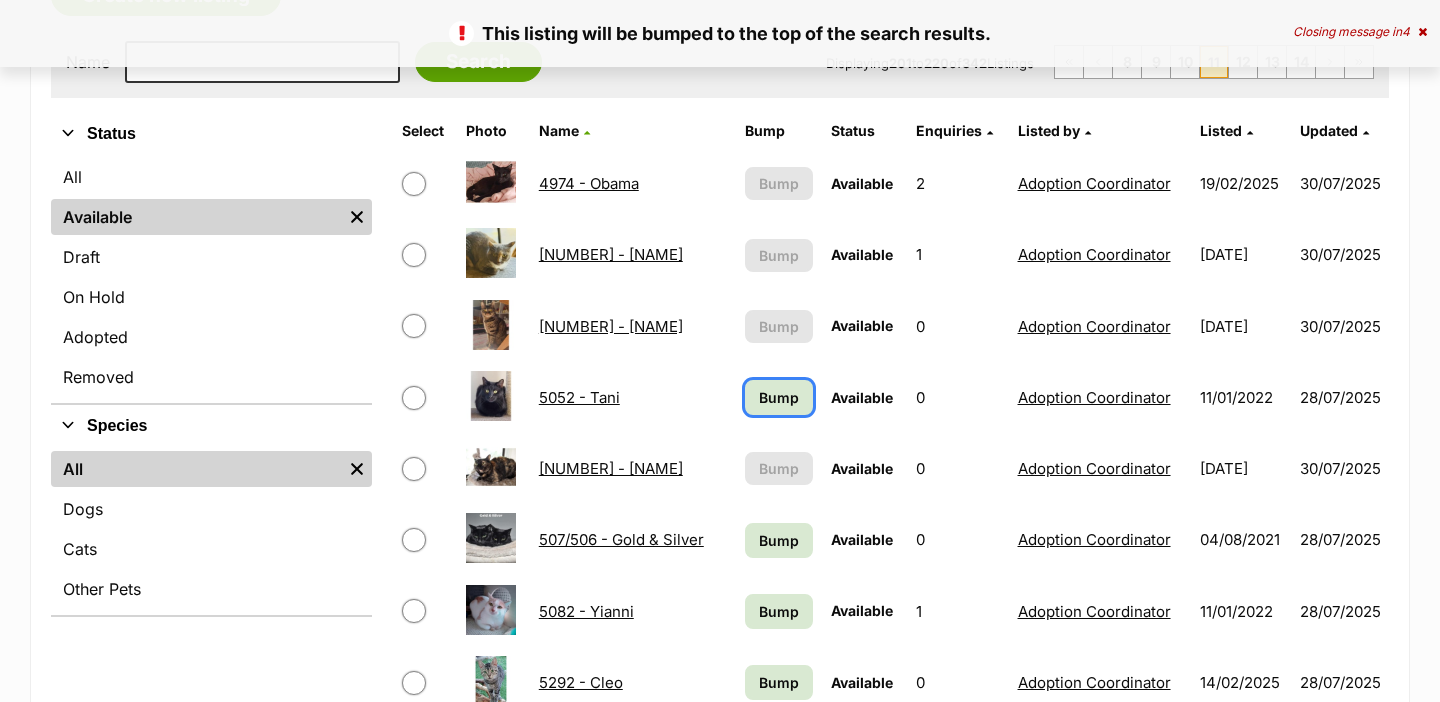 click on "Bump" at bounding box center (779, 397) 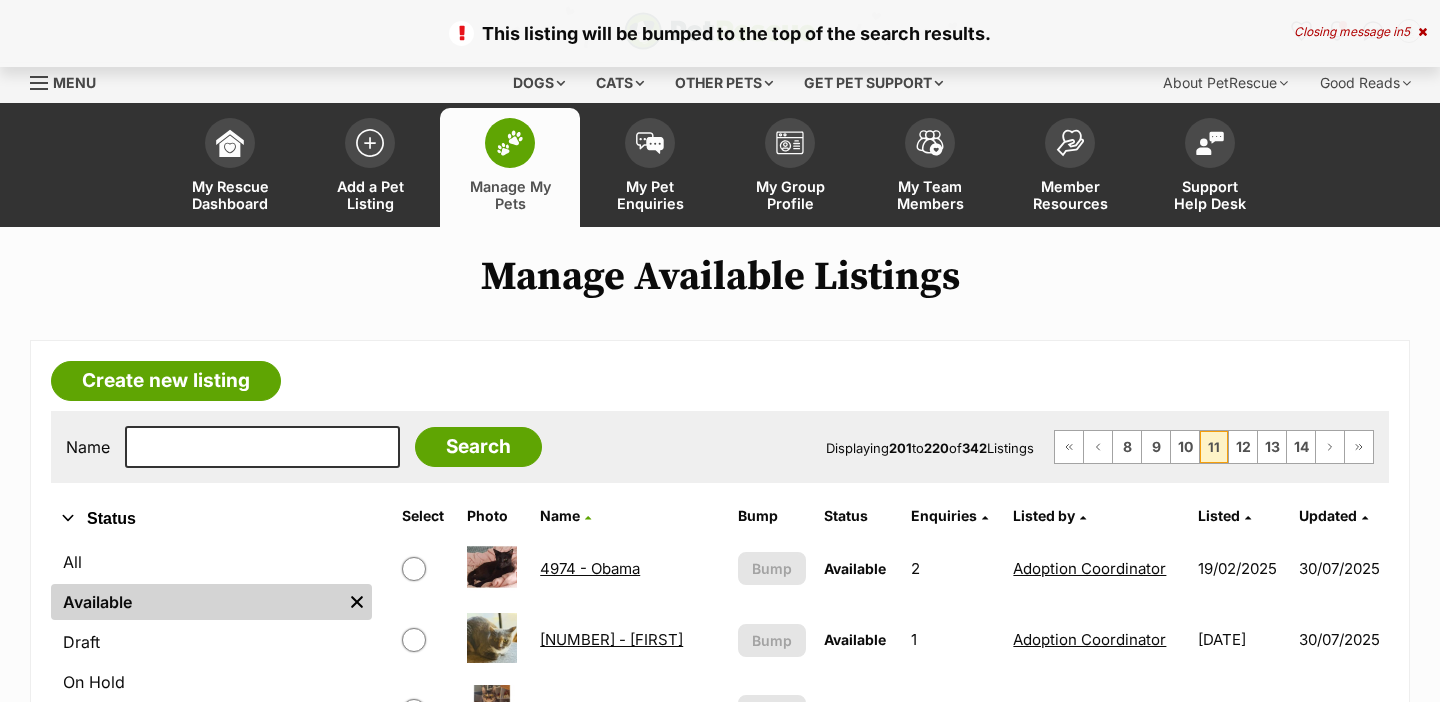 scroll, scrollTop: 0, scrollLeft: 0, axis: both 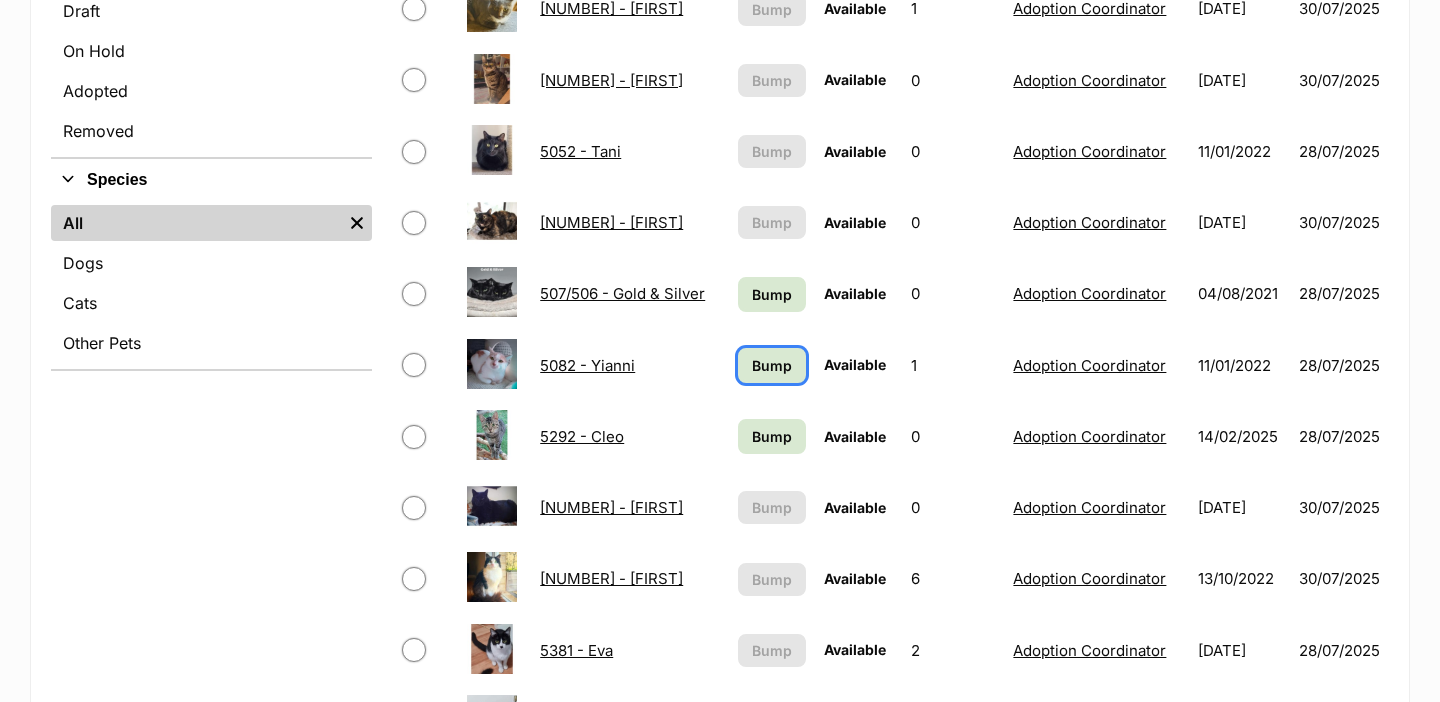 click on "Bump" at bounding box center [772, 365] 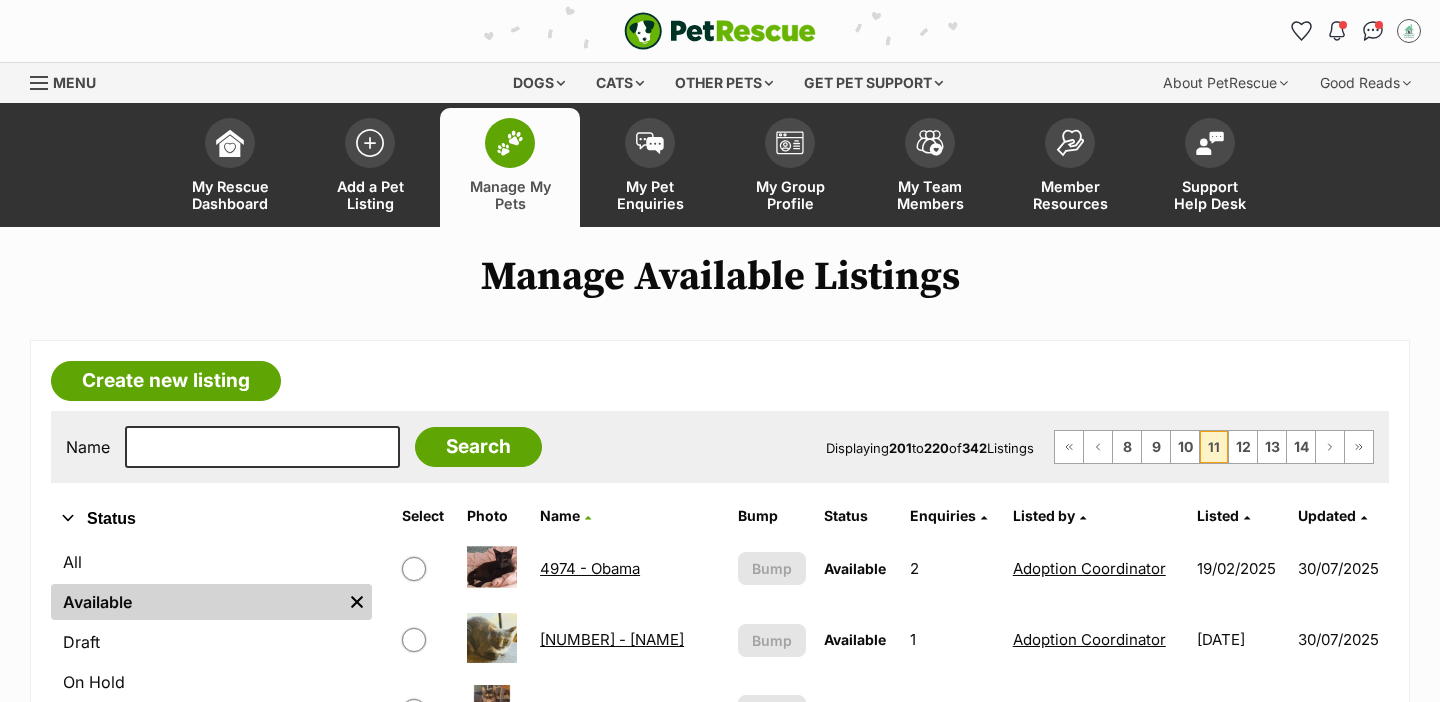 scroll, scrollTop: 0, scrollLeft: 0, axis: both 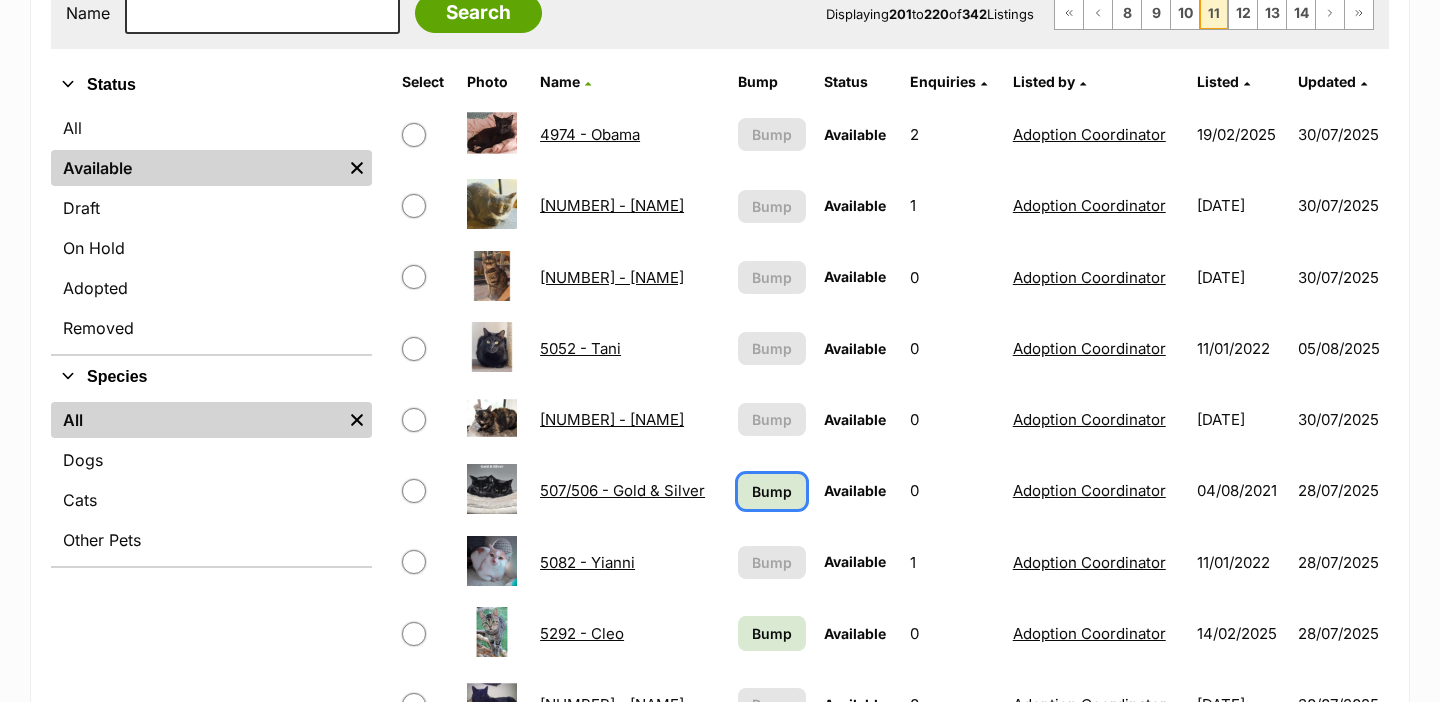 click on "Bump" at bounding box center (772, 491) 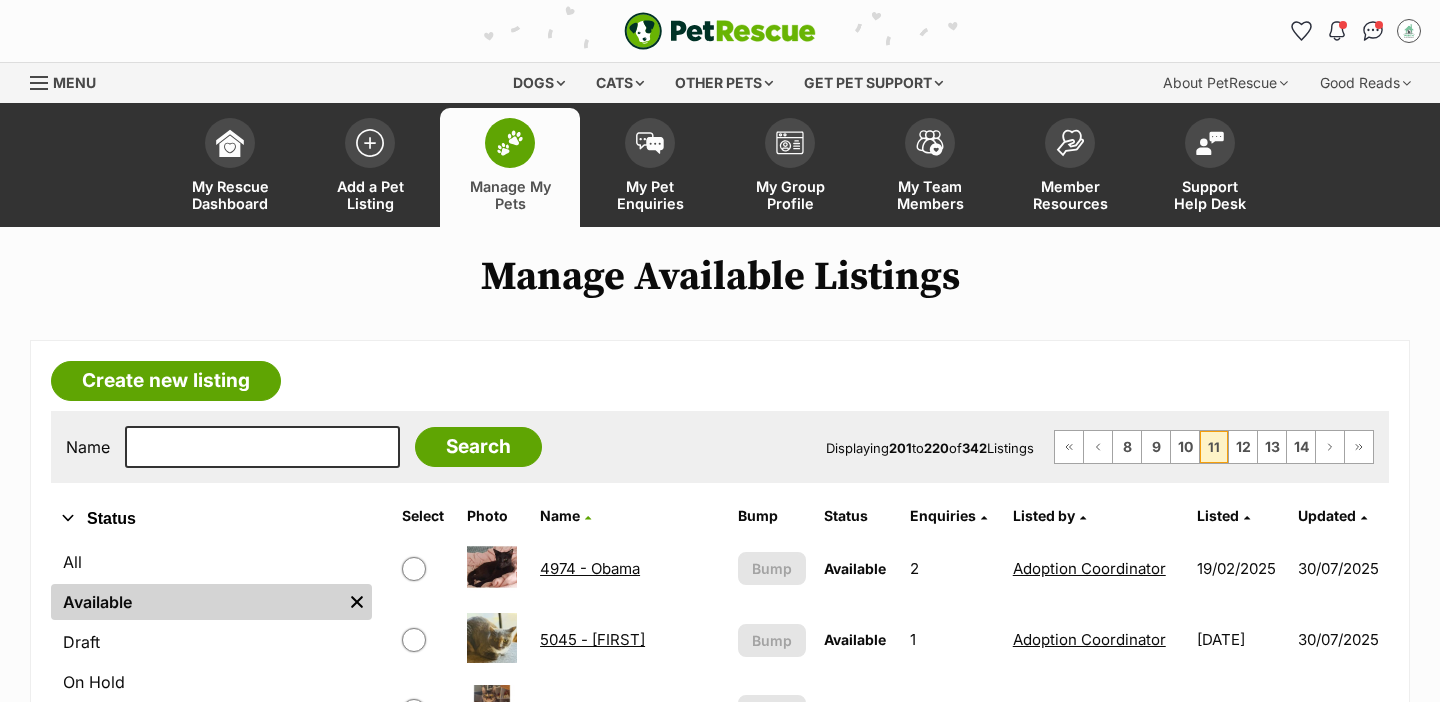 scroll, scrollTop: 0, scrollLeft: 0, axis: both 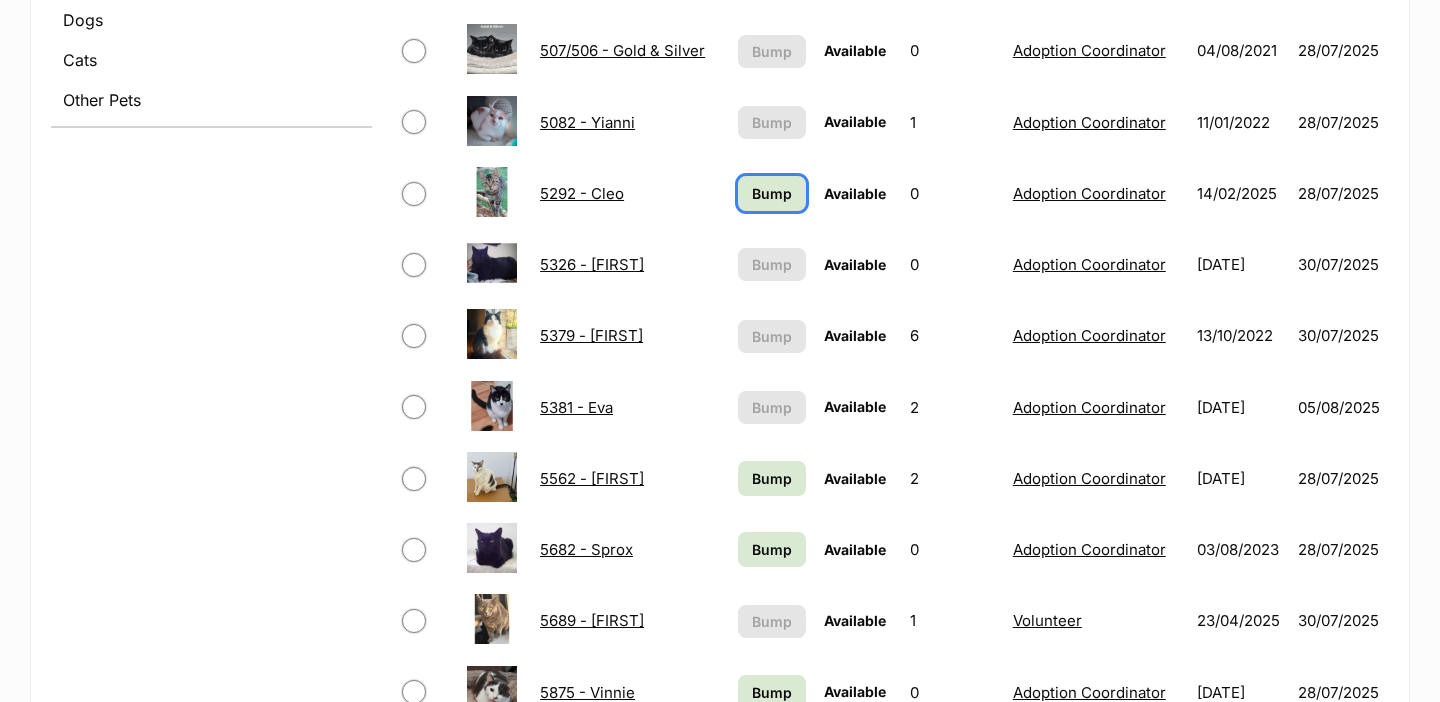 click on "Bump" at bounding box center [772, 193] 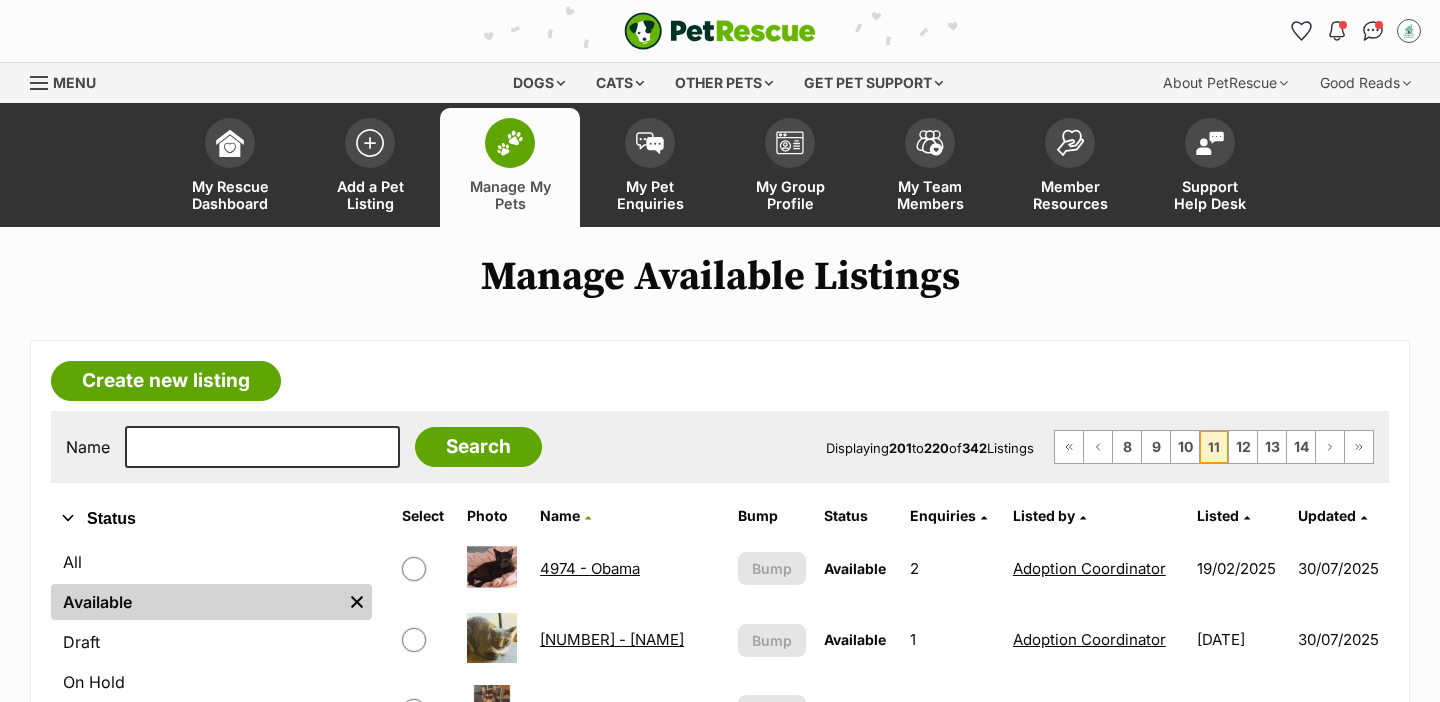 scroll, scrollTop: 0, scrollLeft: 0, axis: both 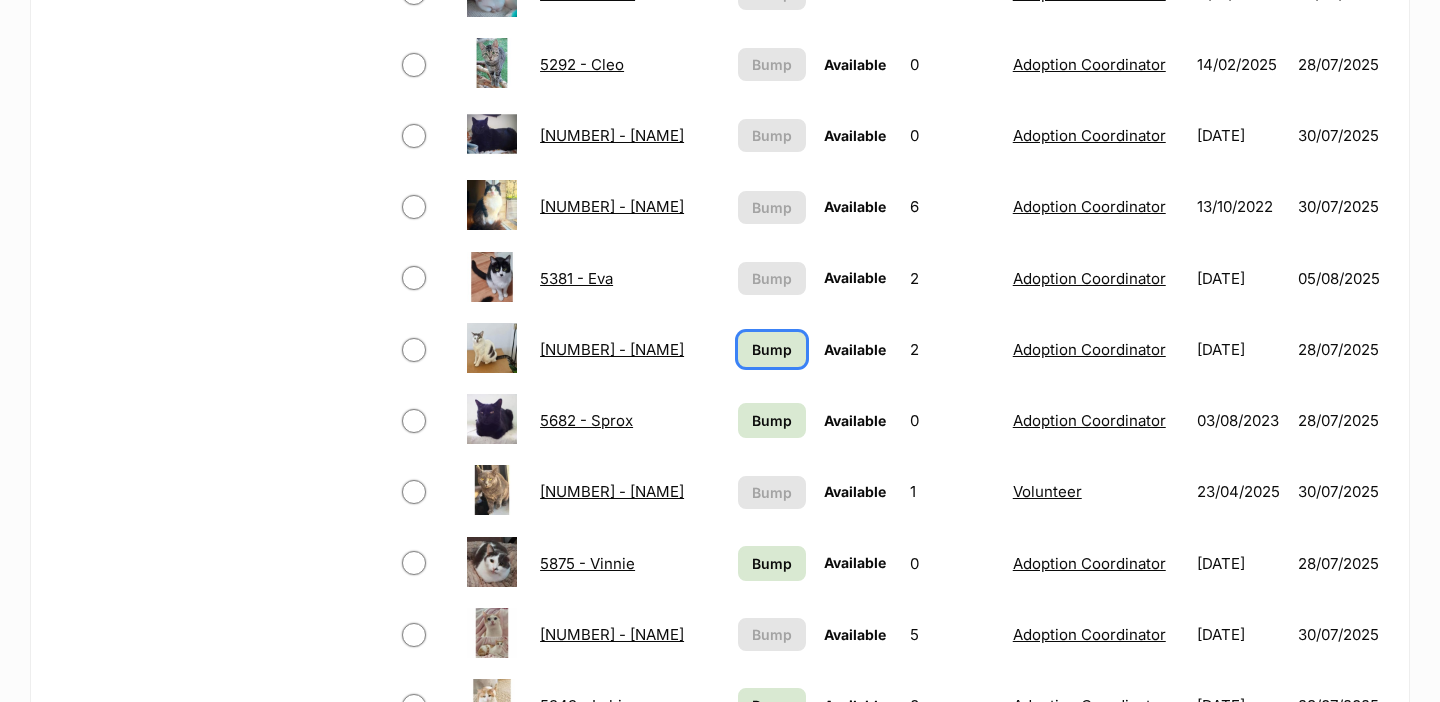 click on "Bump" at bounding box center (772, 349) 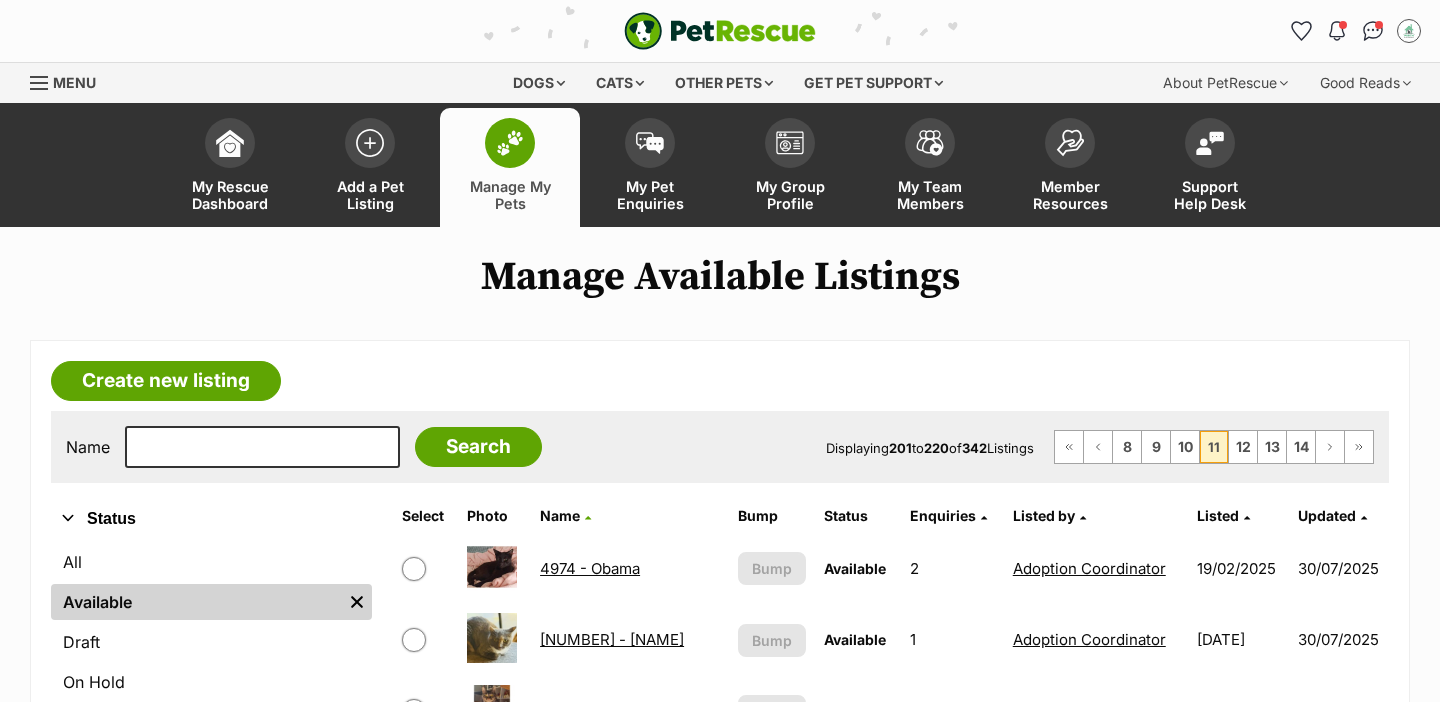 scroll, scrollTop: 0, scrollLeft: 0, axis: both 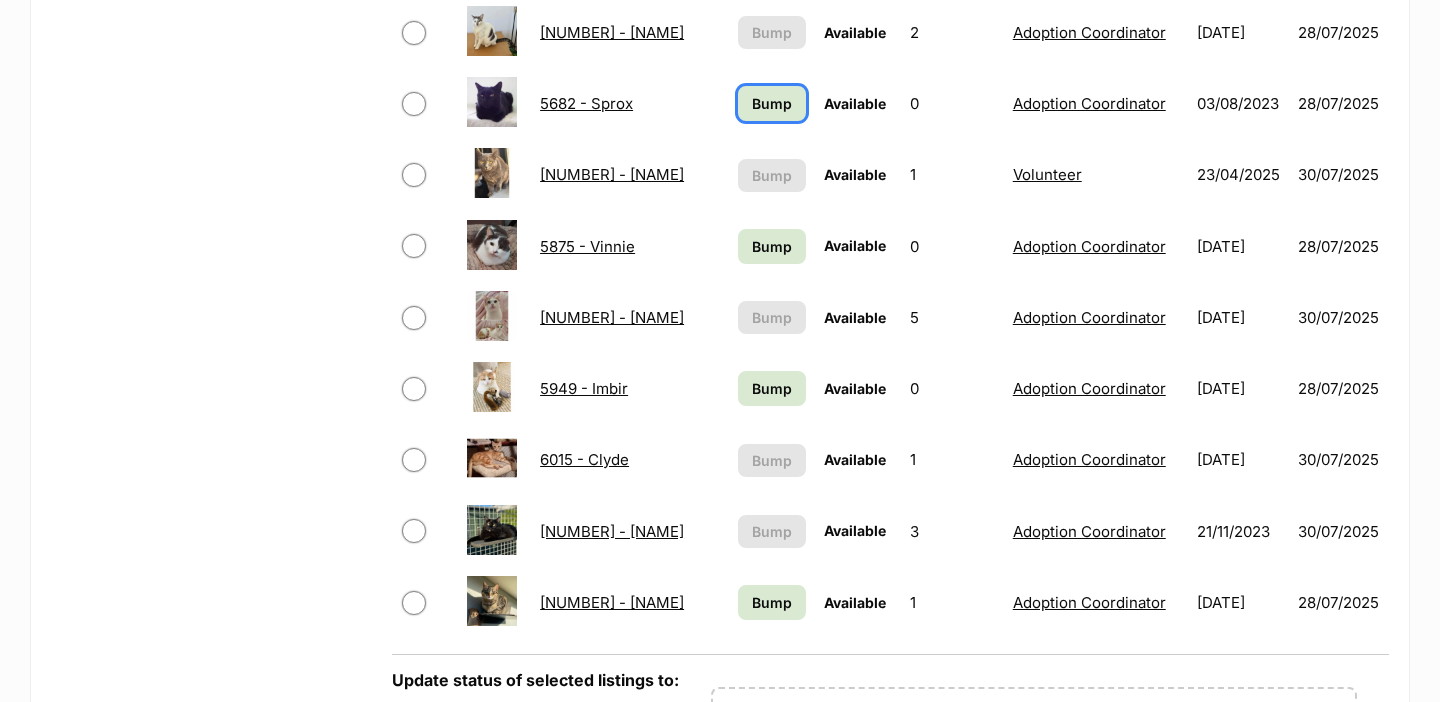 click on "Bump" at bounding box center [772, 103] 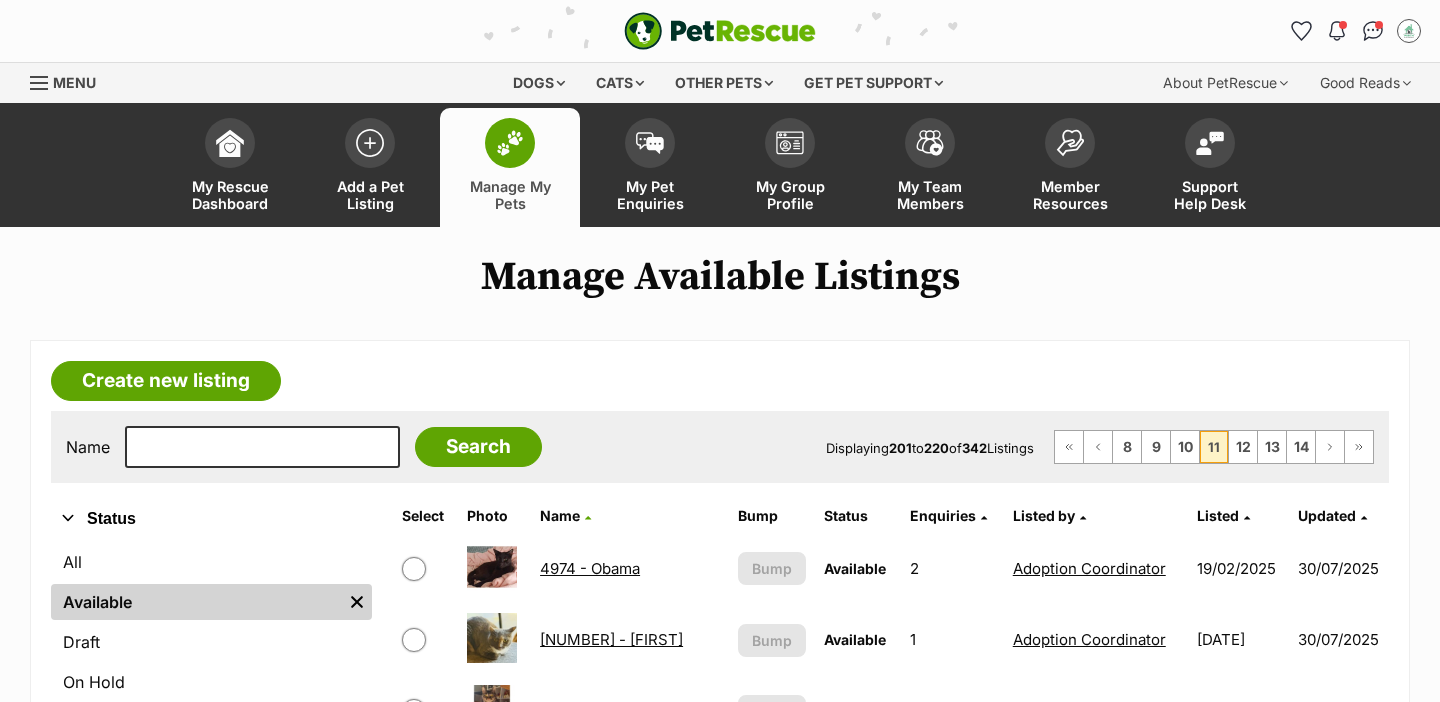 scroll, scrollTop: 0, scrollLeft: 0, axis: both 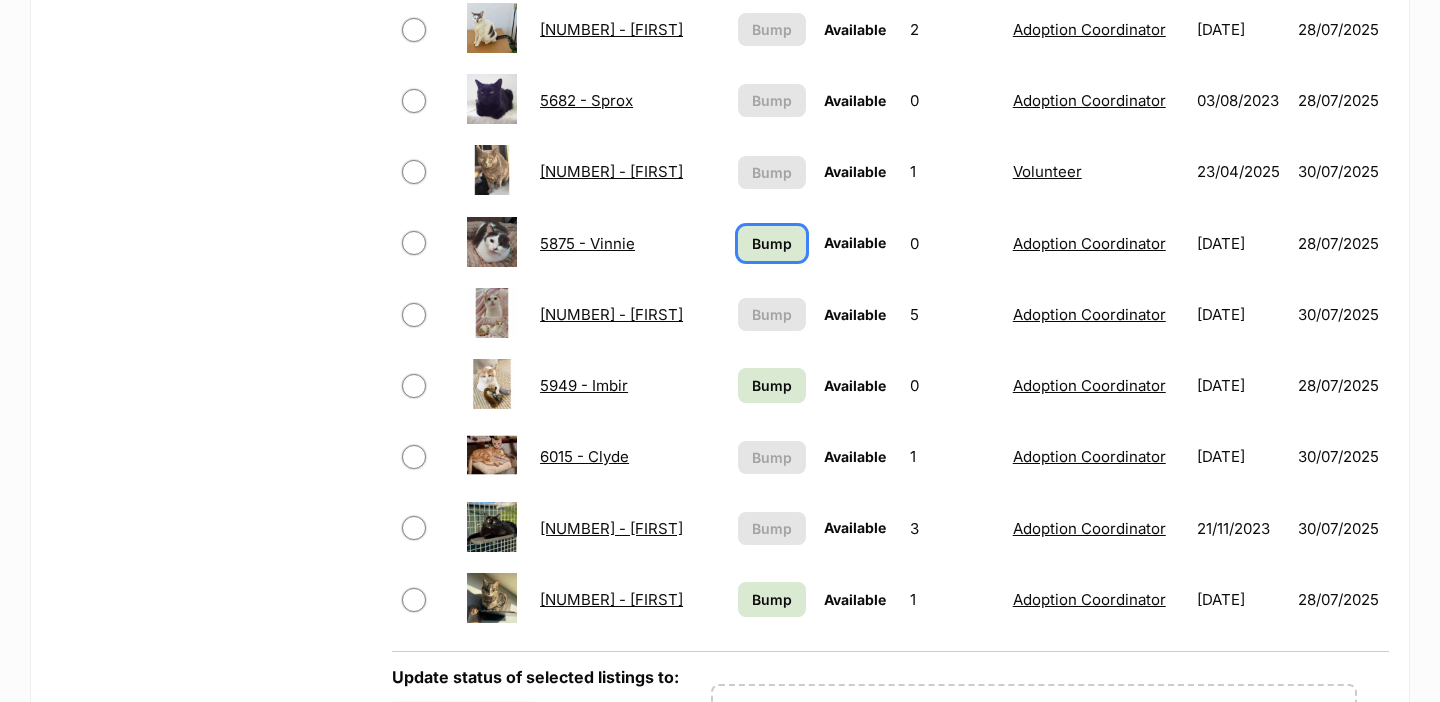 click on "Bump" at bounding box center [772, 243] 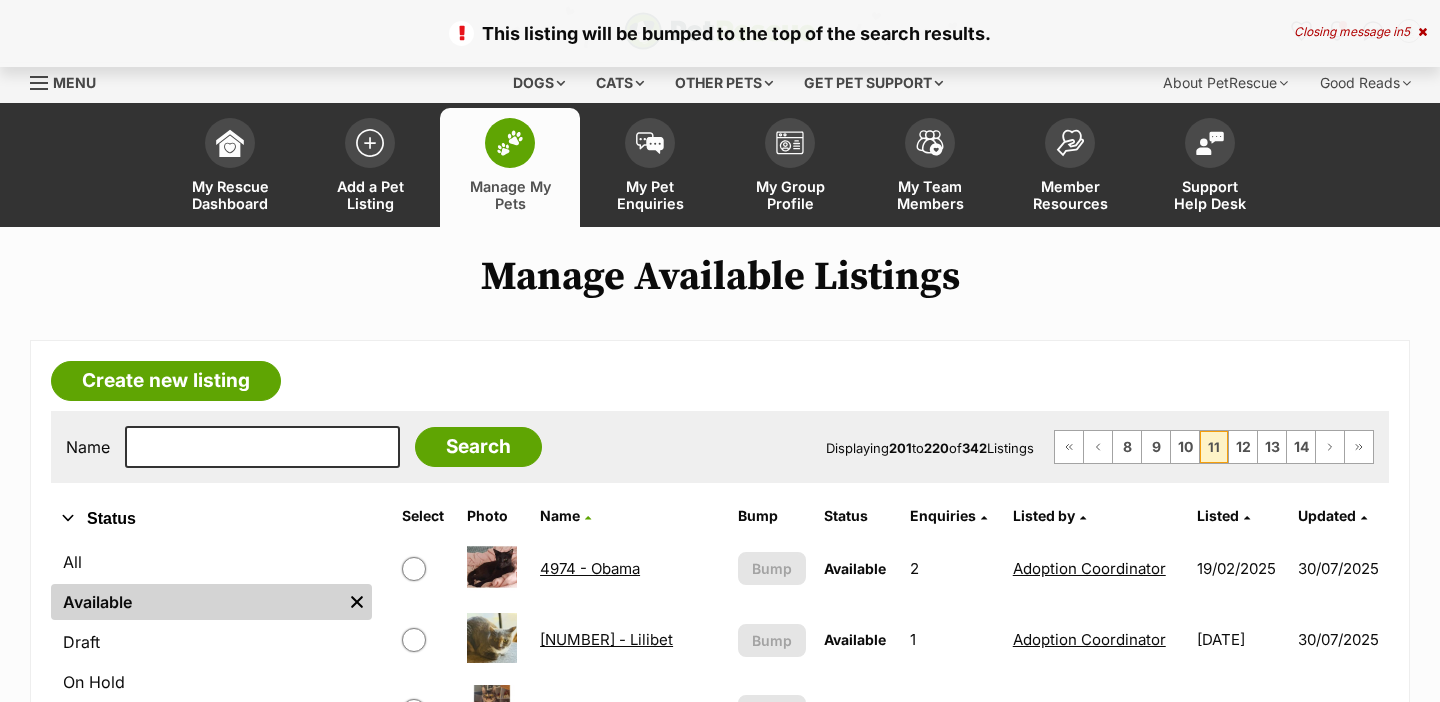 scroll, scrollTop: 0, scrollLeft: 0, axis: both 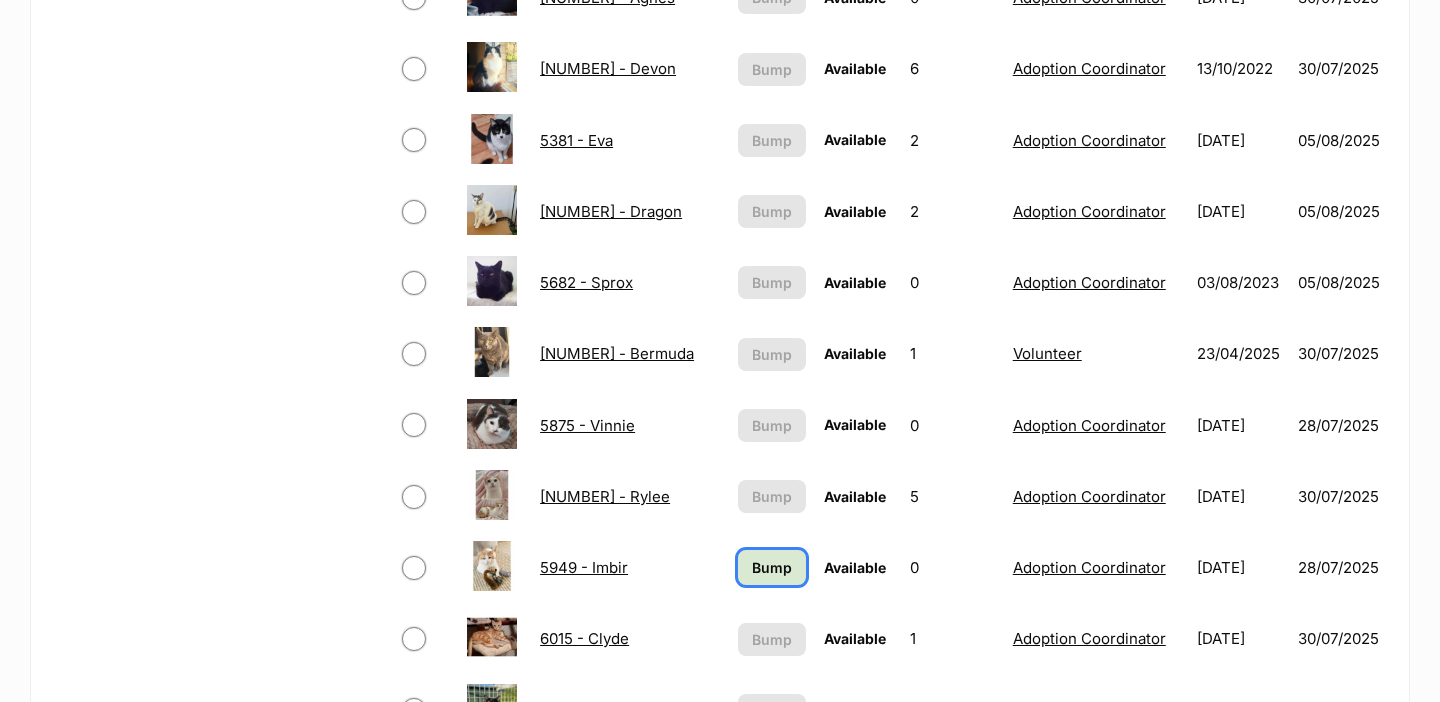 click on "Bump" at bounding box center [772, 567] 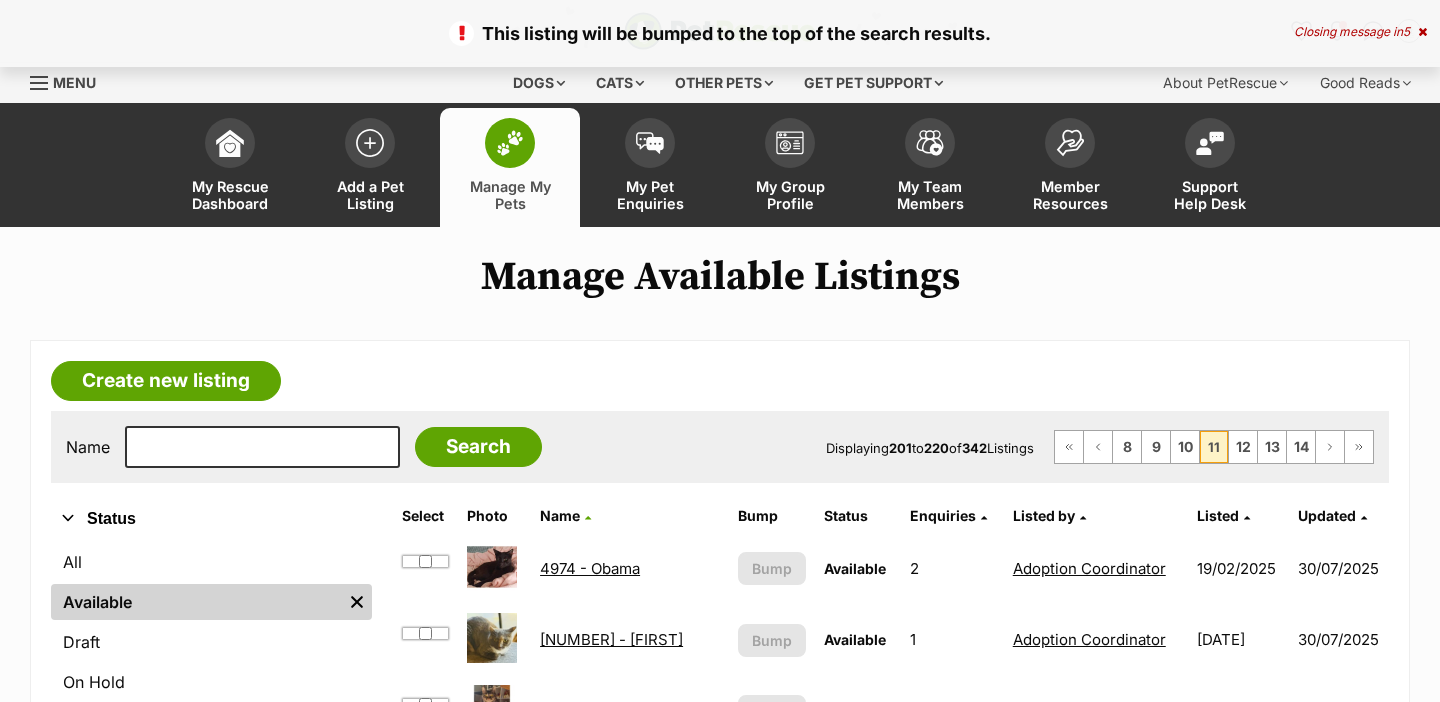 scroll, scrollTop: 0, scrollLeft: 0, axis: both 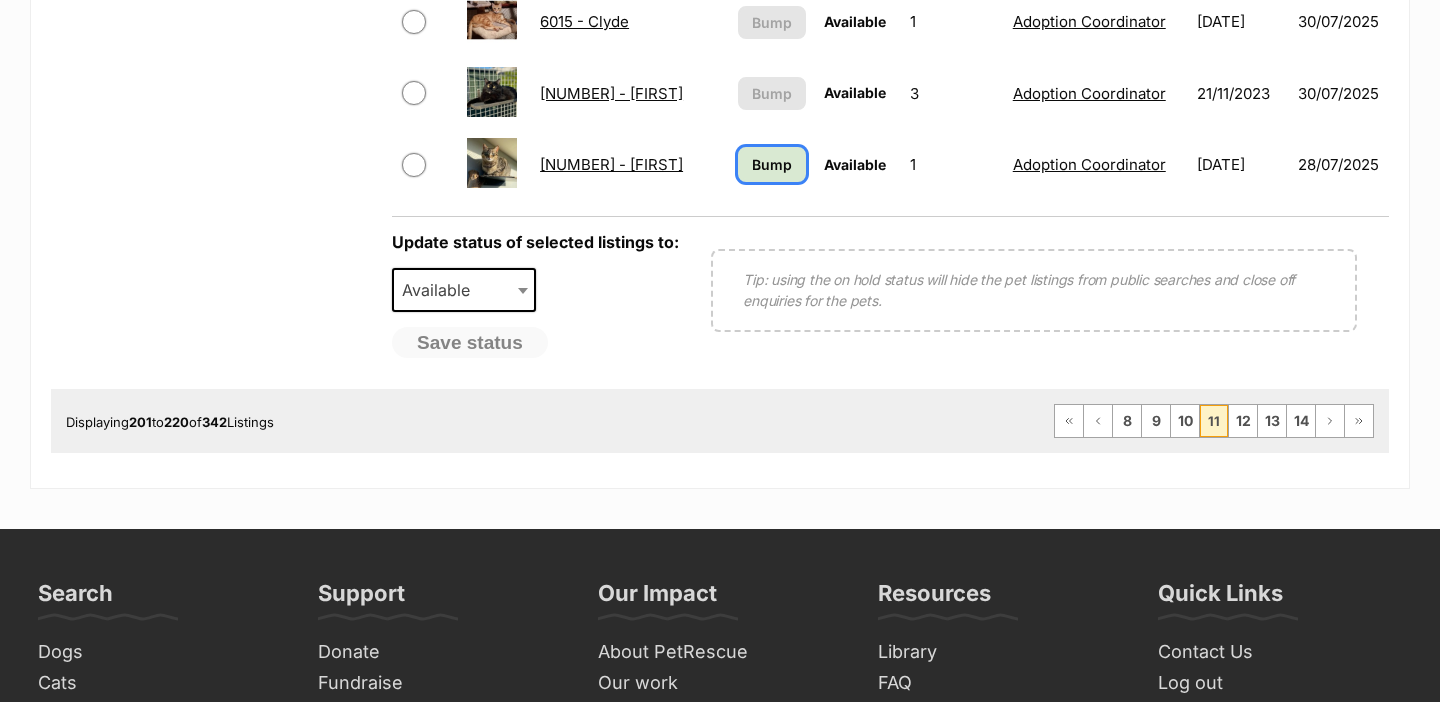 click on "Bump" at bounding box center [772, 164] 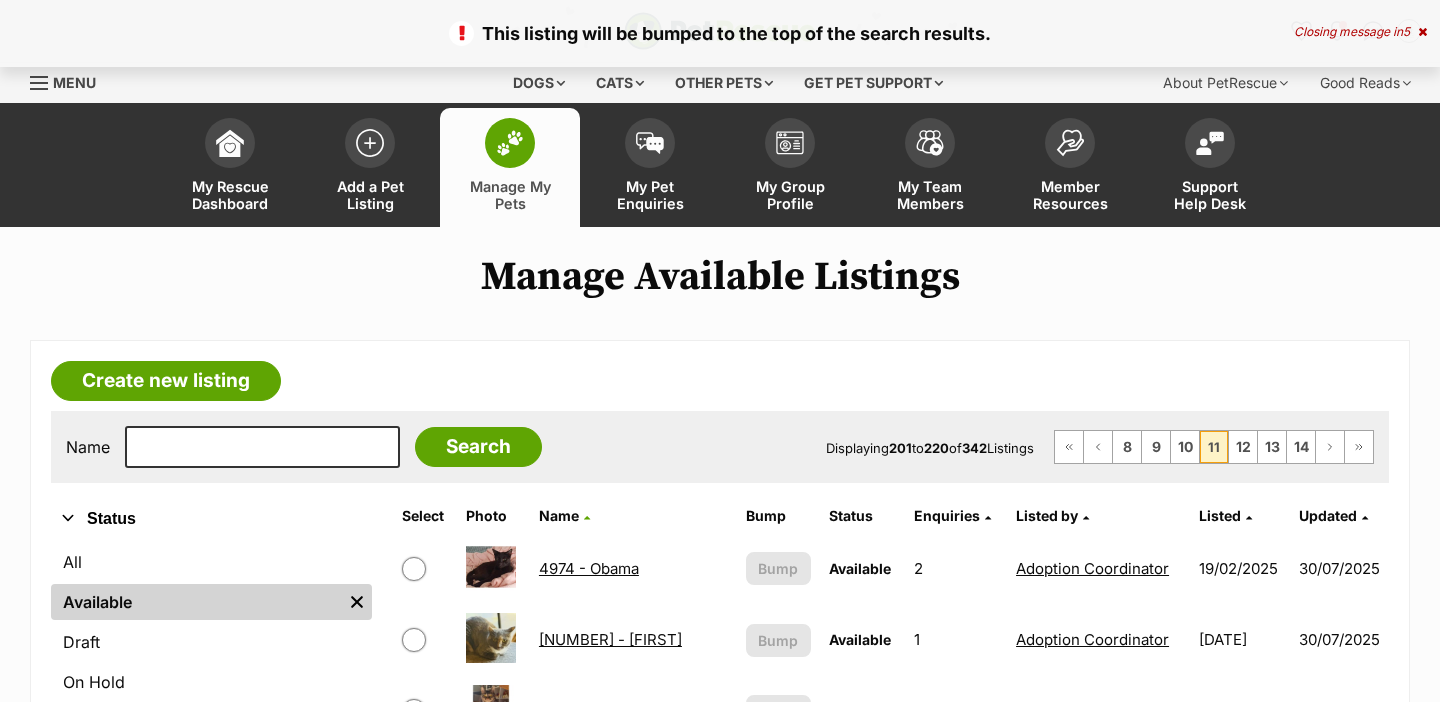 scroll, scrollTop: 0, scrollLeft: 0, axis: both 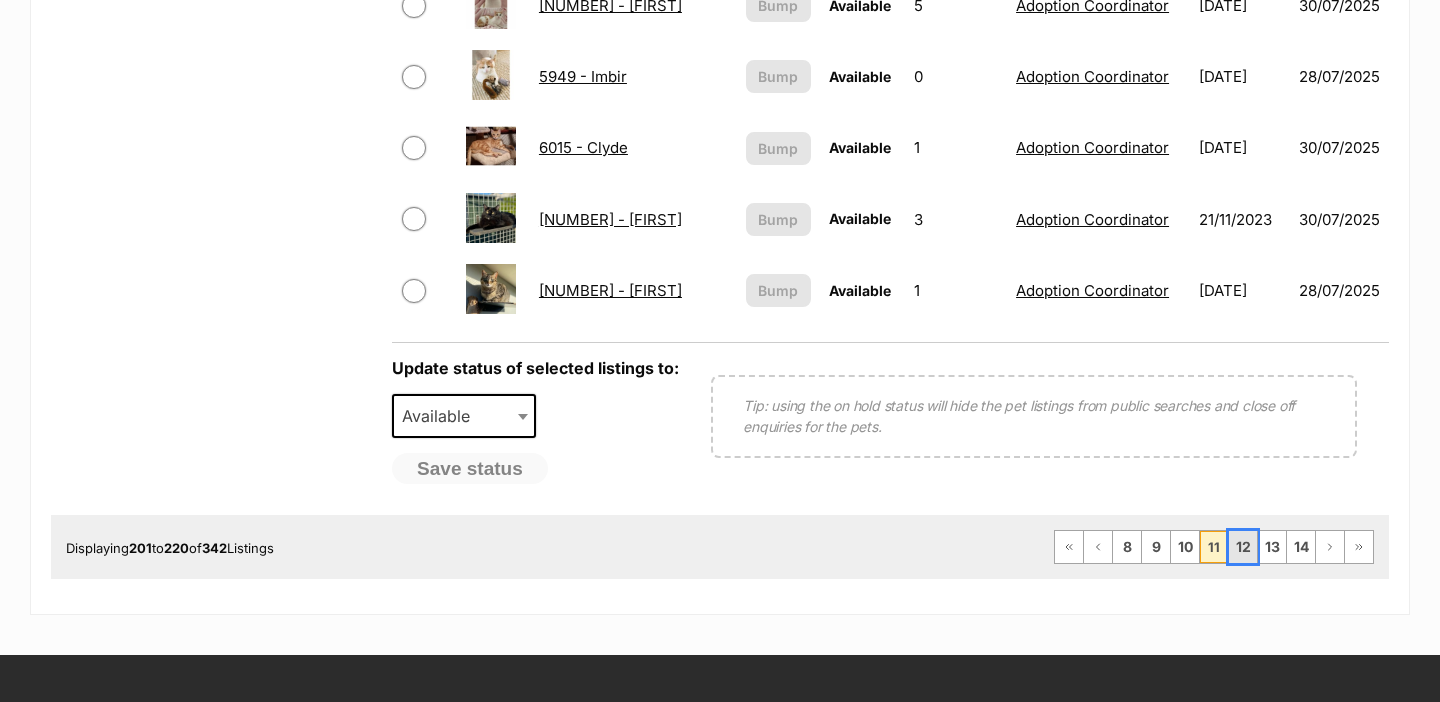 click on "12" at bounding box center [1243, 547] 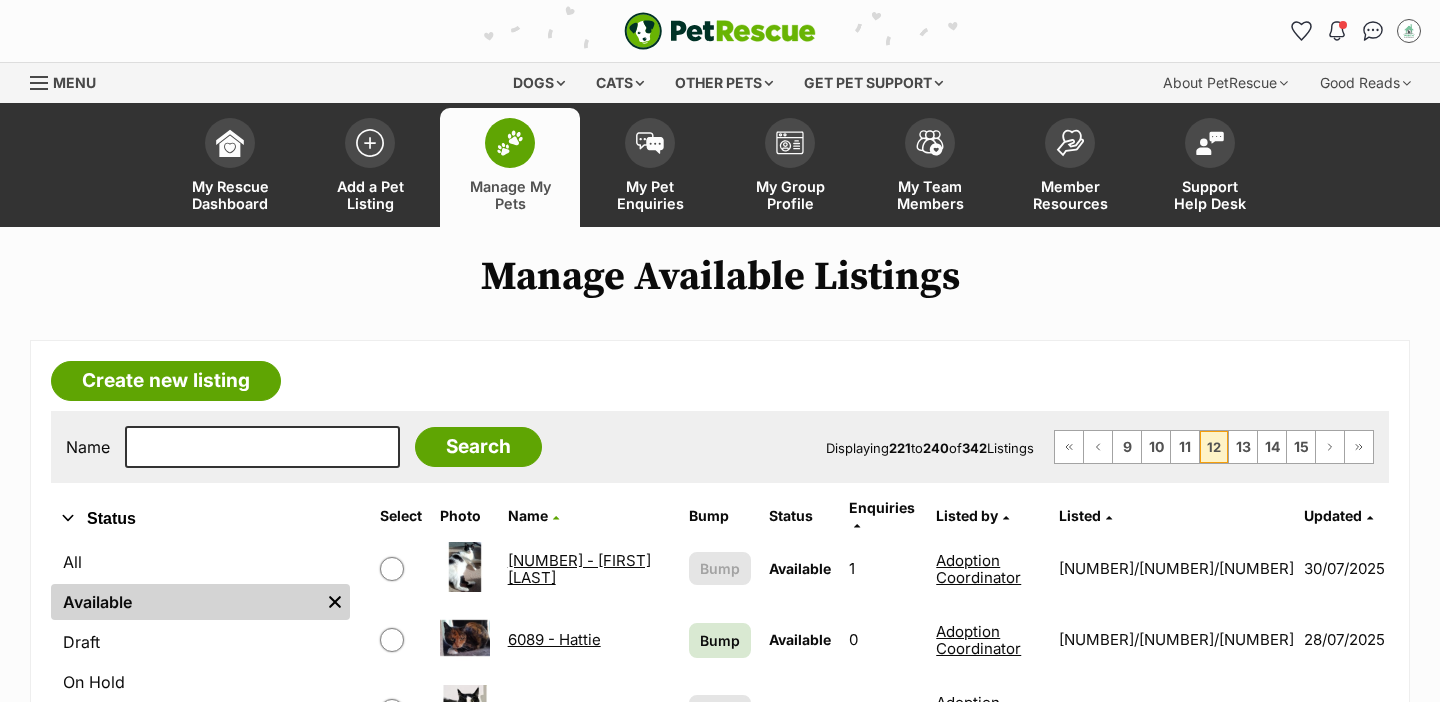 scroll, scrollTop: 0, scrollLeft: 0, axis: both 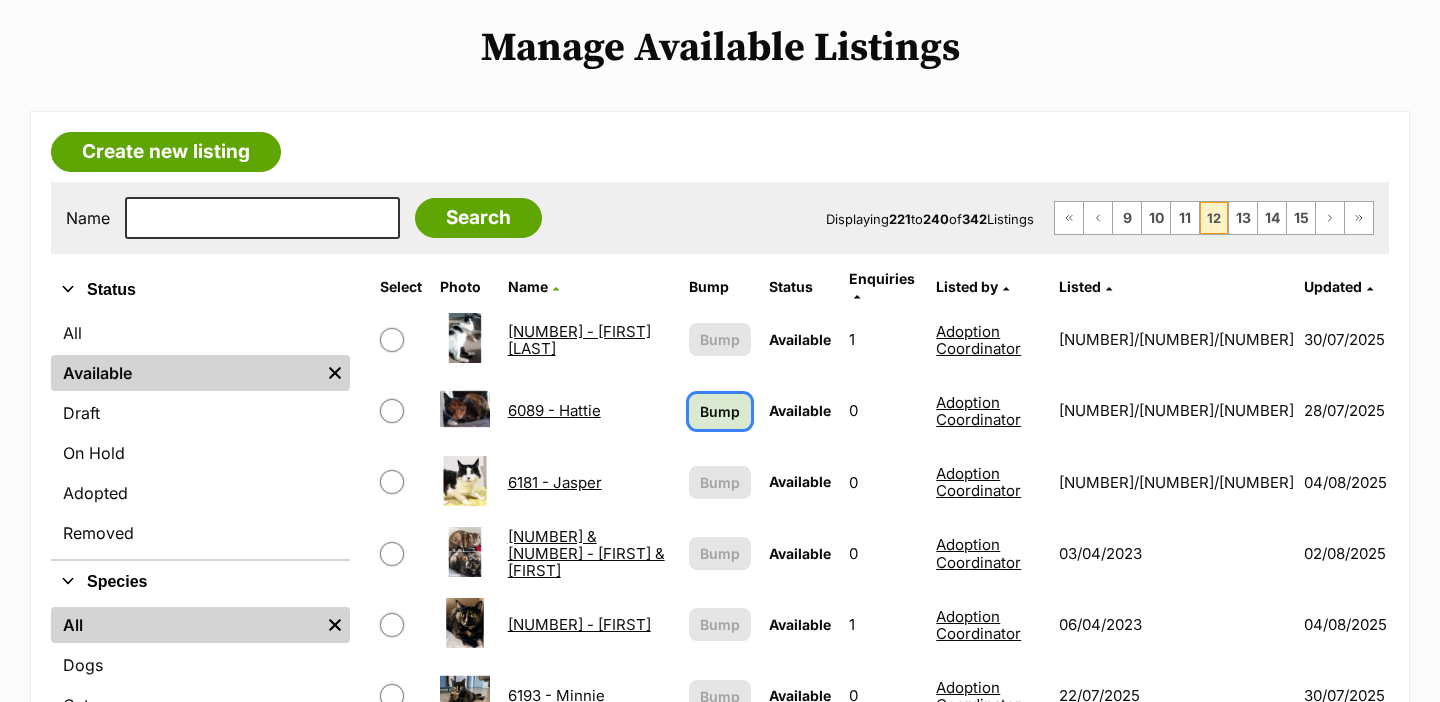 click on "Bump" at bounding box center [720, 411] 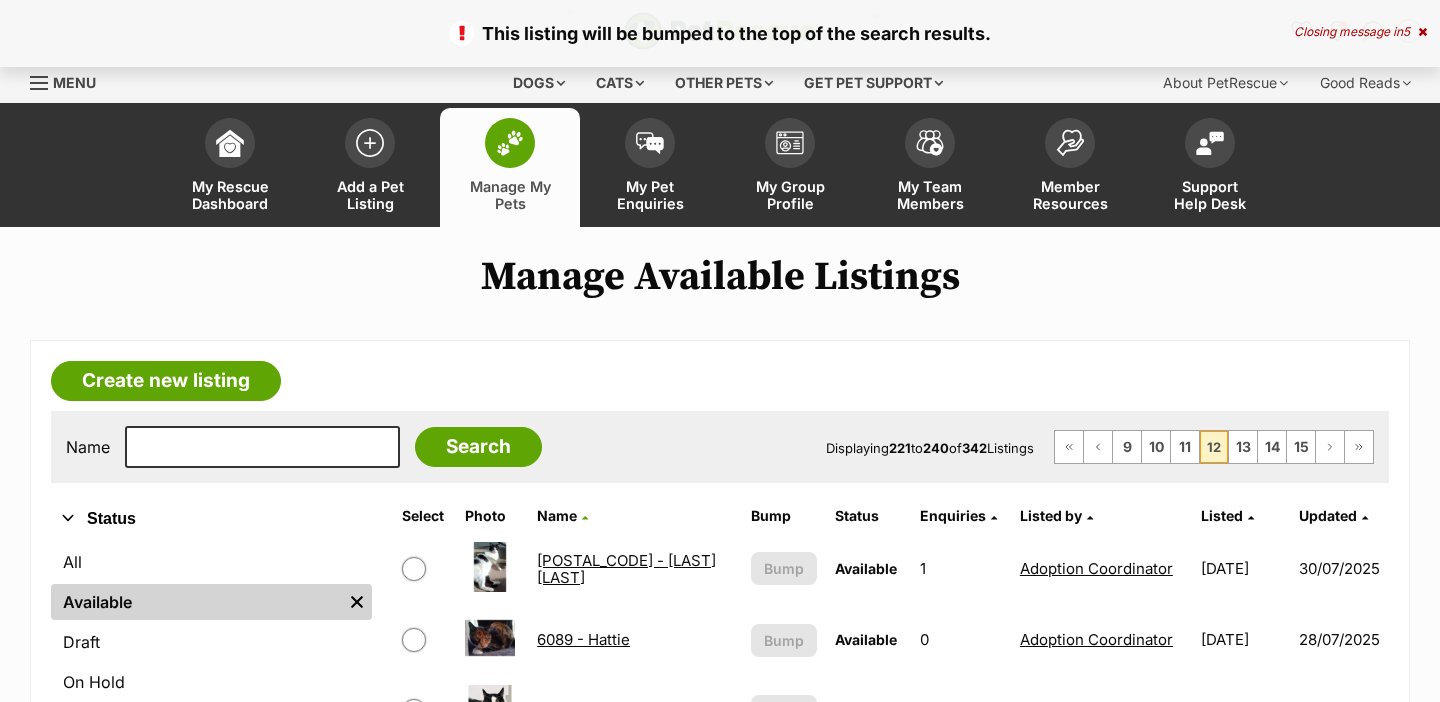 scroll, scrollTop: 0, scrollLeft: 0, axis: both 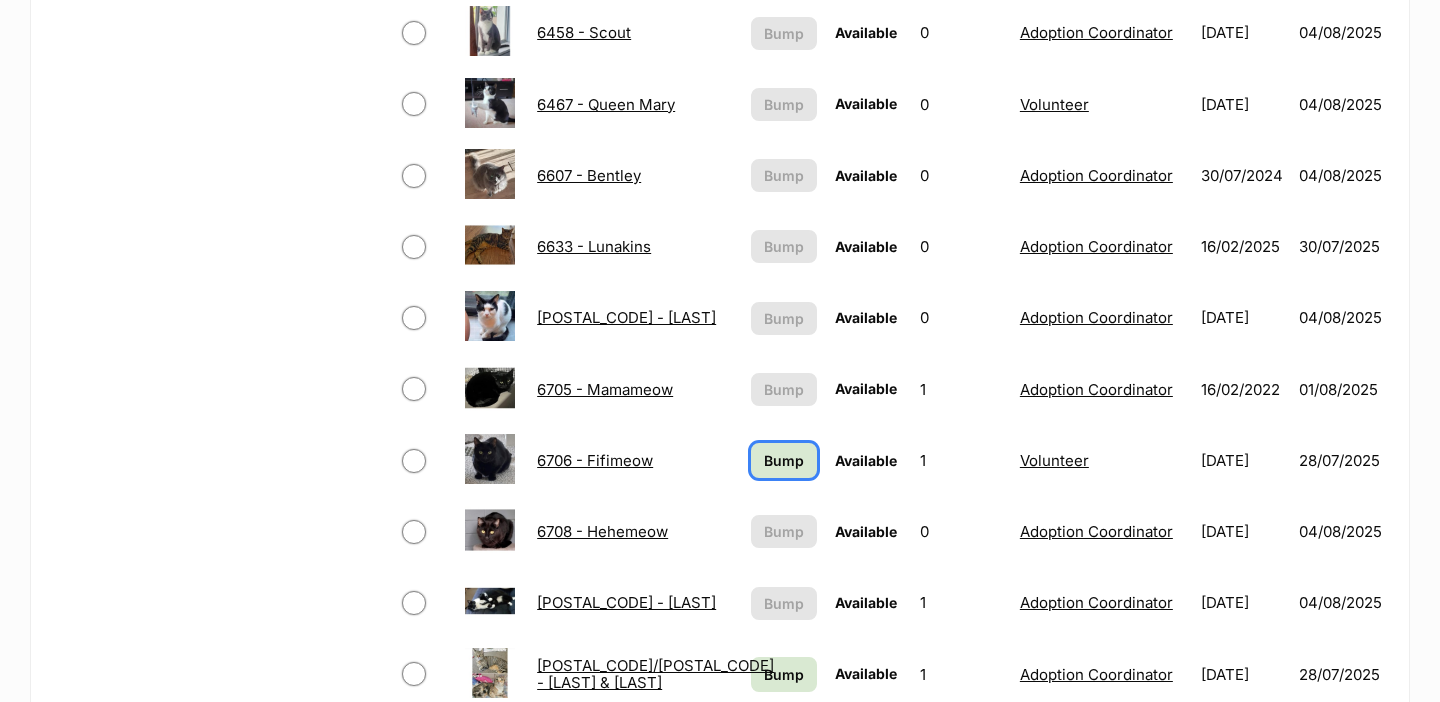 click on "Bump" at bounding box center [784, 460] 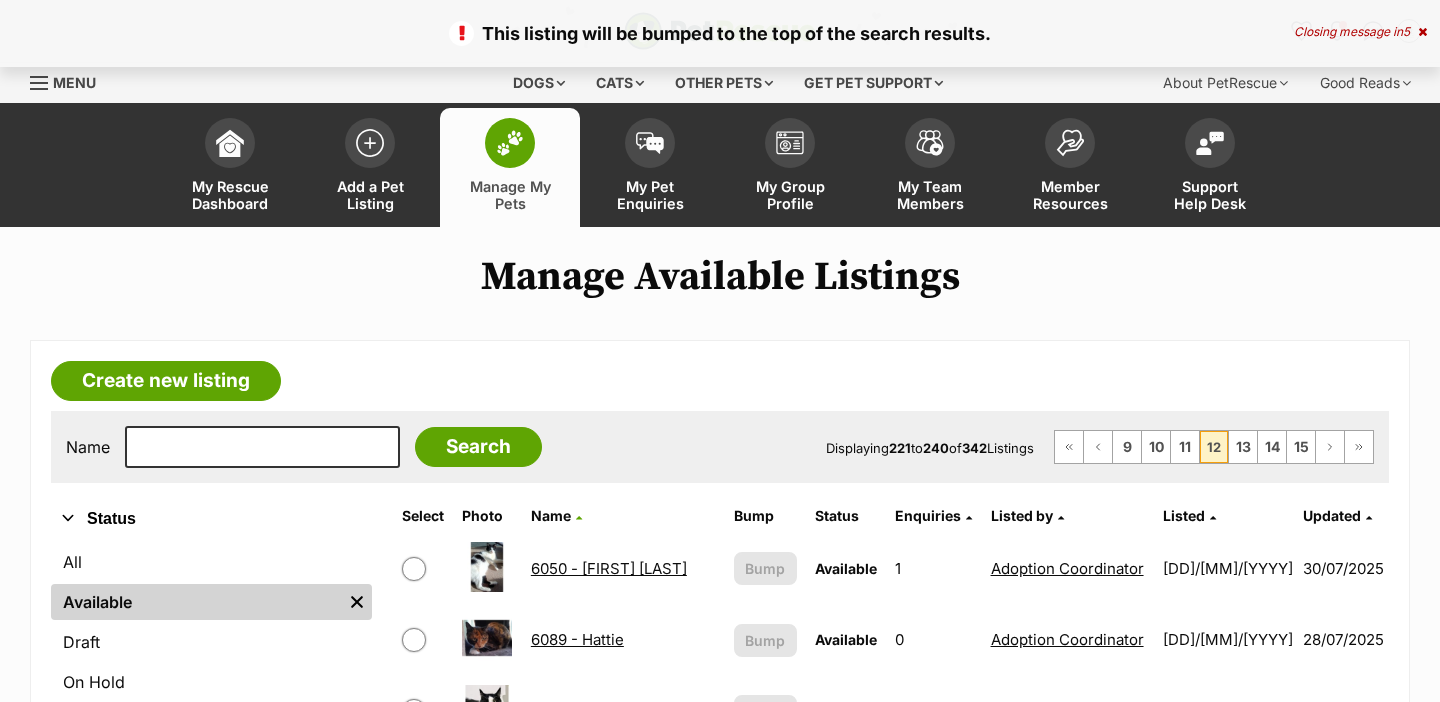 scroll, scrollTop: 0, scrollLeft: 0, axis: both 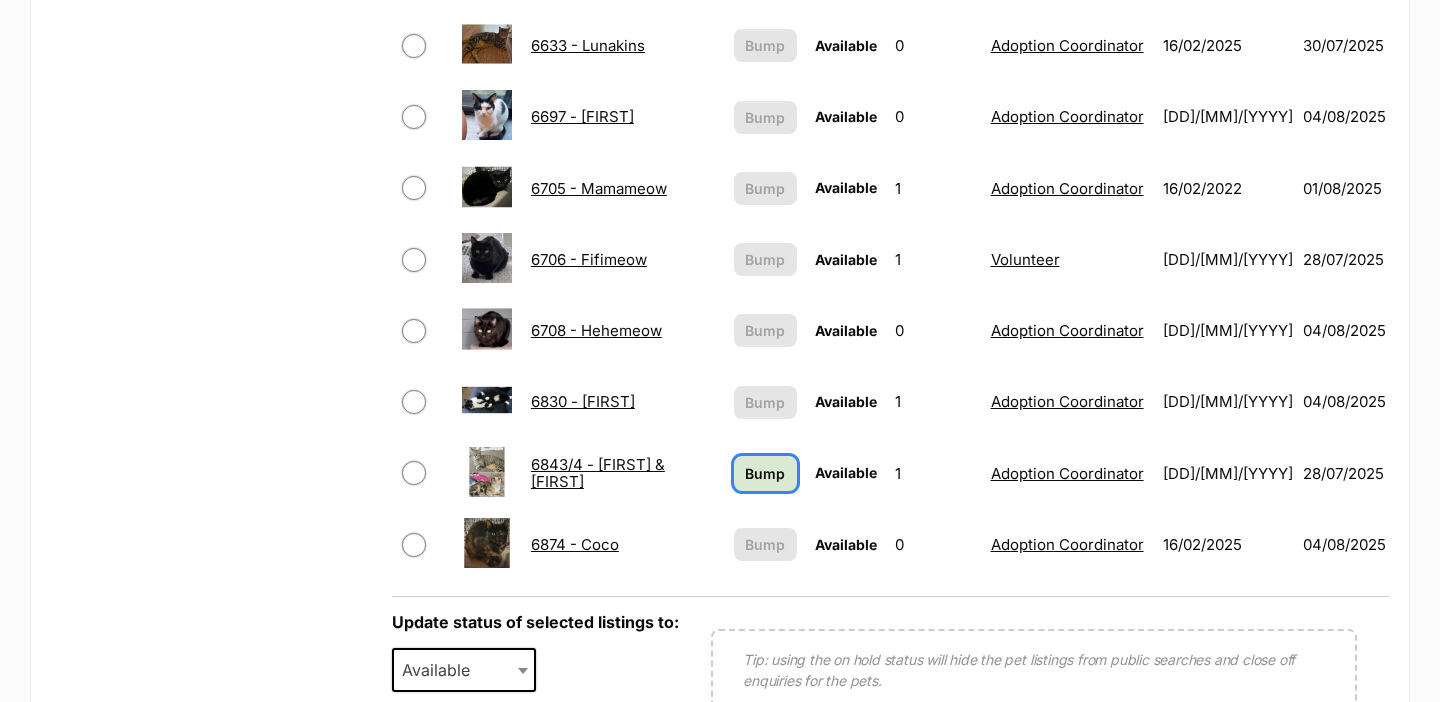 click on "Bump" at bounding box center [765, 473] 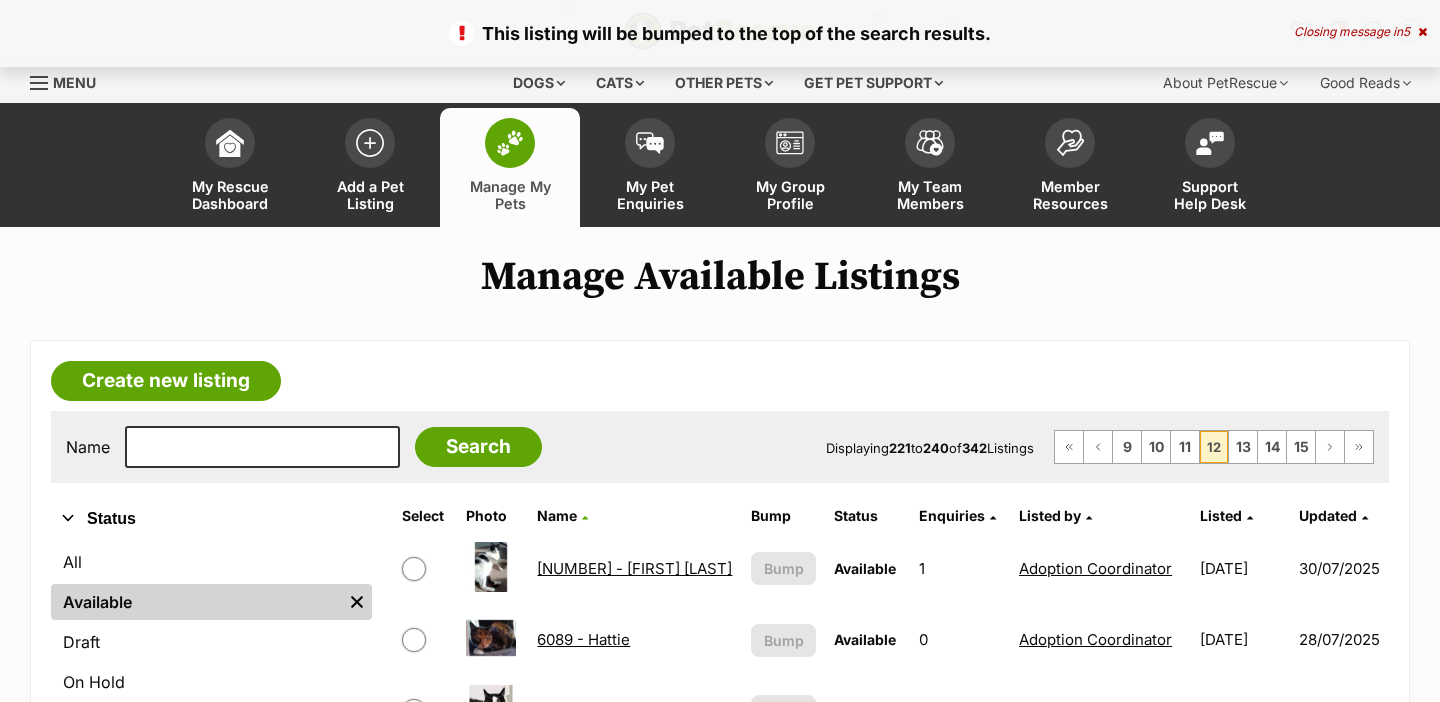 scroll, scrollTop: 0, scrollLeft: 0, axis: both 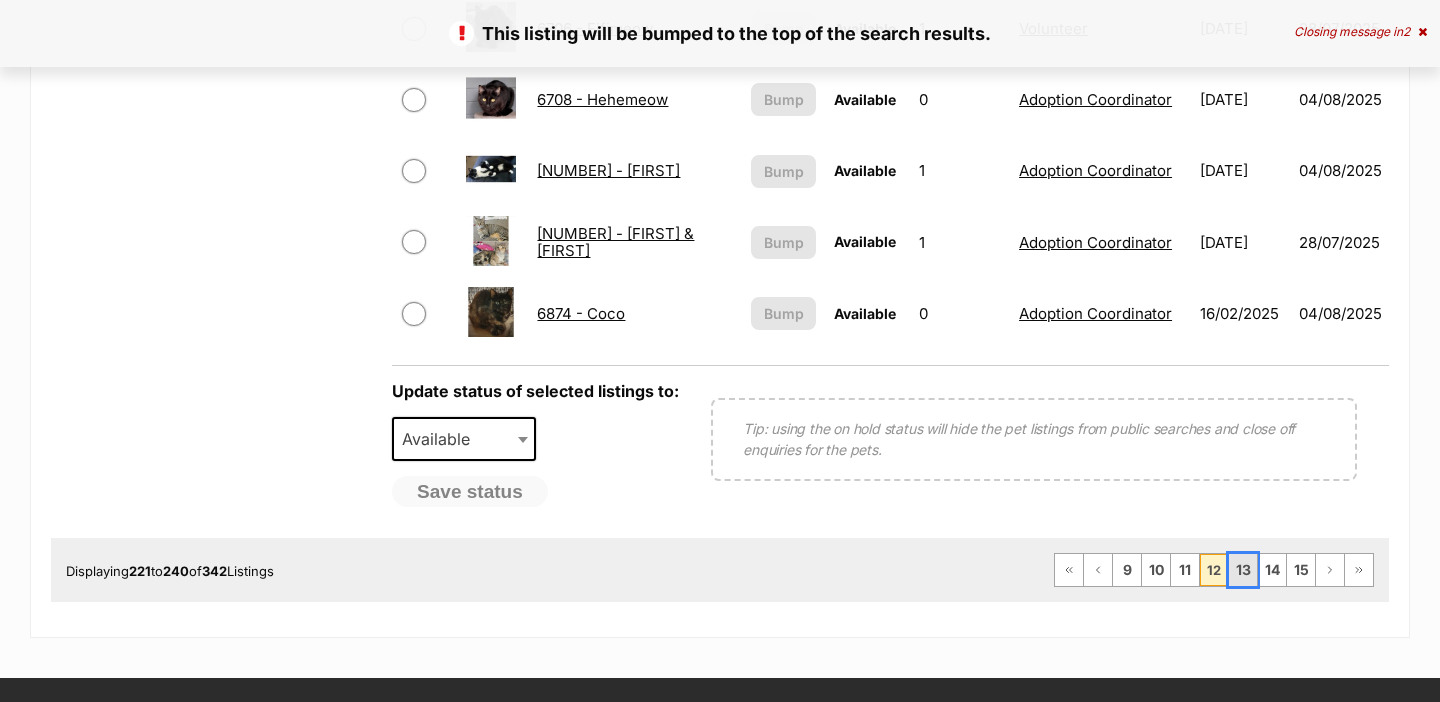 click on "13" at bounding box center [1243, 570] 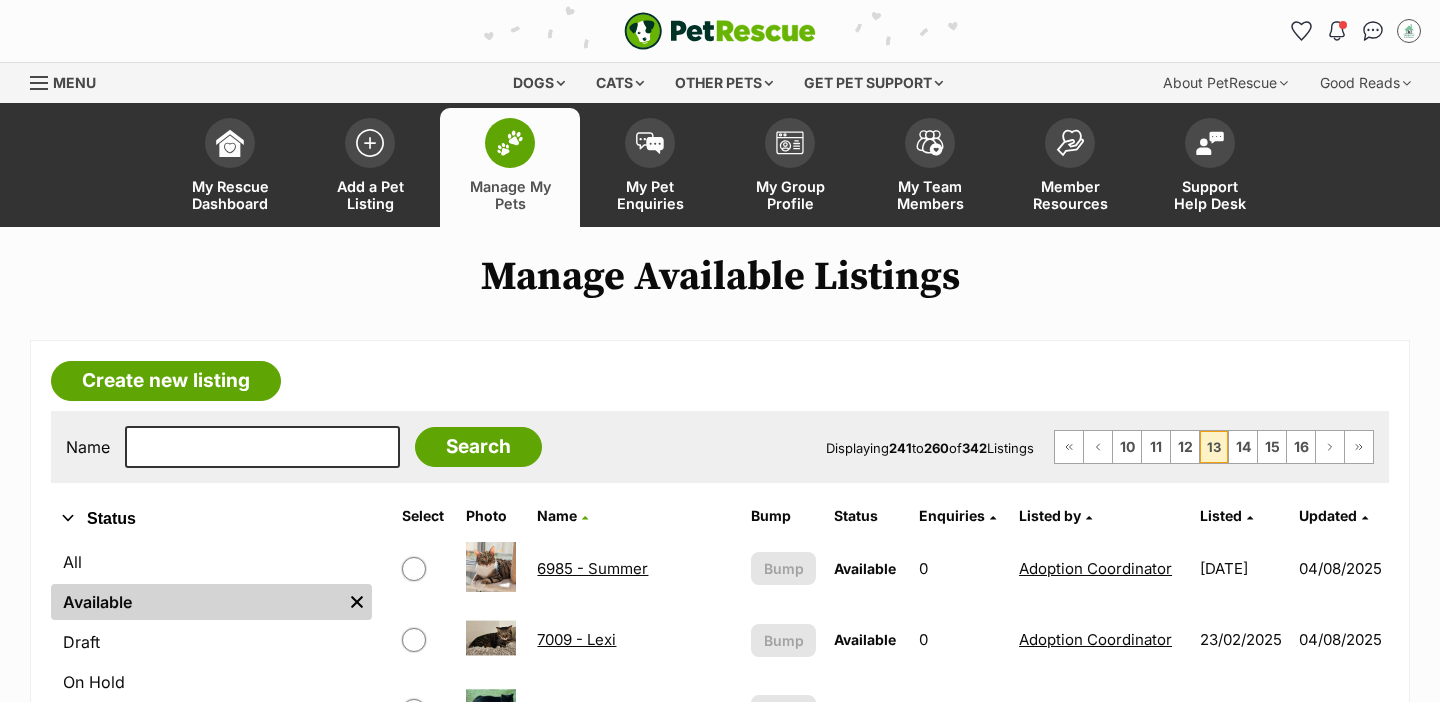 scroll, scrollTop: 0, scrollLeft: 0, axis: both 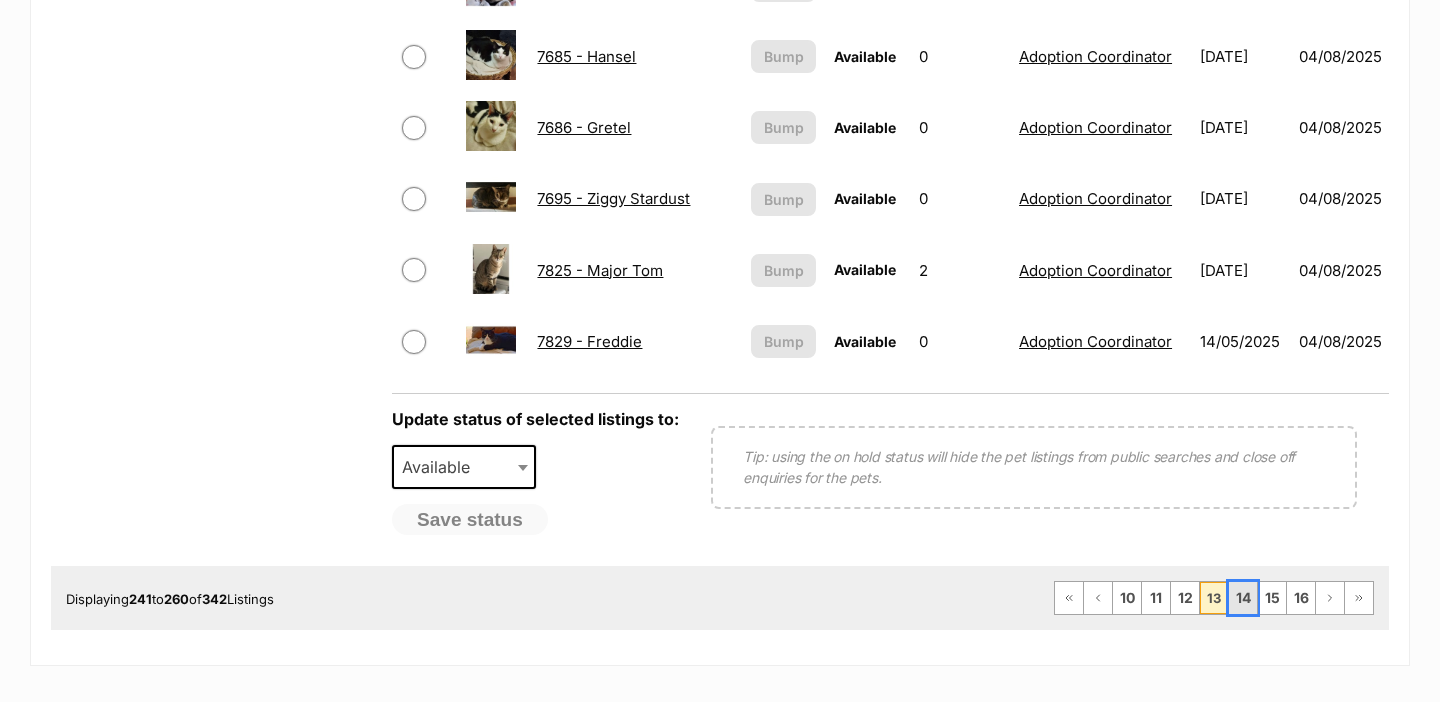 click on "14" at bounding box center (1243, 598) 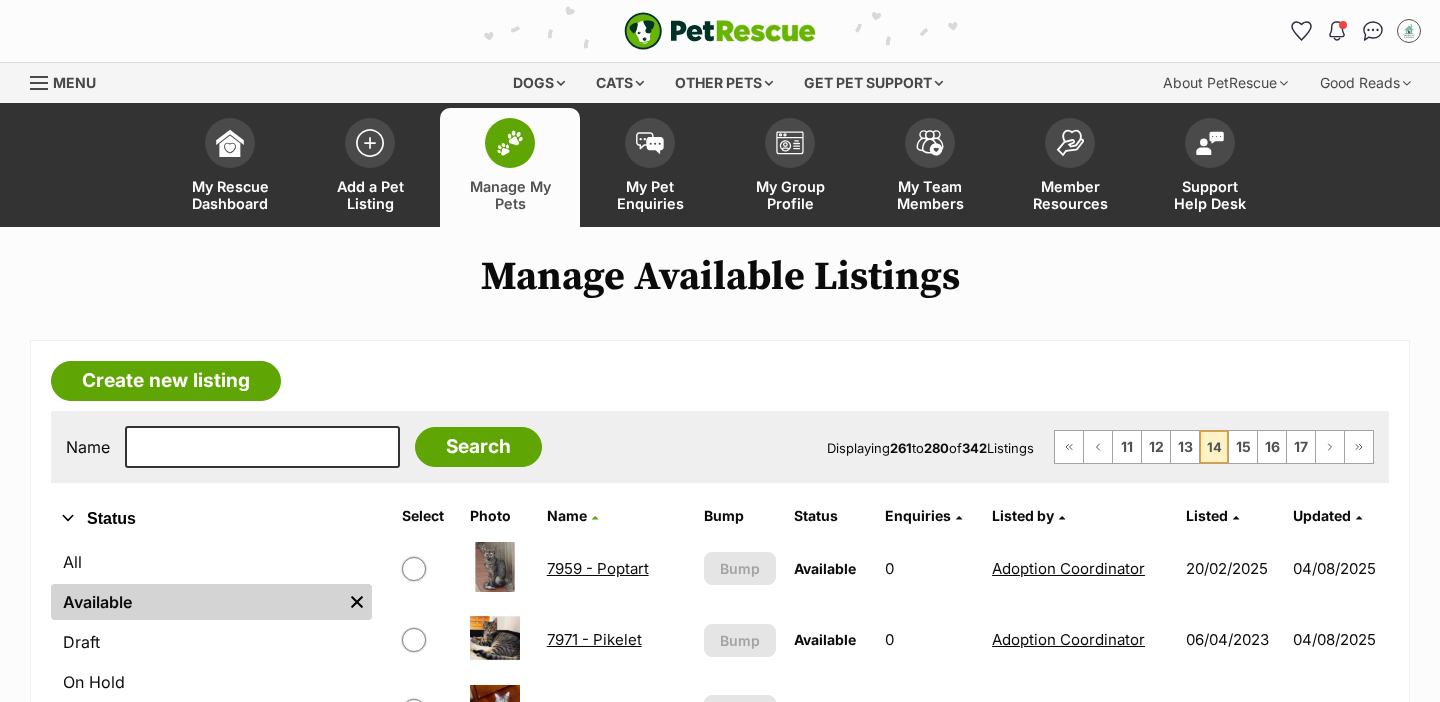 scroll, scrollTop: 0, scrollLeft: 0, axis: both 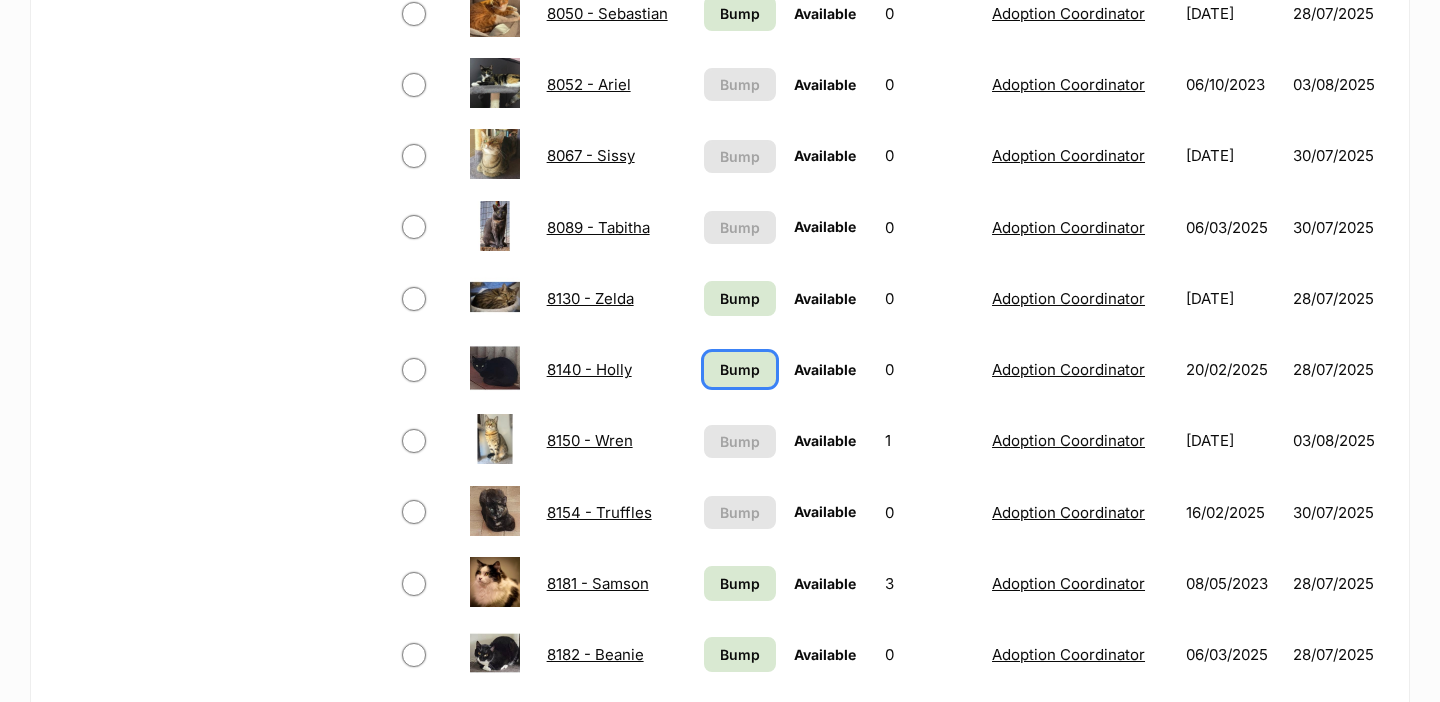 click on "Bump" at bounding box center [740, 369] 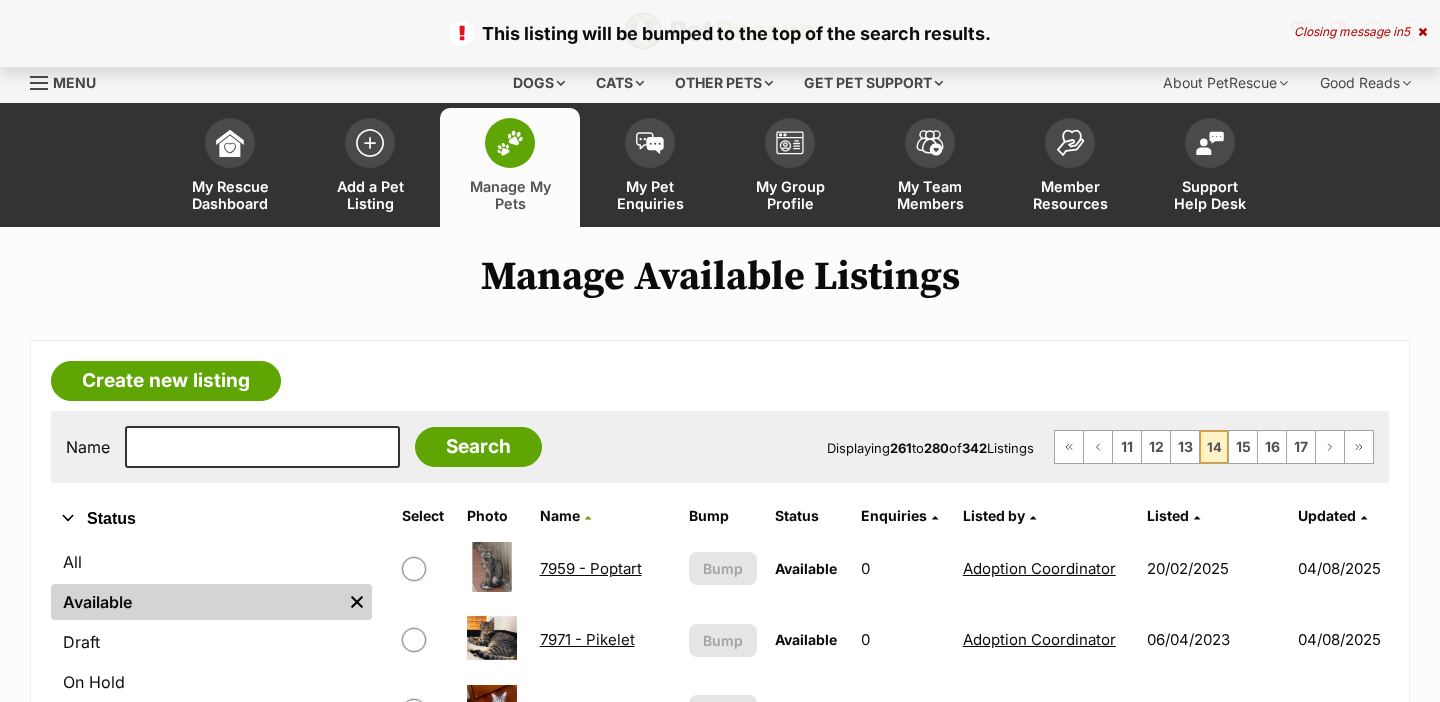 scroll, scrollTop: 0, scrollLeft: 0, axis: both 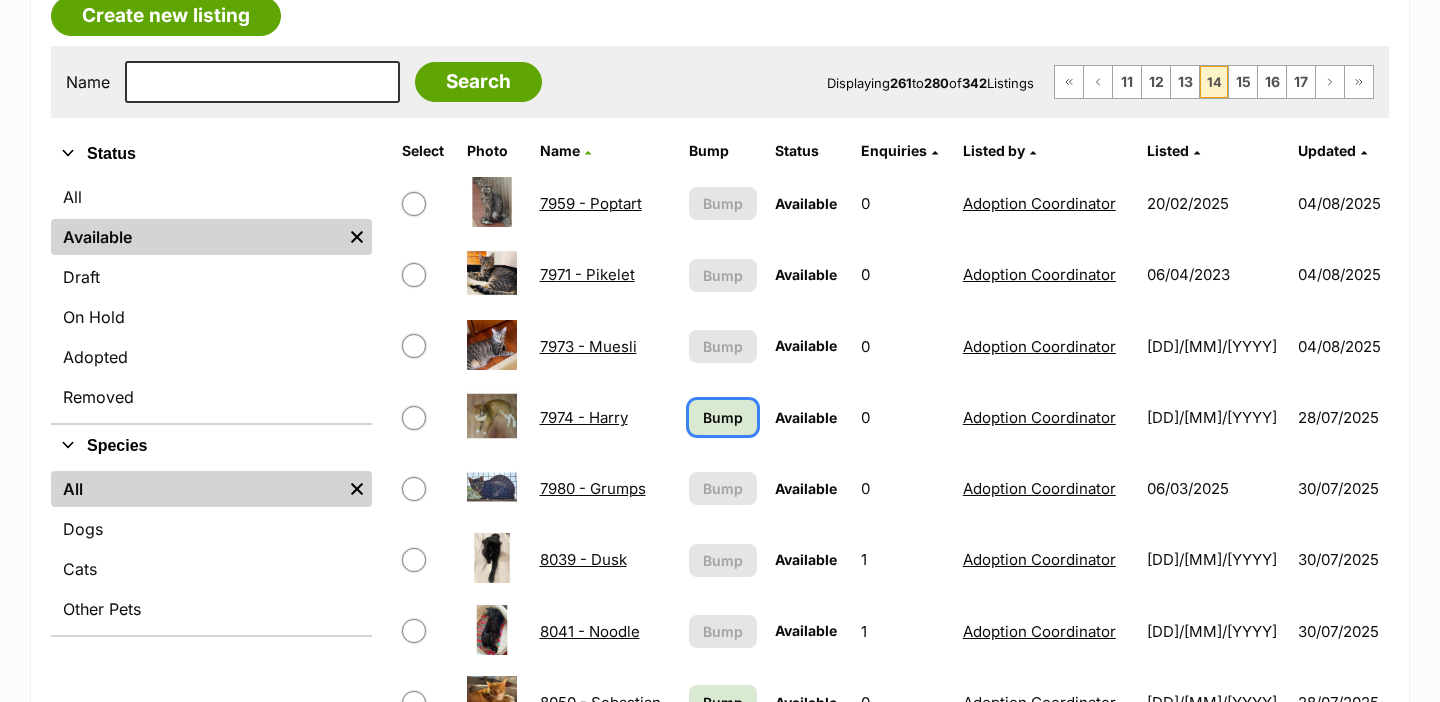 click on "Bump" at bounding box center (723, 417) 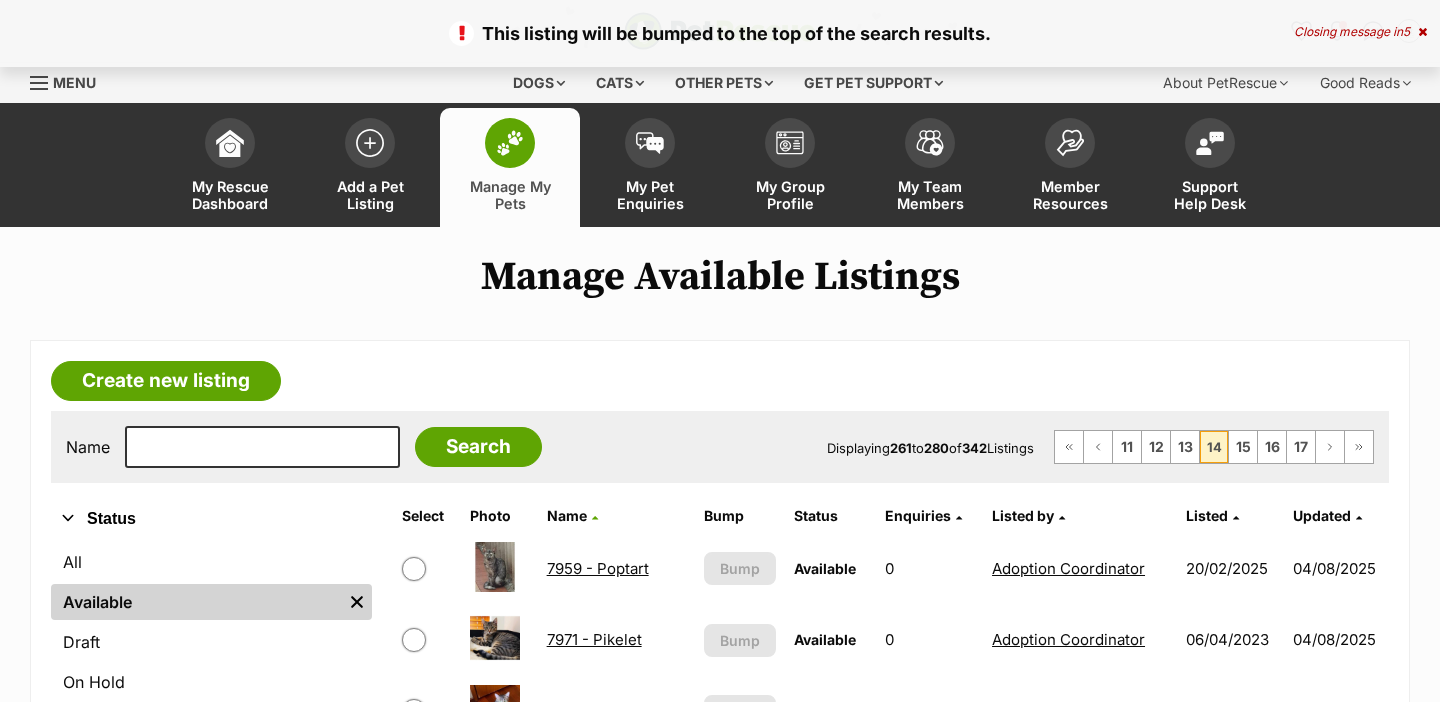 scroll, scrollTop: 0, scrollLeft: 0, axis: both 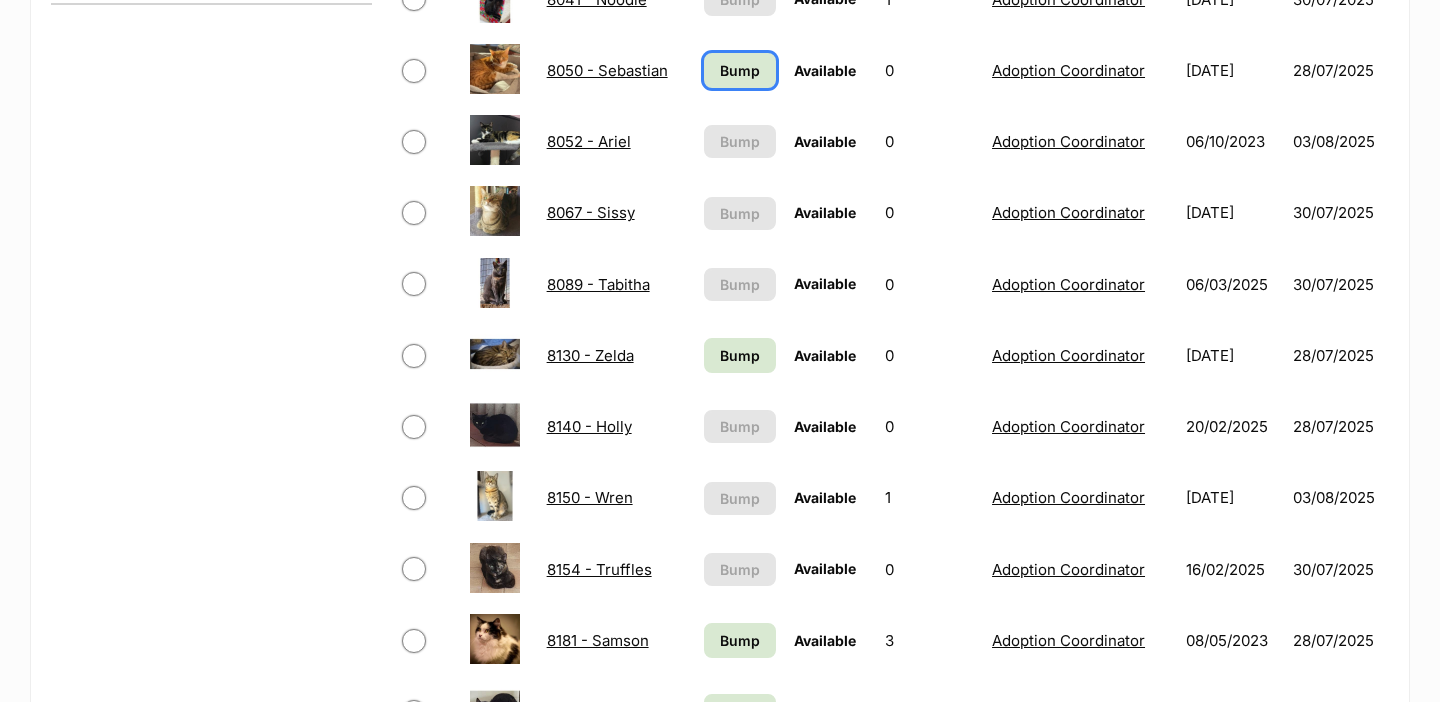 click on "Bump" at bounding box center [740, 70] 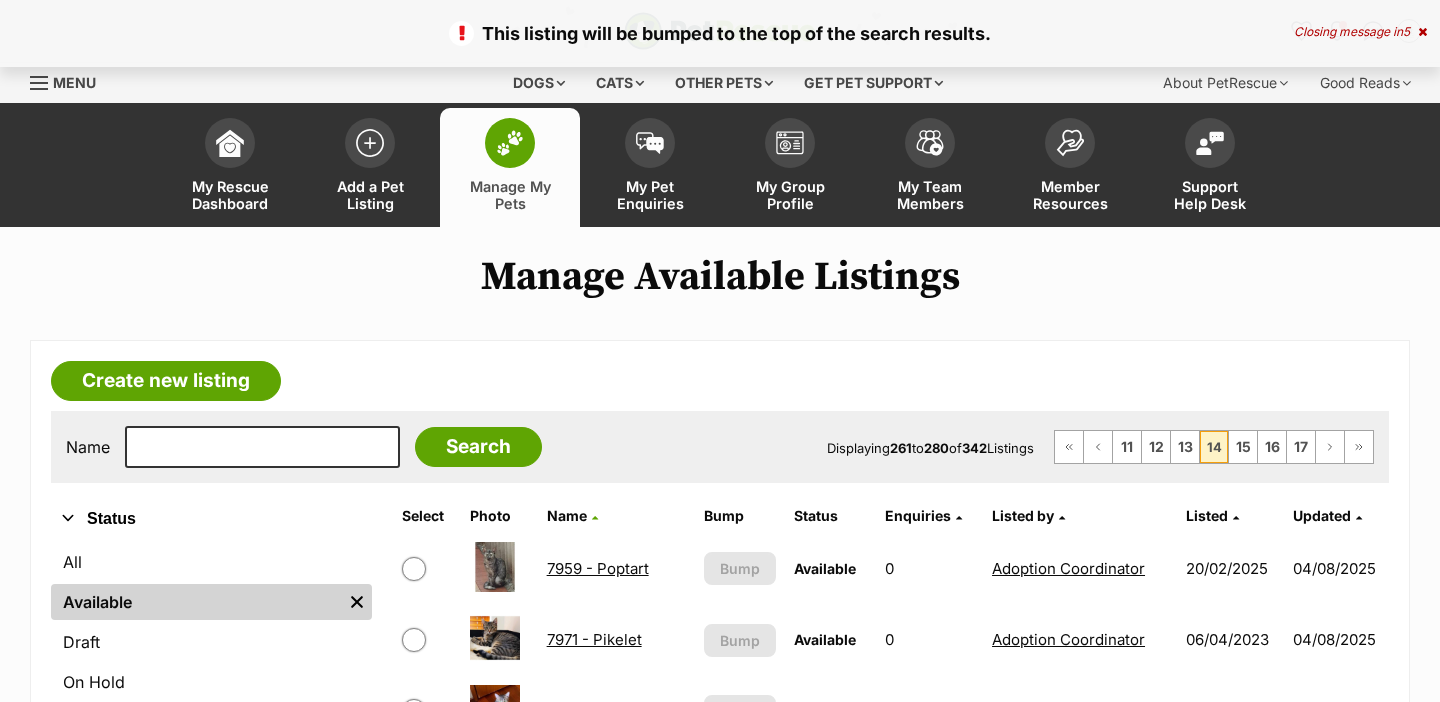 scroll, scrollTop: 0, scrollLeft: 0, axis: both 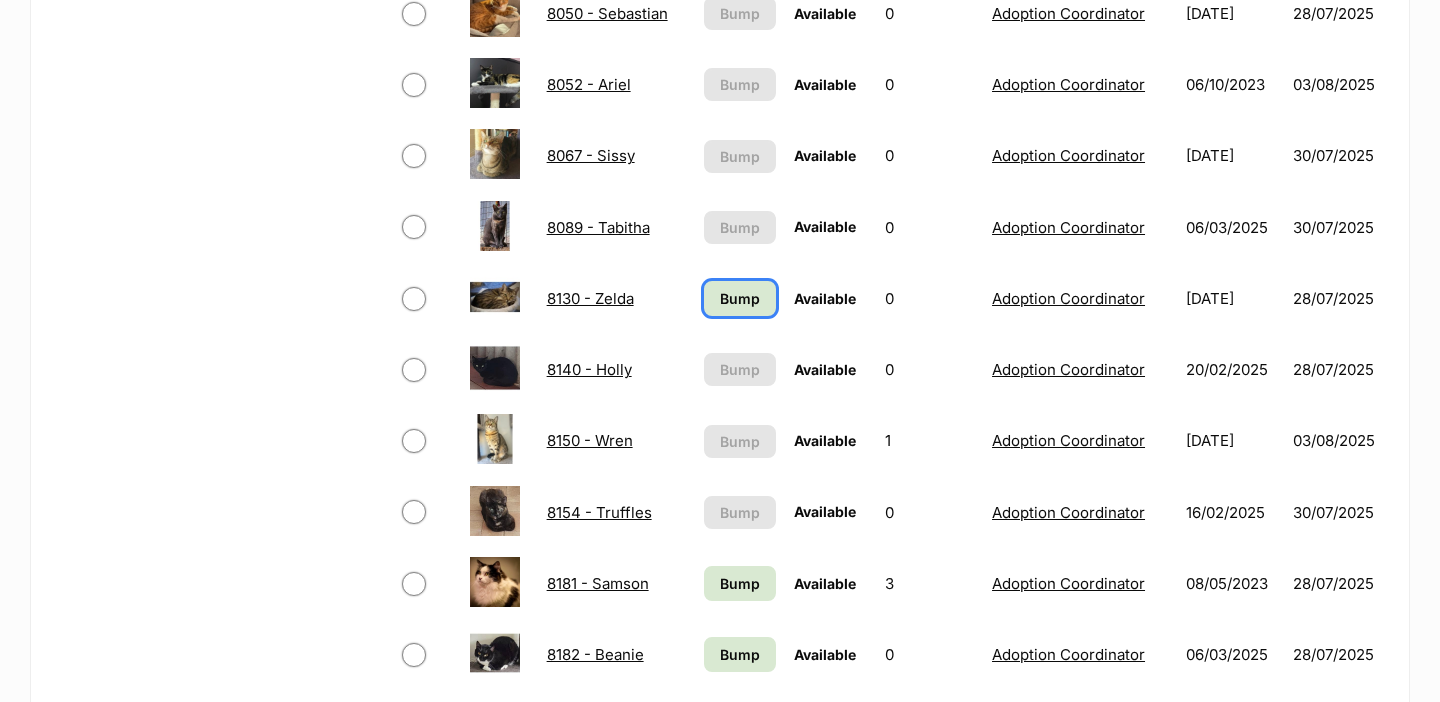 click on "Bump" at bounding box center (740, 298) 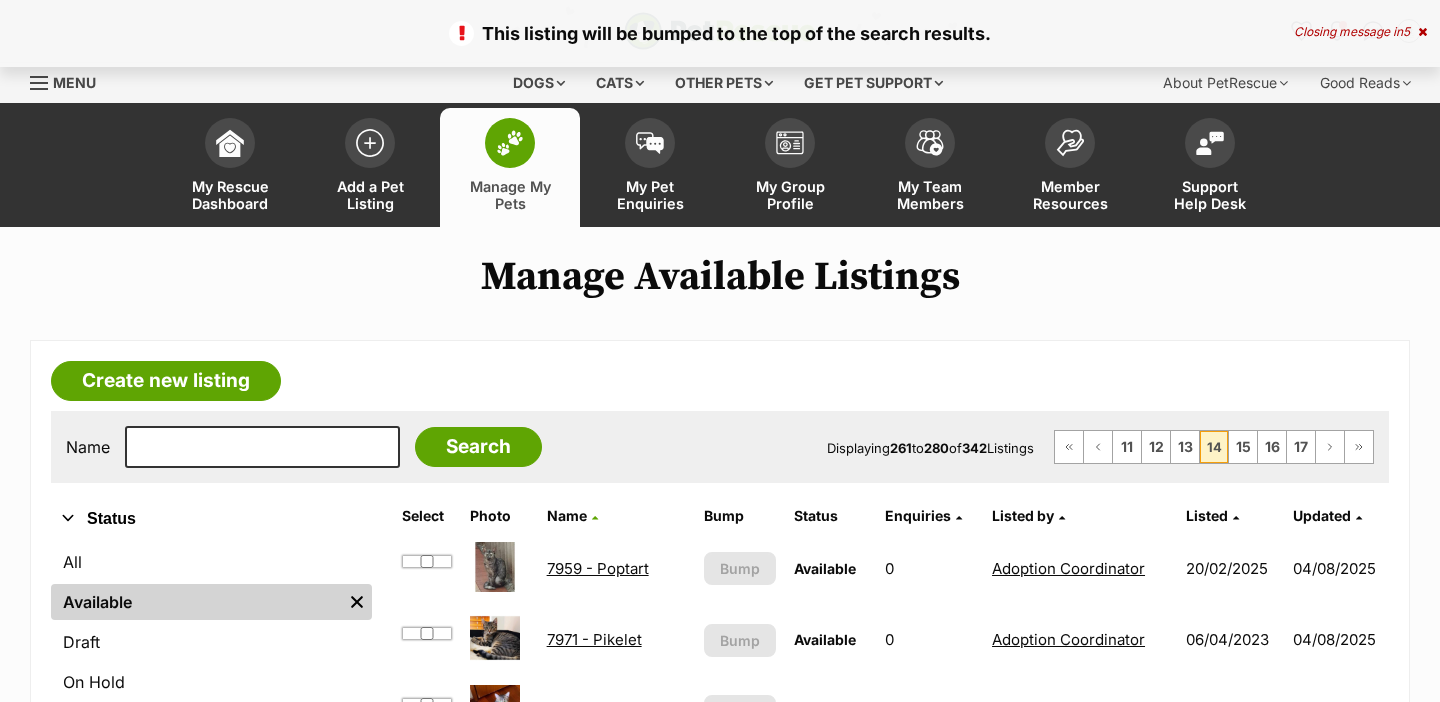 scroll, scrollTop: 0, scrollLeft: 0, axis: both 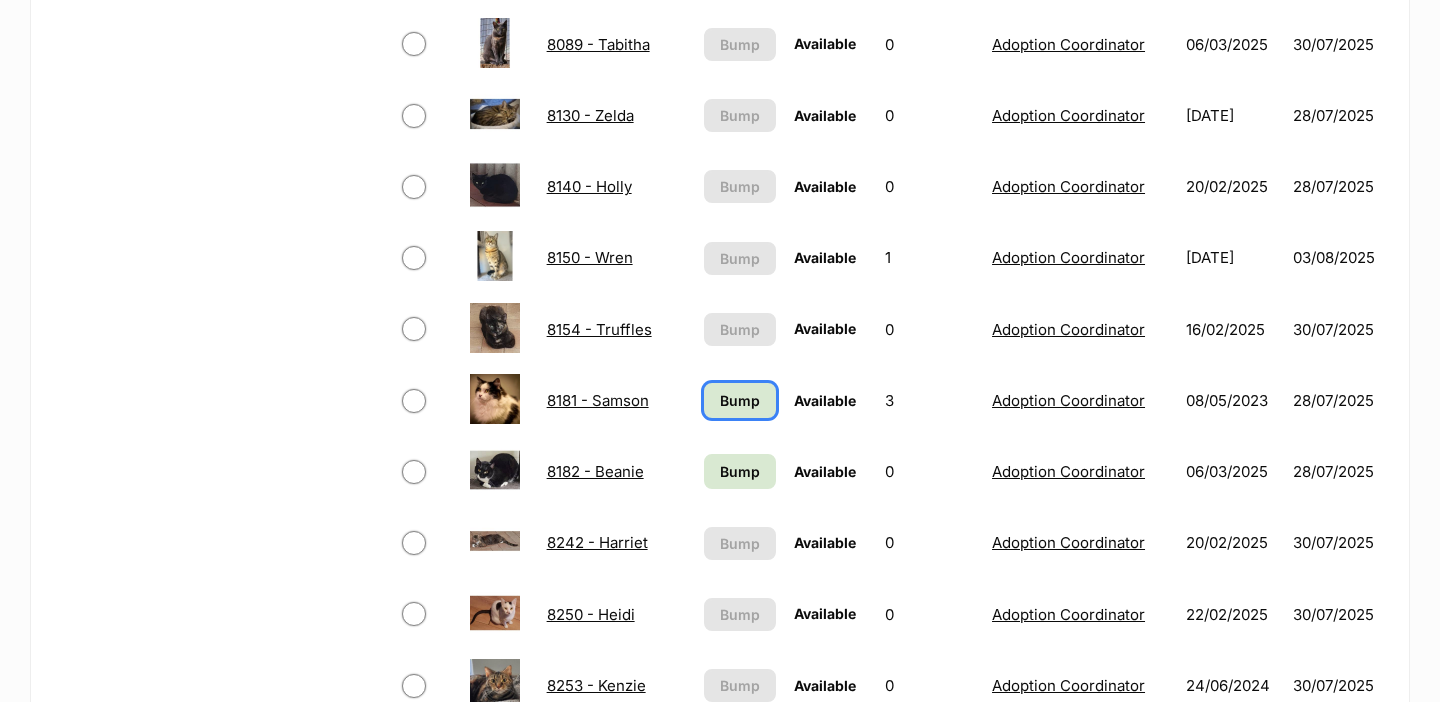 click on "Bump" at bounding box center (740, 400) 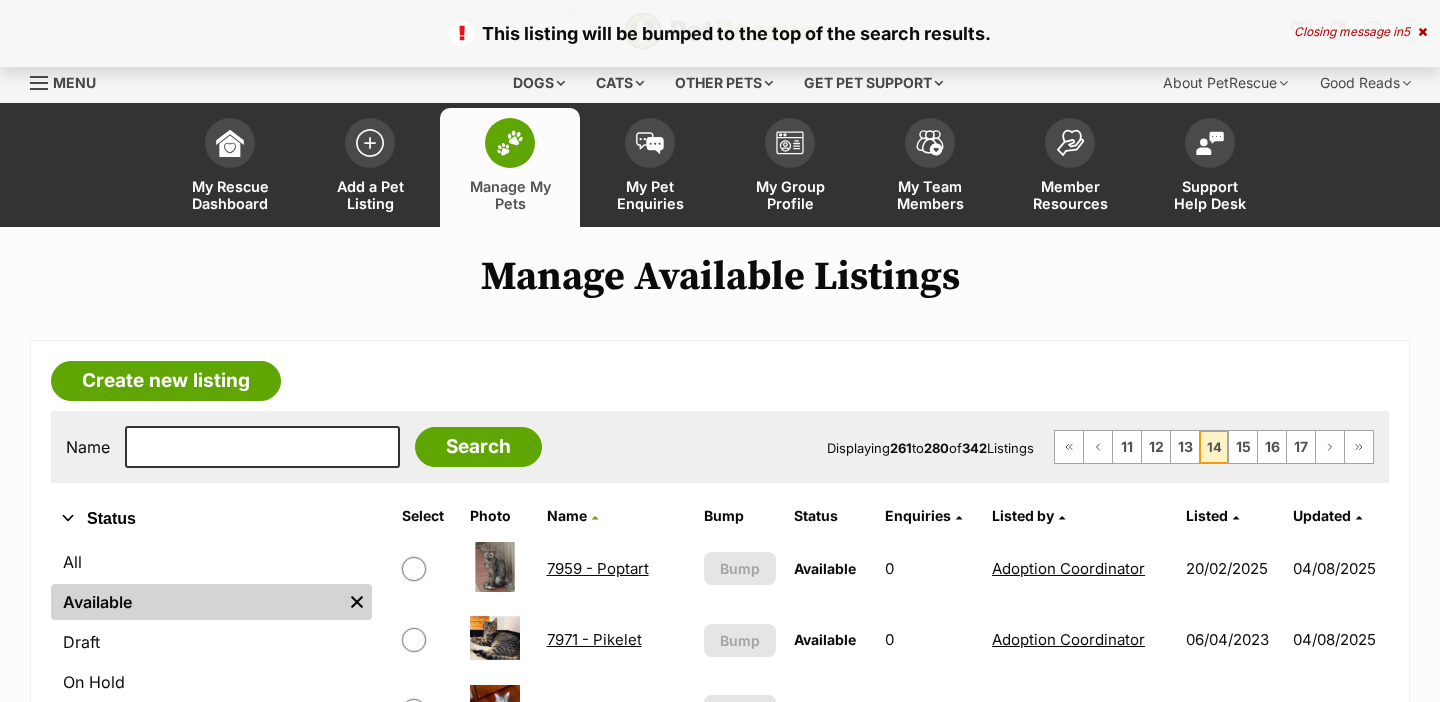 scroll, scrollTop: 0, scrollLeft: 0, axis: both 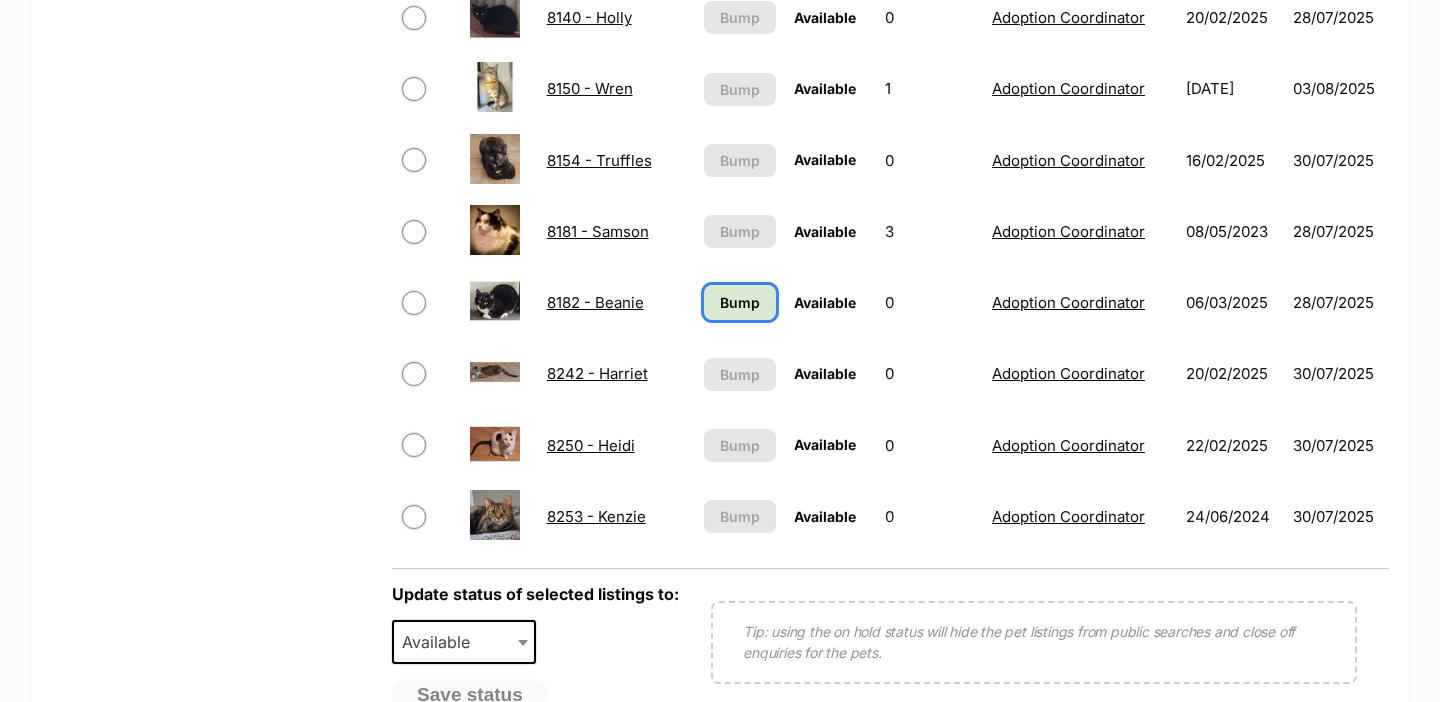 click on "Bump" at bounding box center (740, 302) 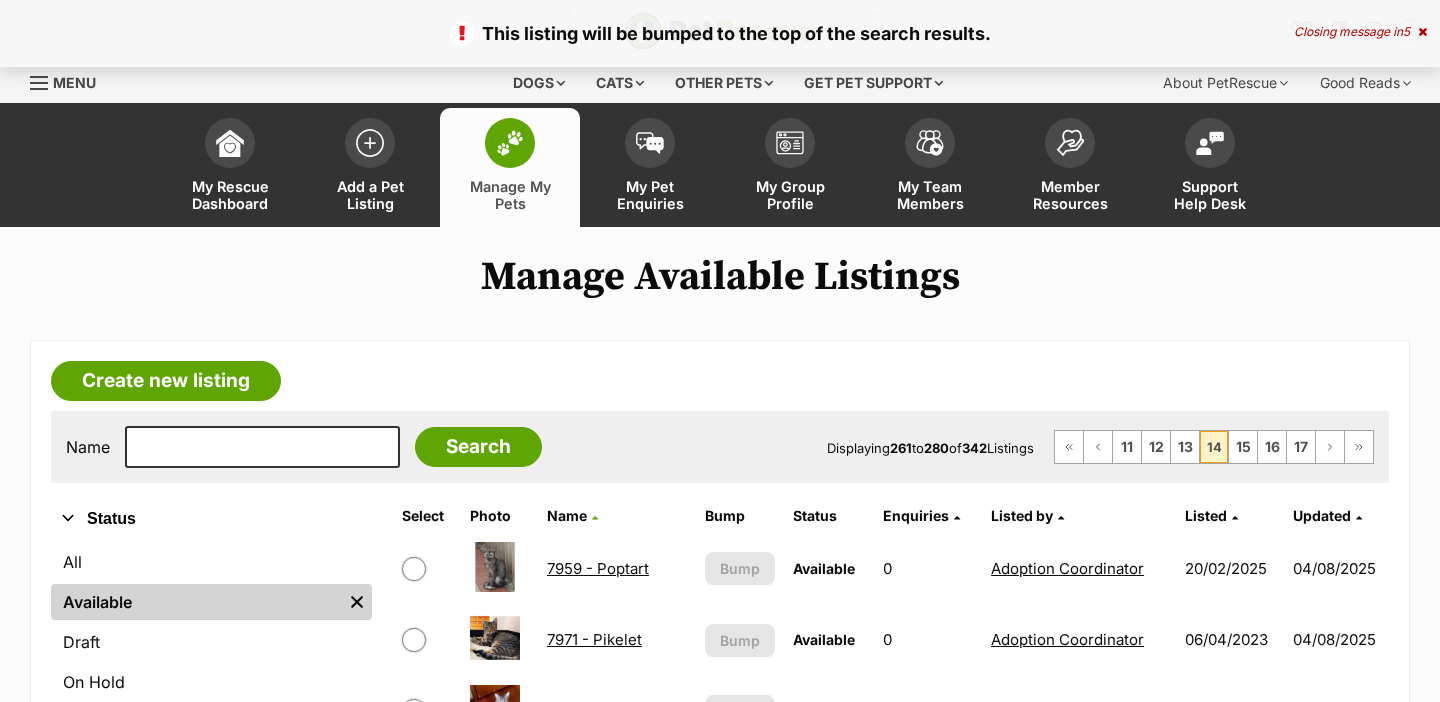 scroll, scrollTop: 0, scrollLeft: 0, axis: both 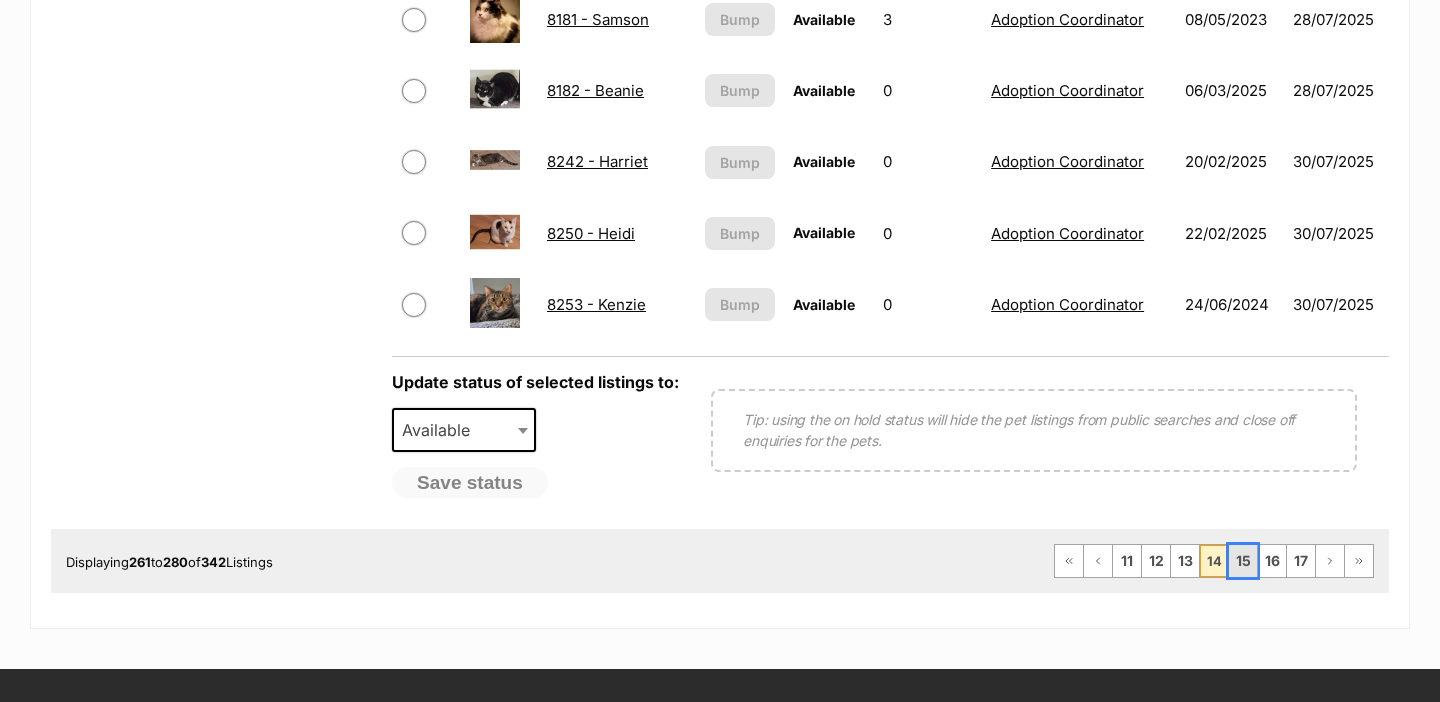 click on "15" at bounding box center (1243, 561) 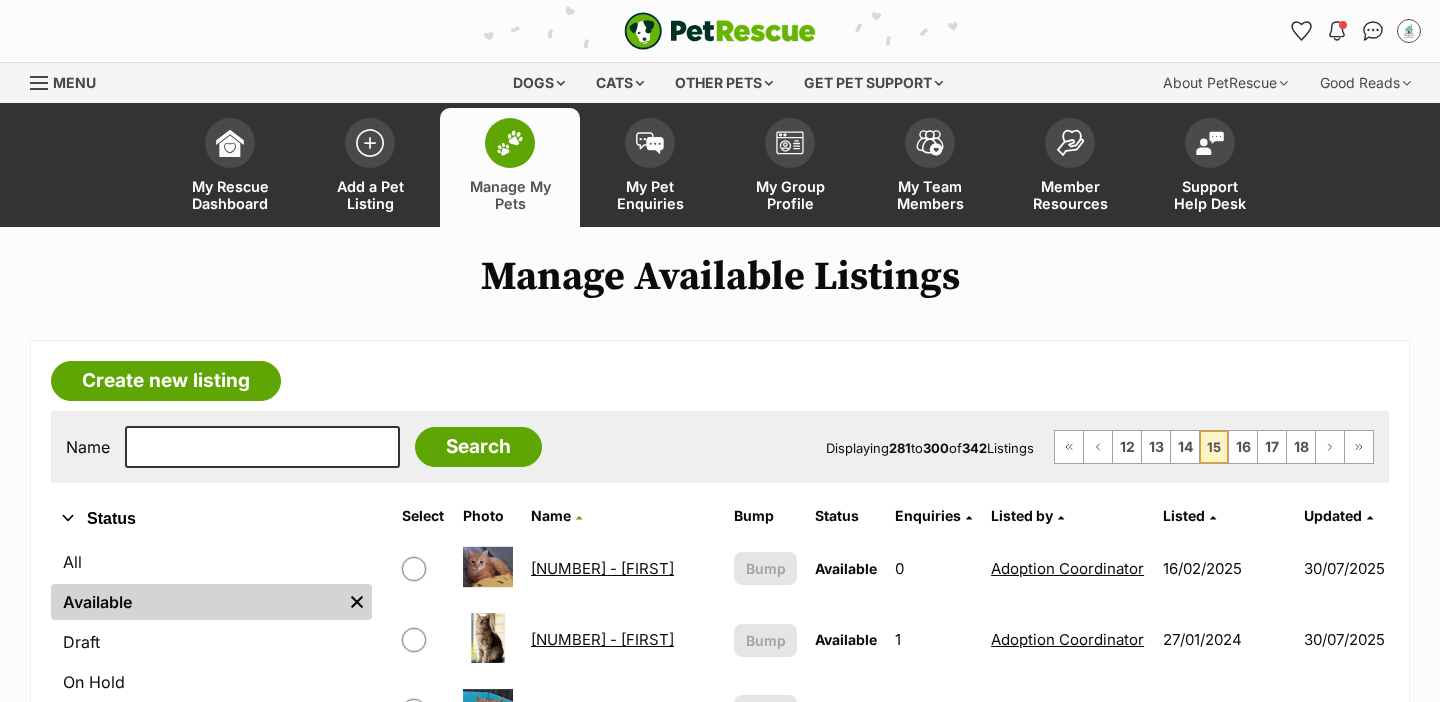 scroll, scrollTop: 0, scrollLeft: 0, axis: both 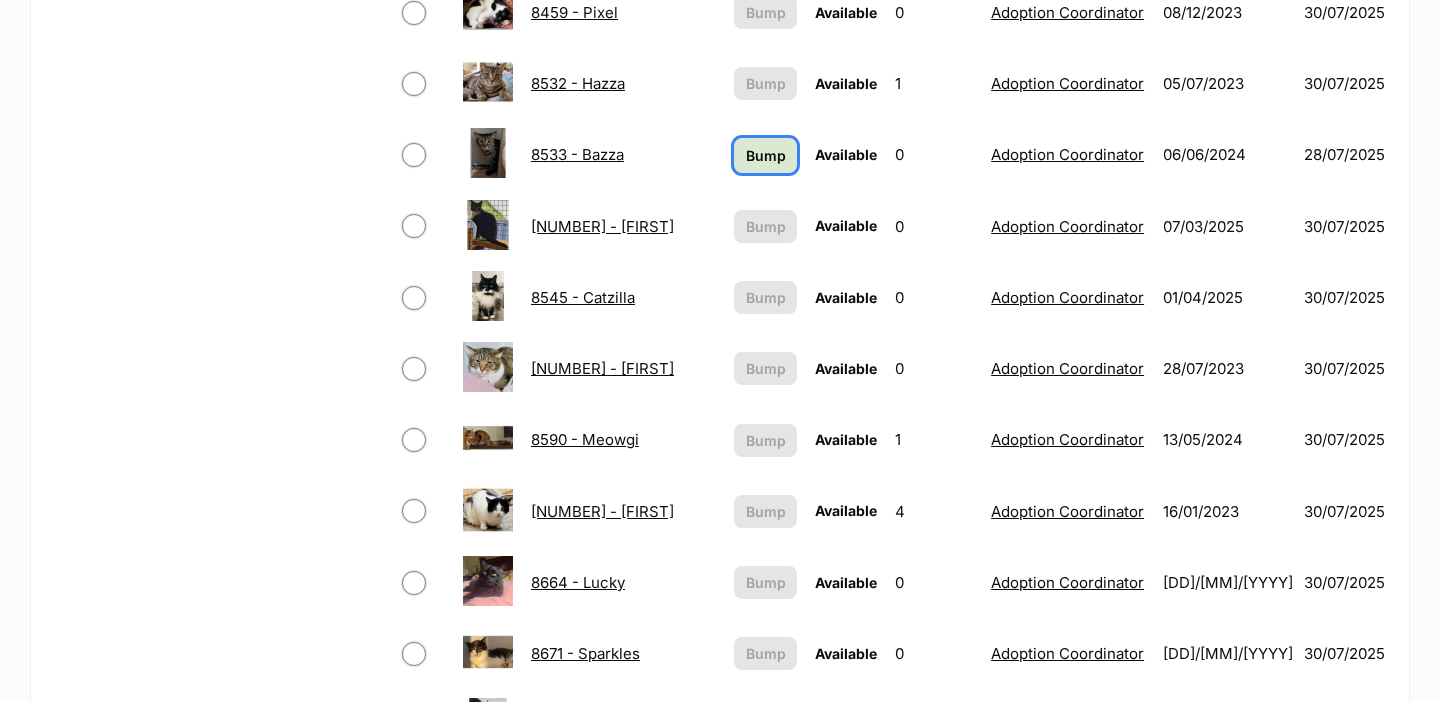 click on "Bump" at bounding box center [765, 155] 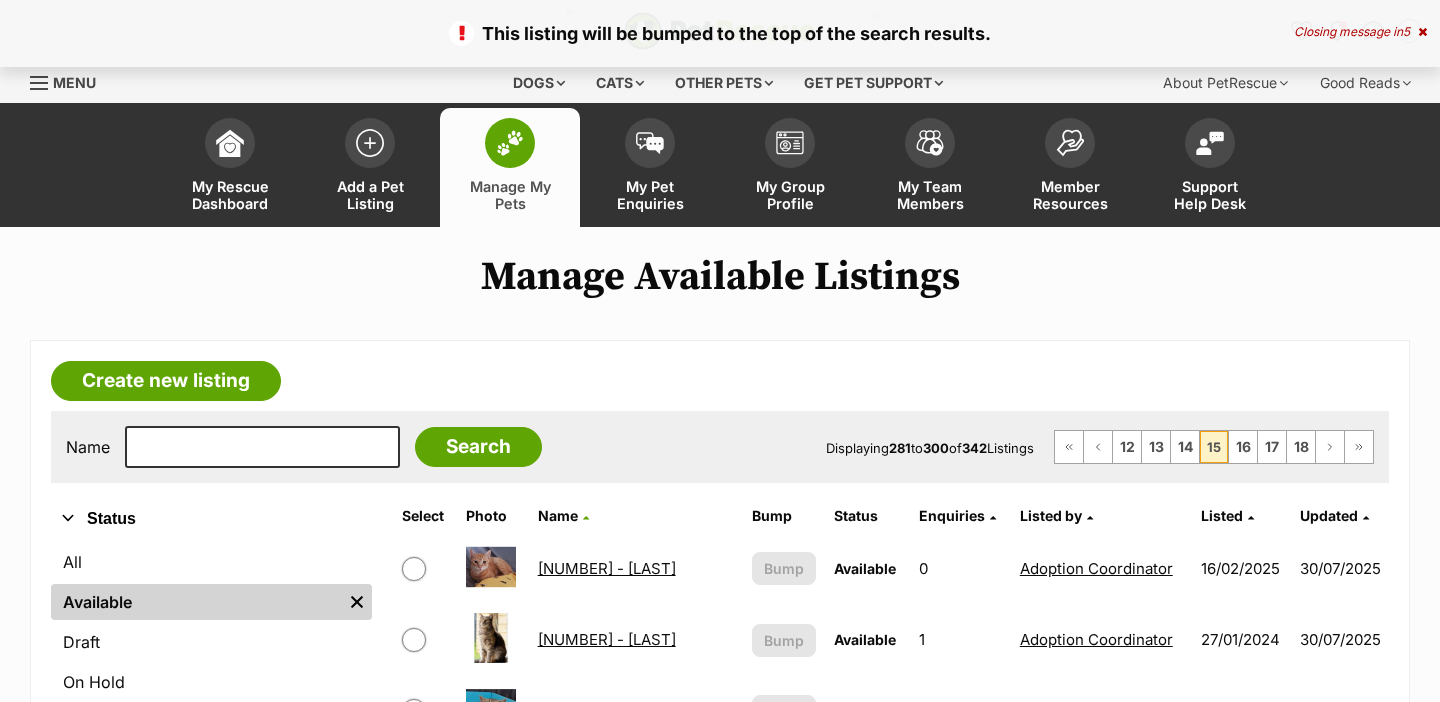 scroll, scrollTop: 0, scrollLeft: 0, axis: both 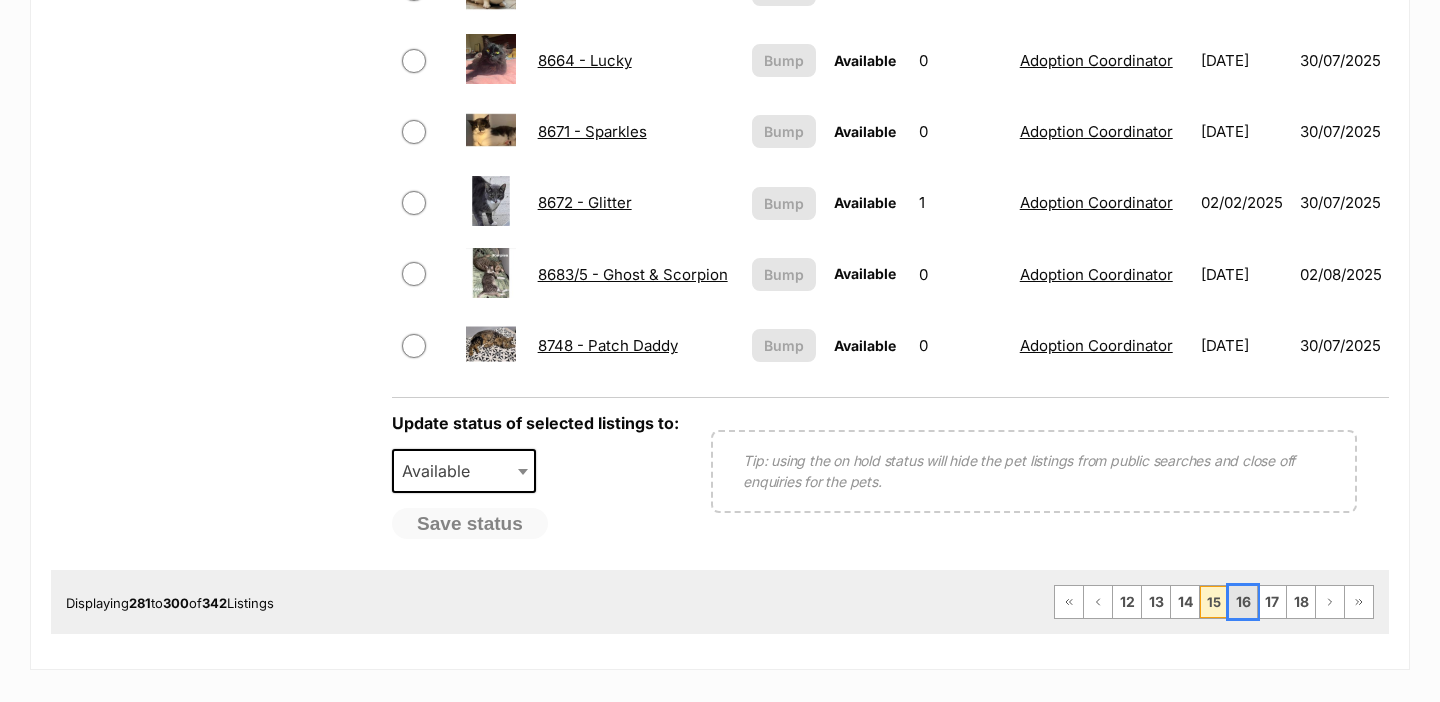 click on "16" at bounding box center (1243, 602) 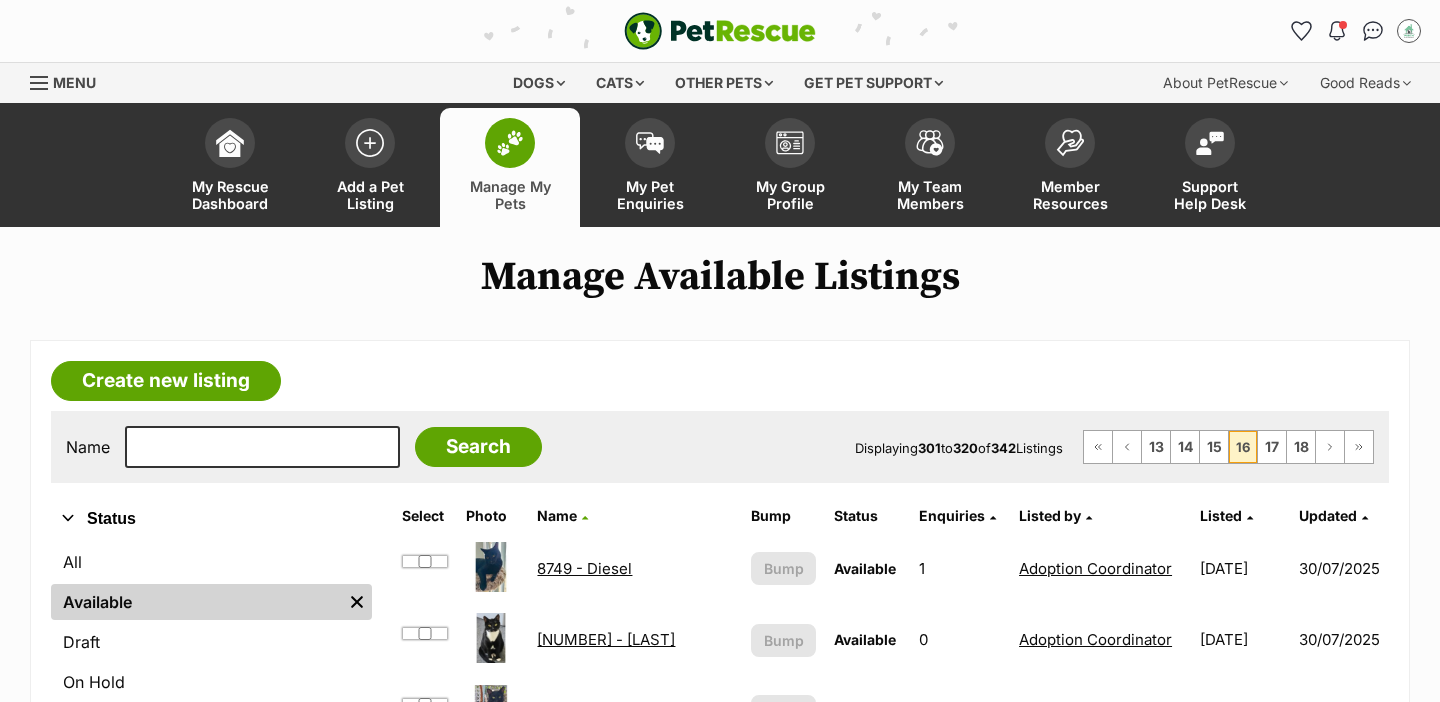 scroll, scrollTop: 0, scrollLeft: 0, axis: both 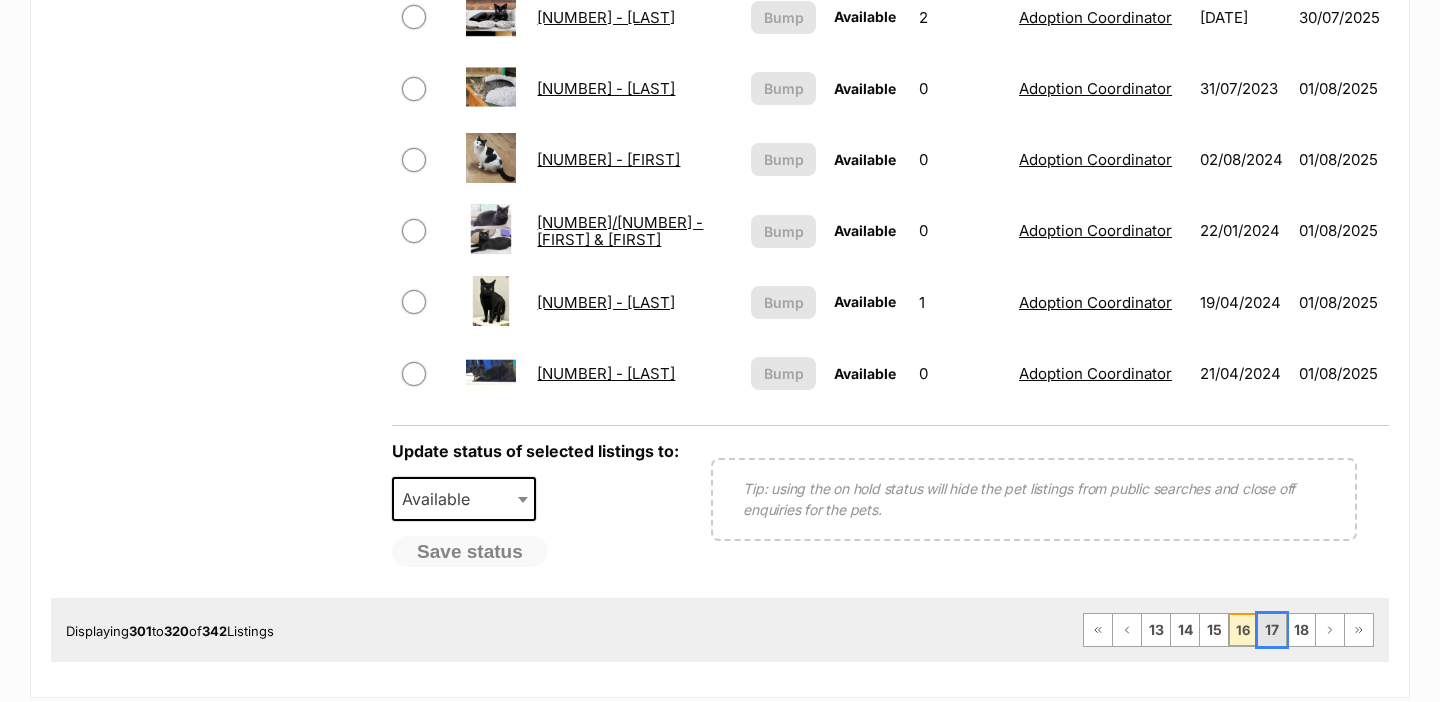 click on "17" at bounding box center (1272, 630) 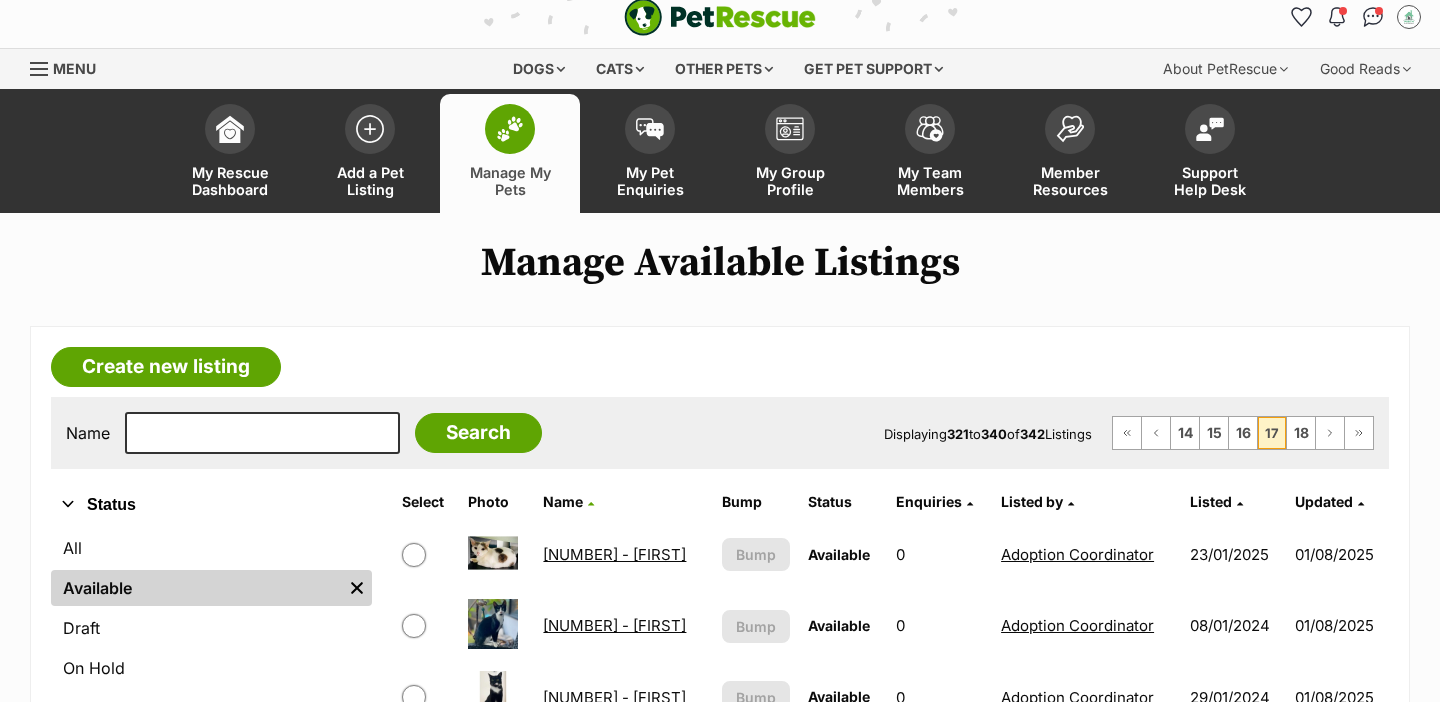 scroll, scrollTop: 1468, scrollLeft: 0, axis: vertical 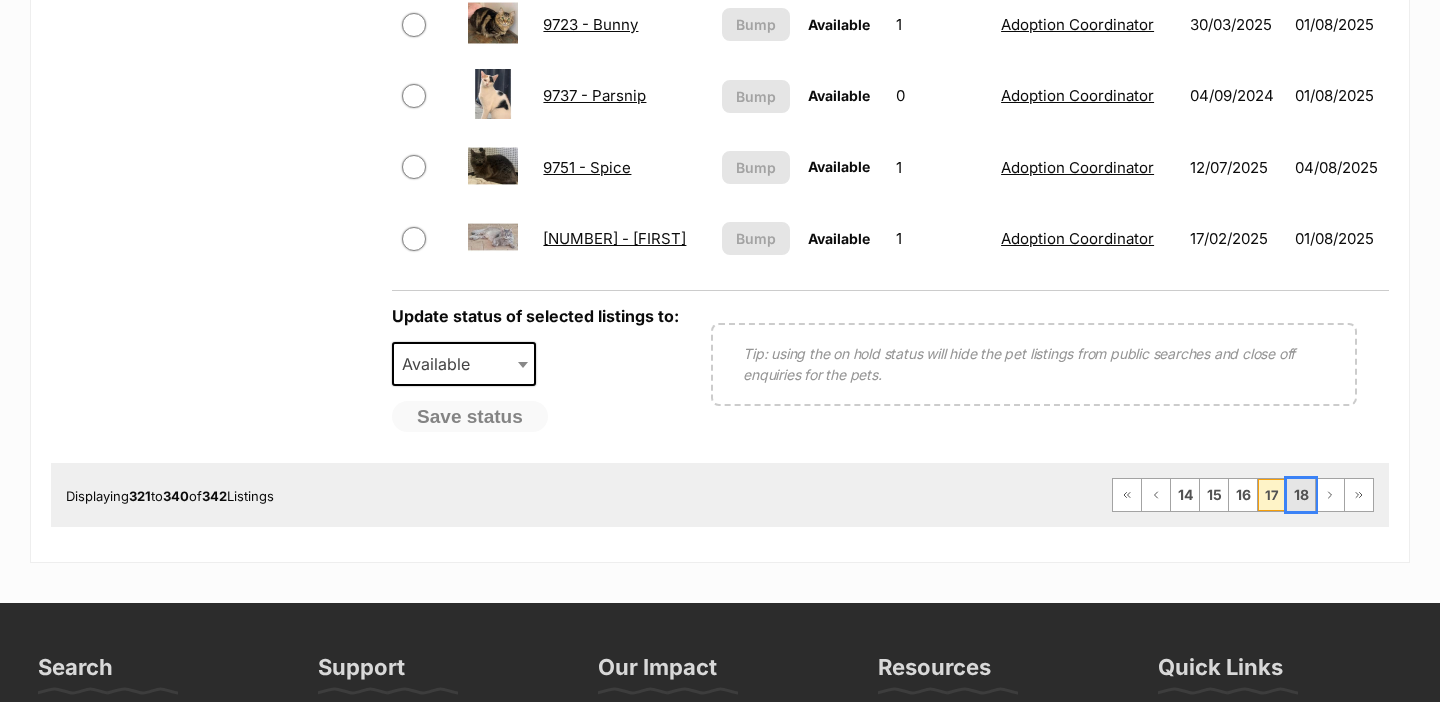 click on "18" at bounding box center [1301, 495] 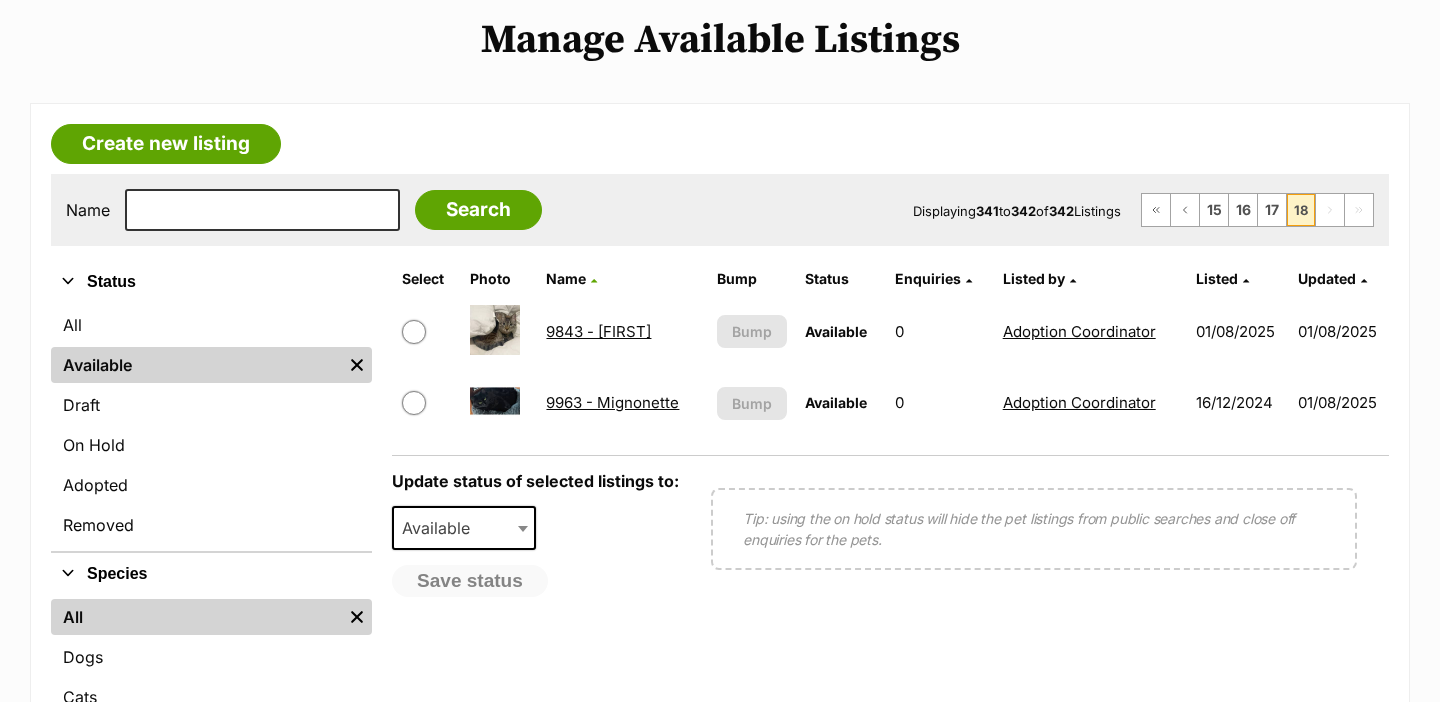 scroll, scrollTop: 439, scrollLeft: 0, axis: vertical 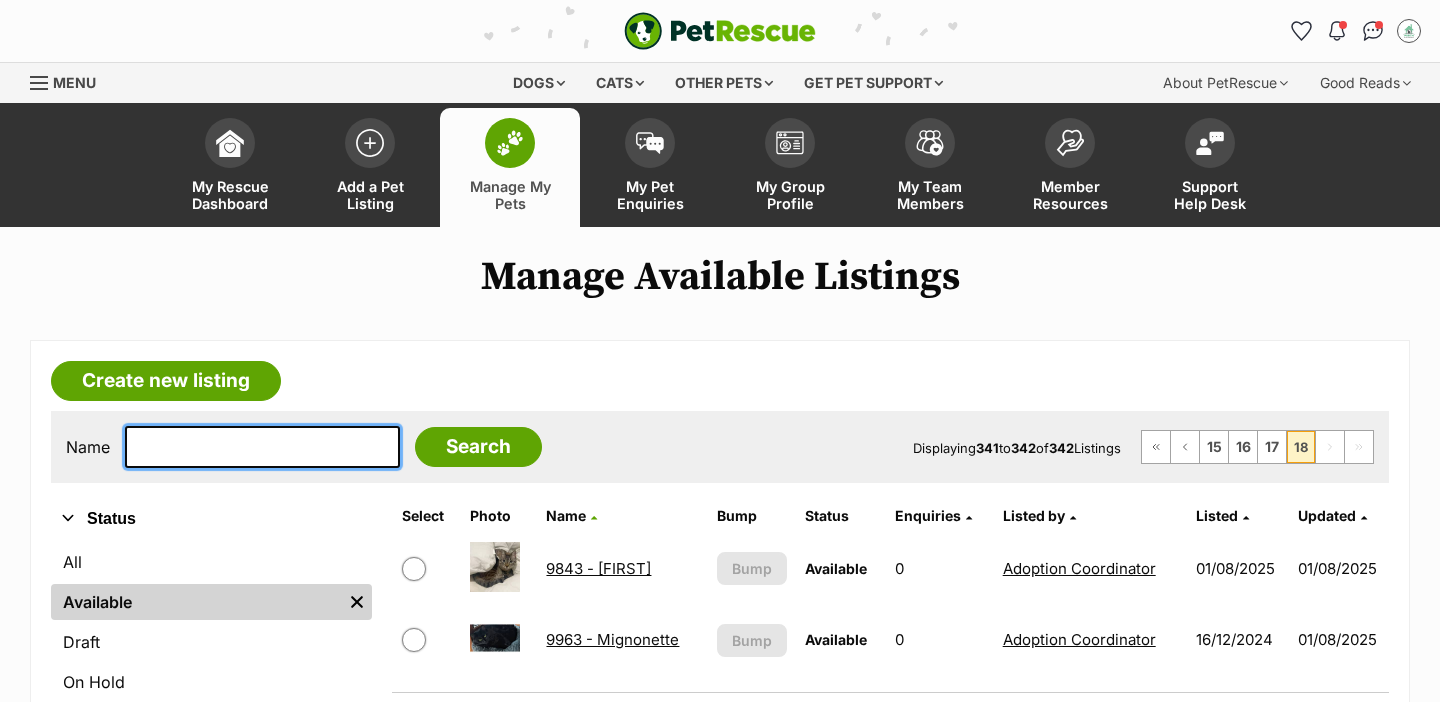 click at bounding box center (262, 447) 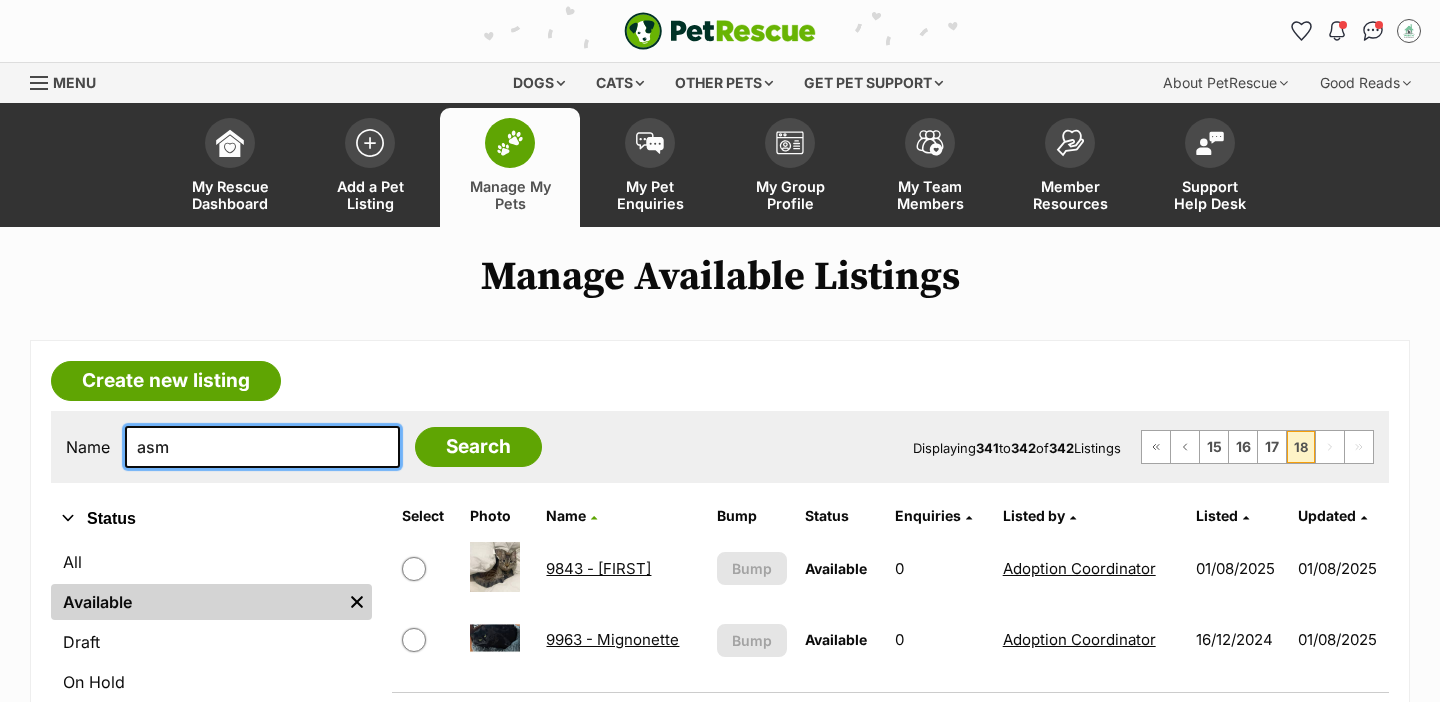 type on "asm" 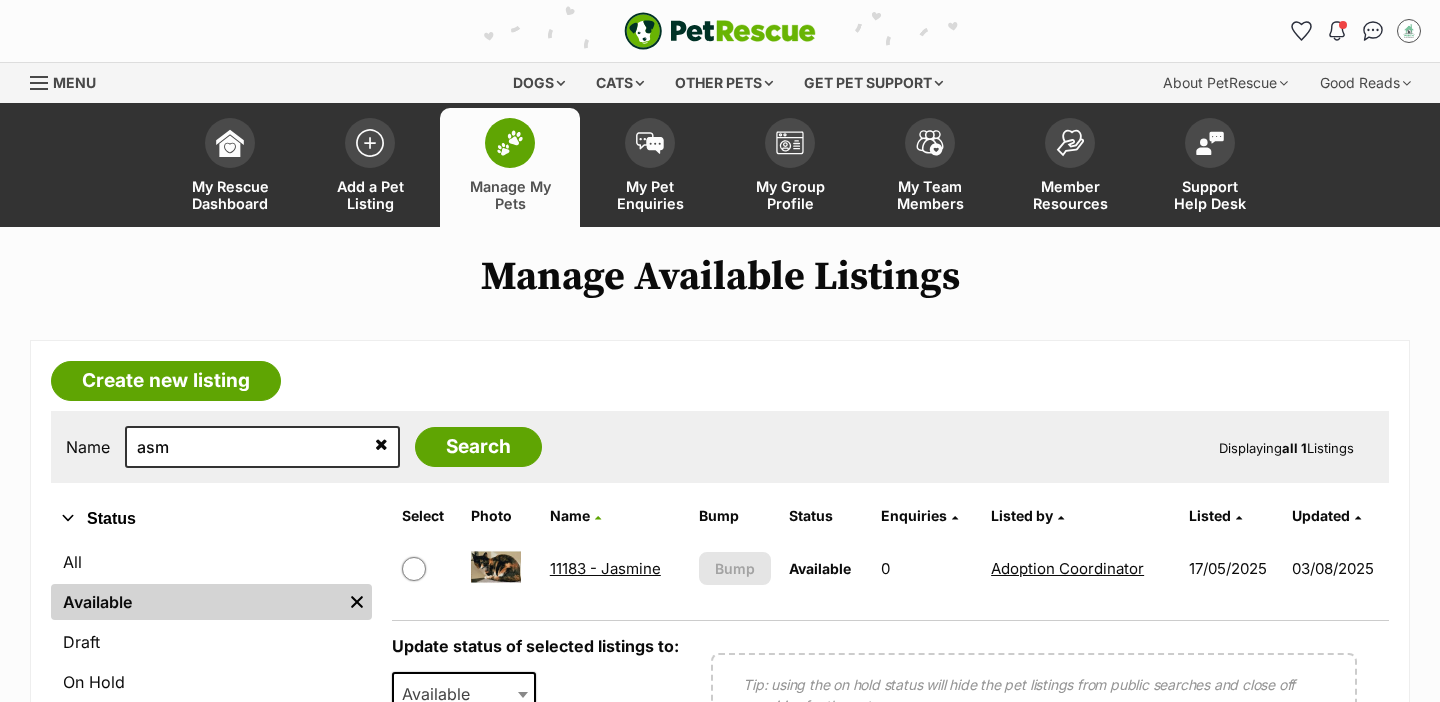 scroll, scrollTop: 0, scrollLeft: 0, axis: both 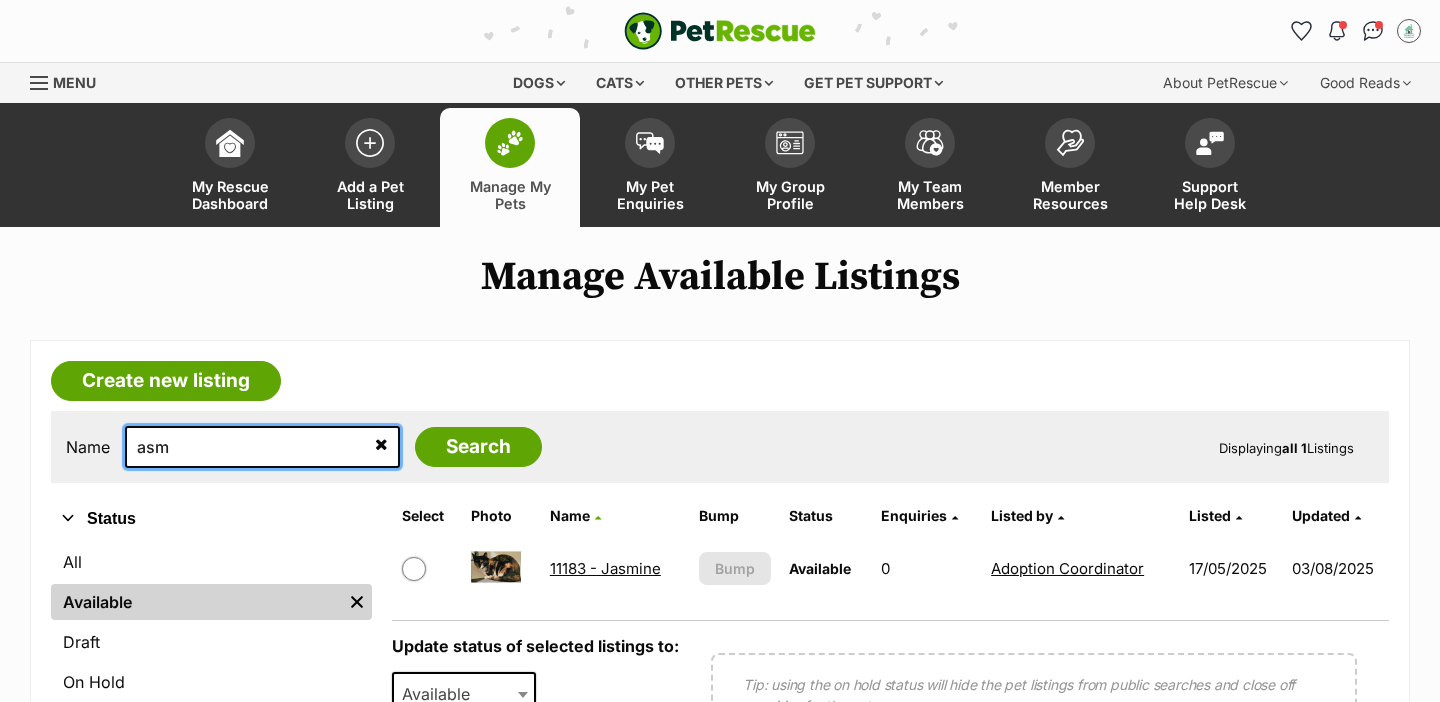 click on "asm" at bounding box center [262, 447] 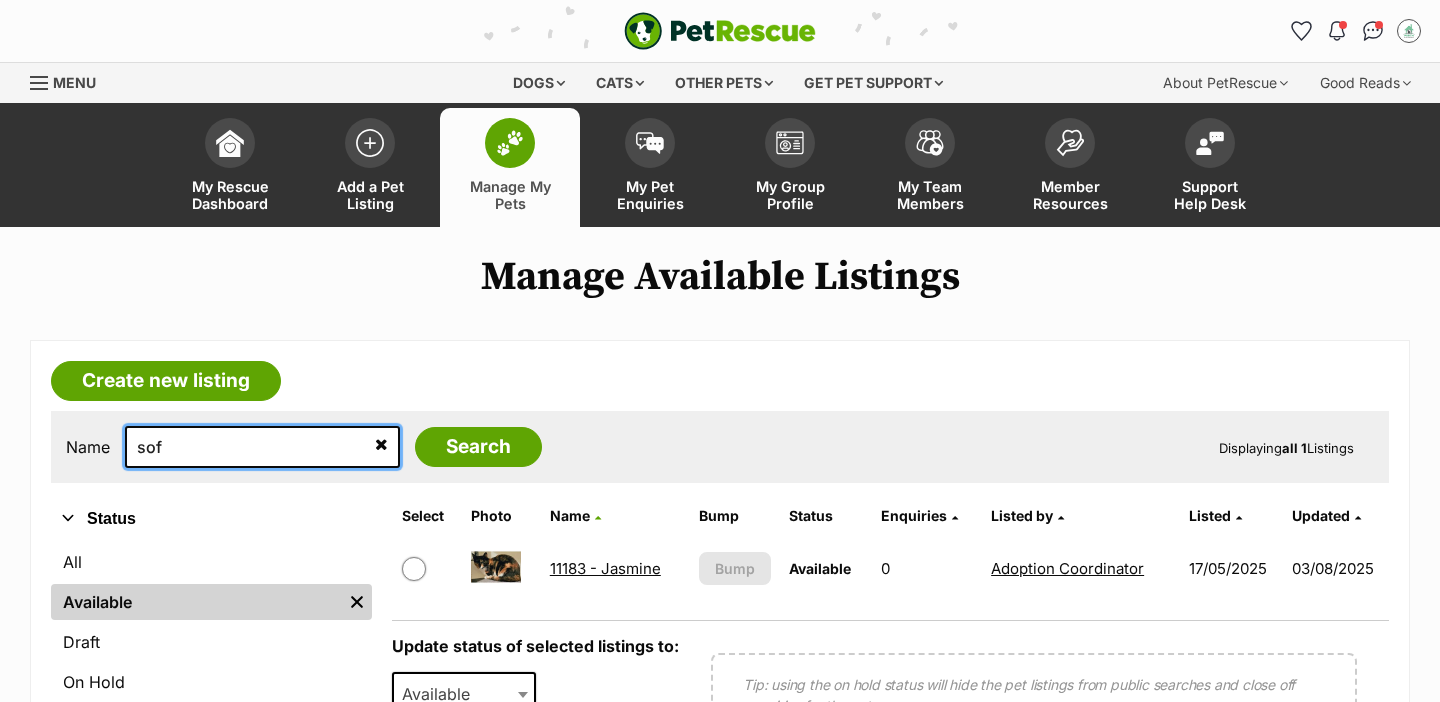 type on "sof" 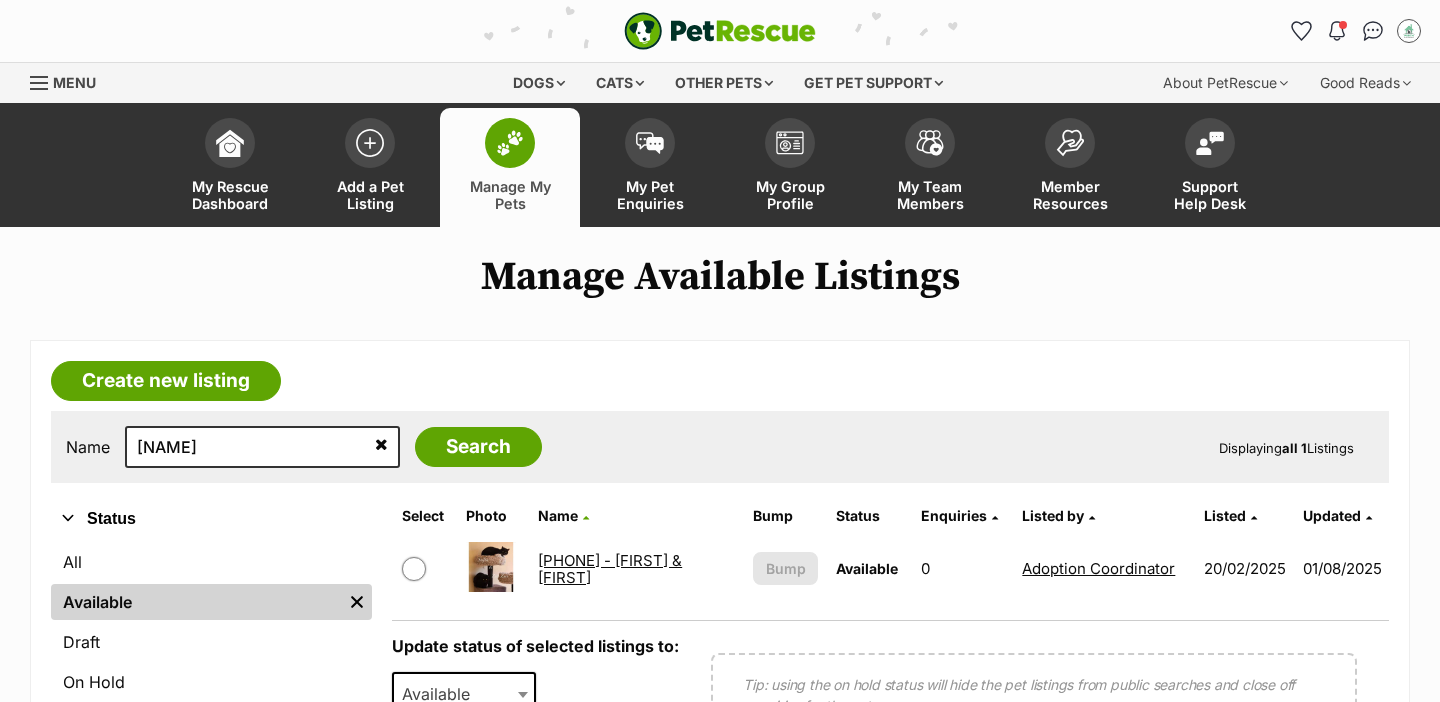 scroll, scrollTop: 0, scrollLeft: 0, axis: both 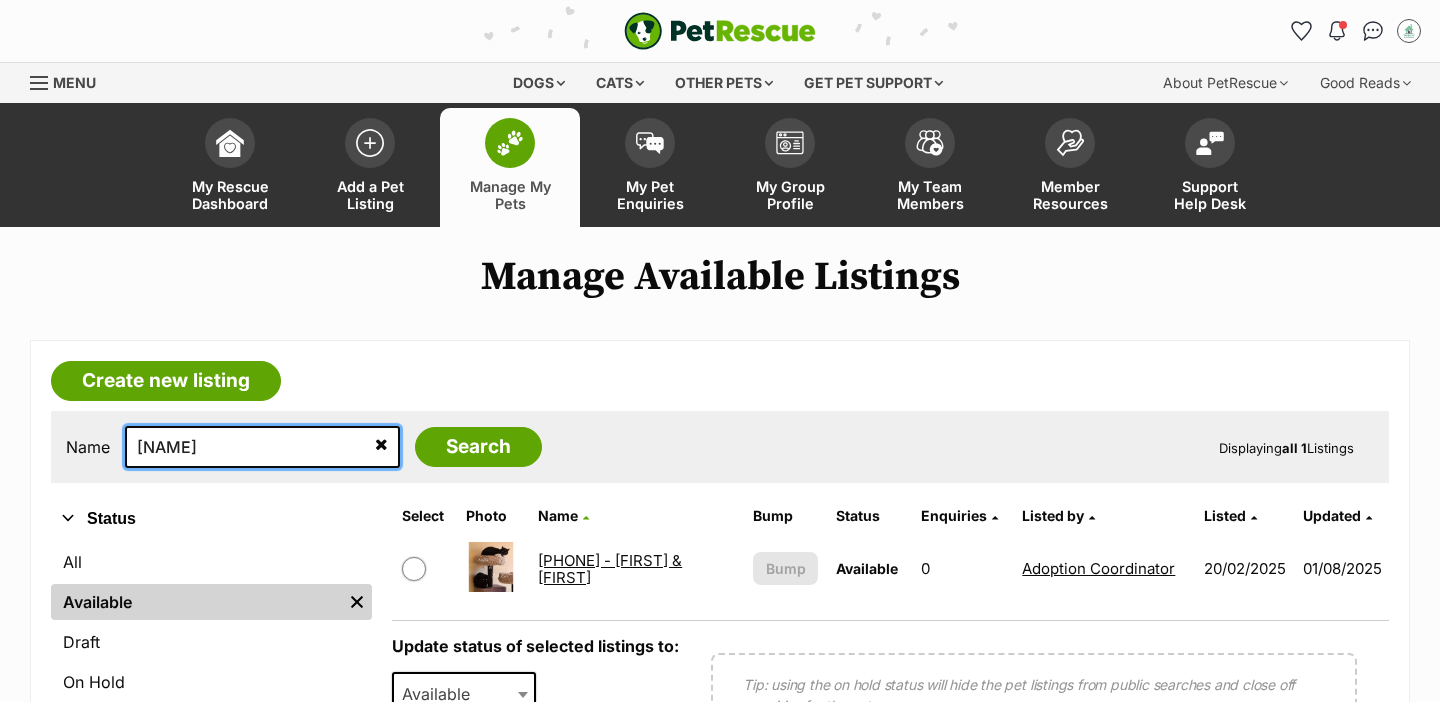 click on "sof" at bounding box center [262, 447] 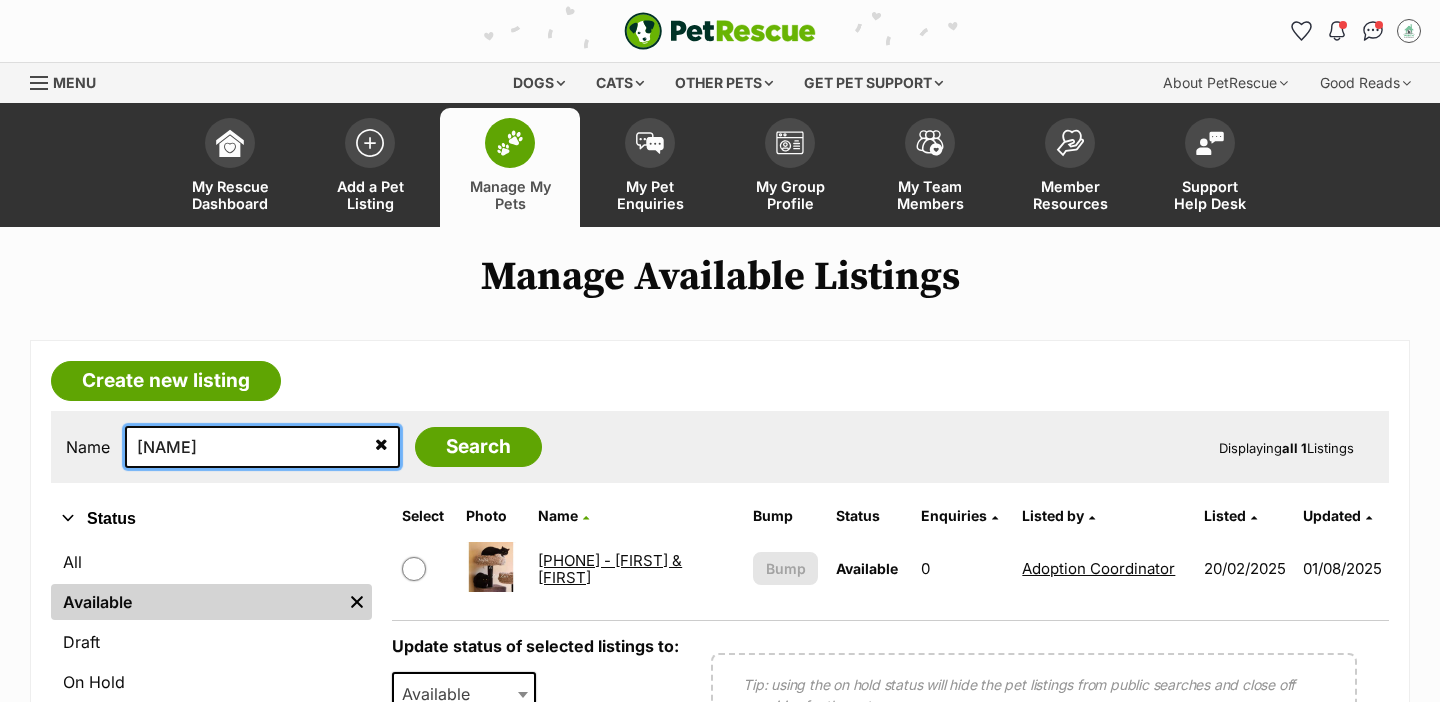 scroll, scrollTop: 0, scrollLeft: 0, axis: both 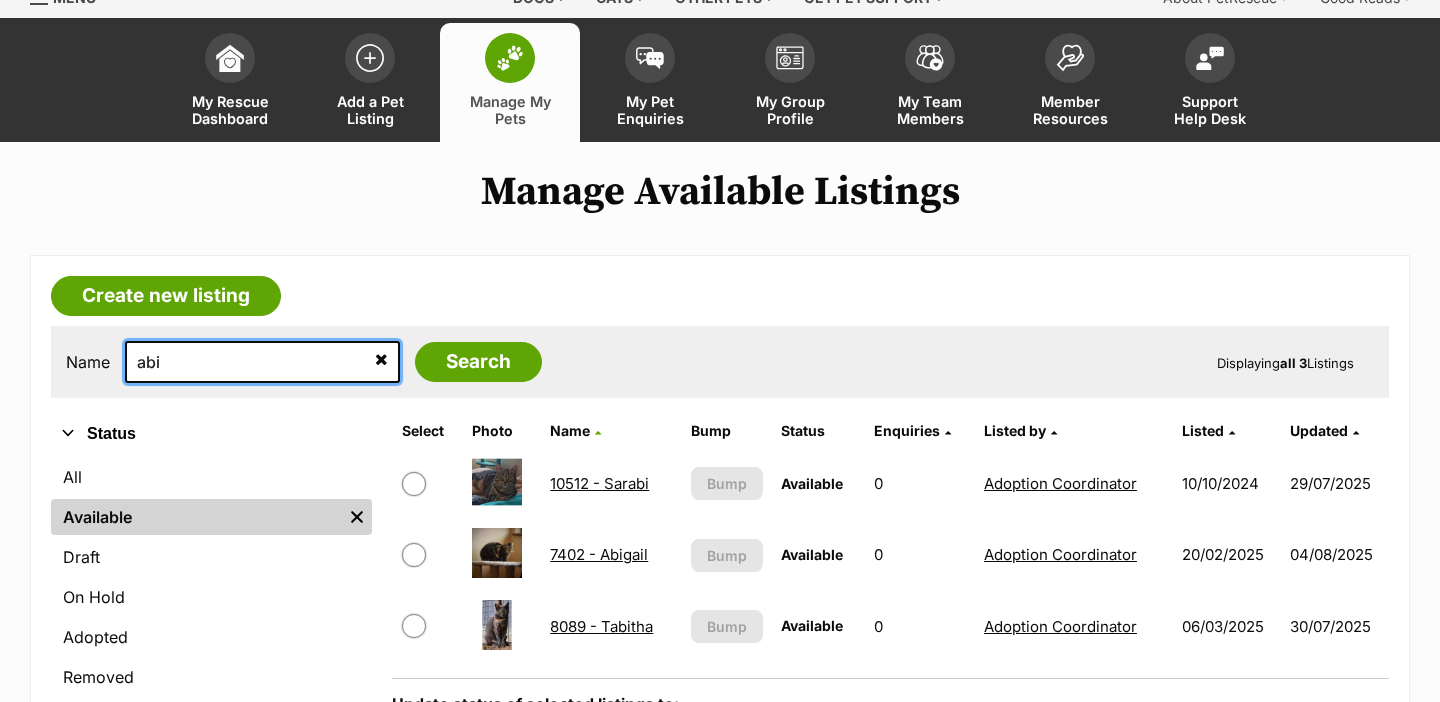 click on "abi" at bounding box center [262, 362] 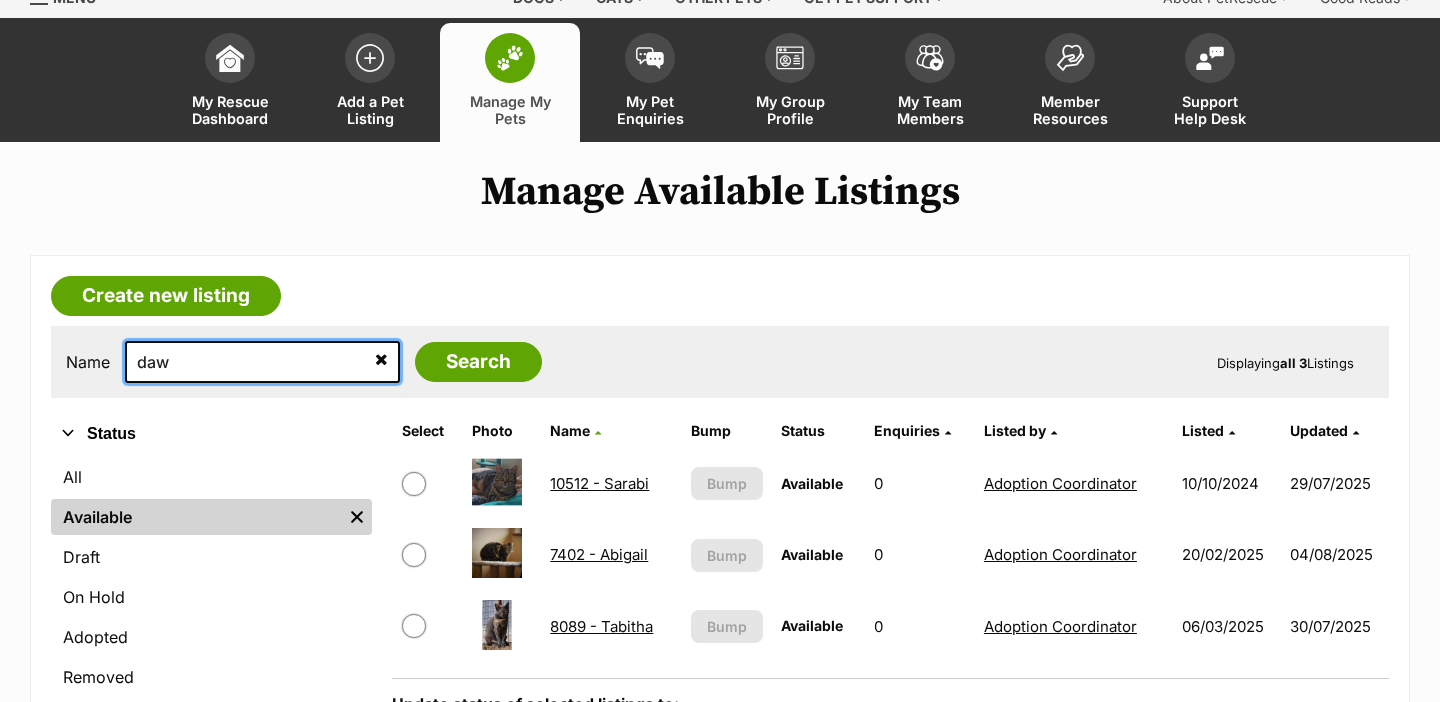 type on "daw" 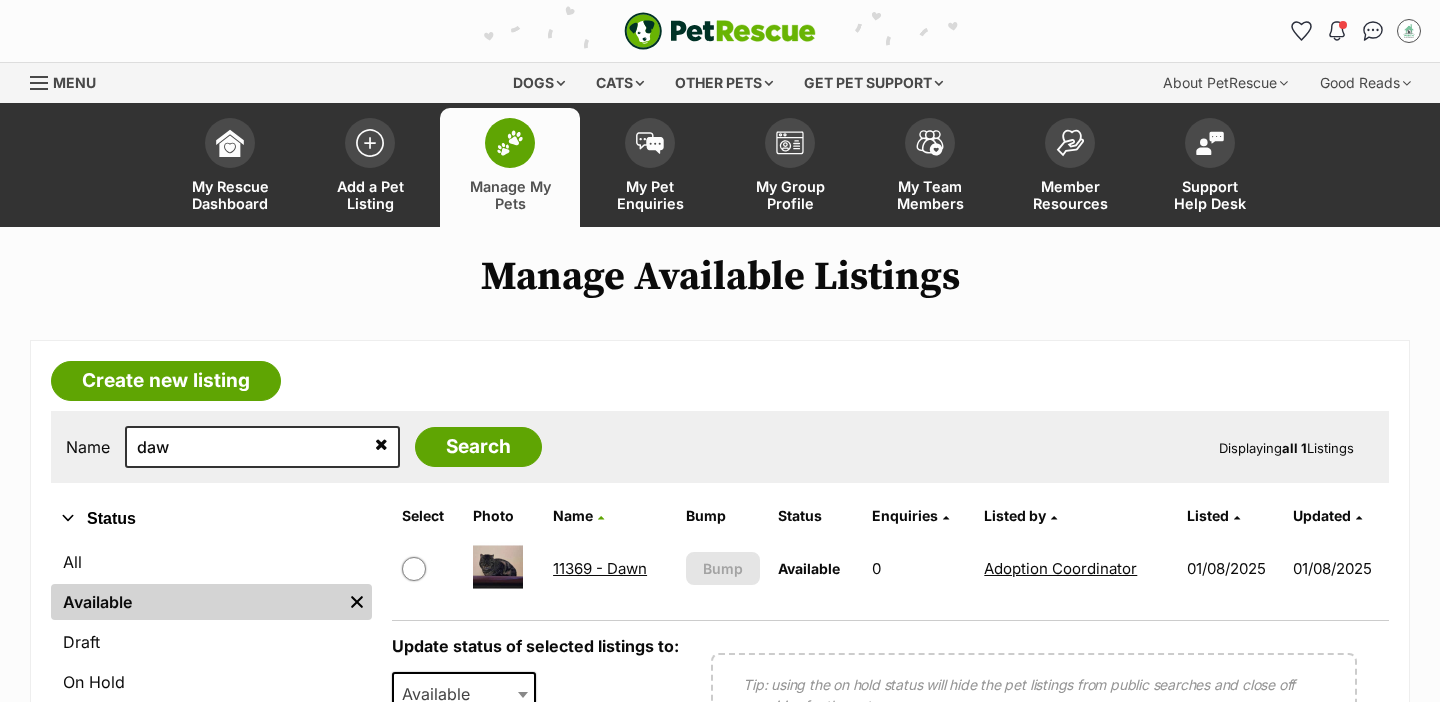 scroll, scrollTop: 0, scrollLeft: 0, axis: both 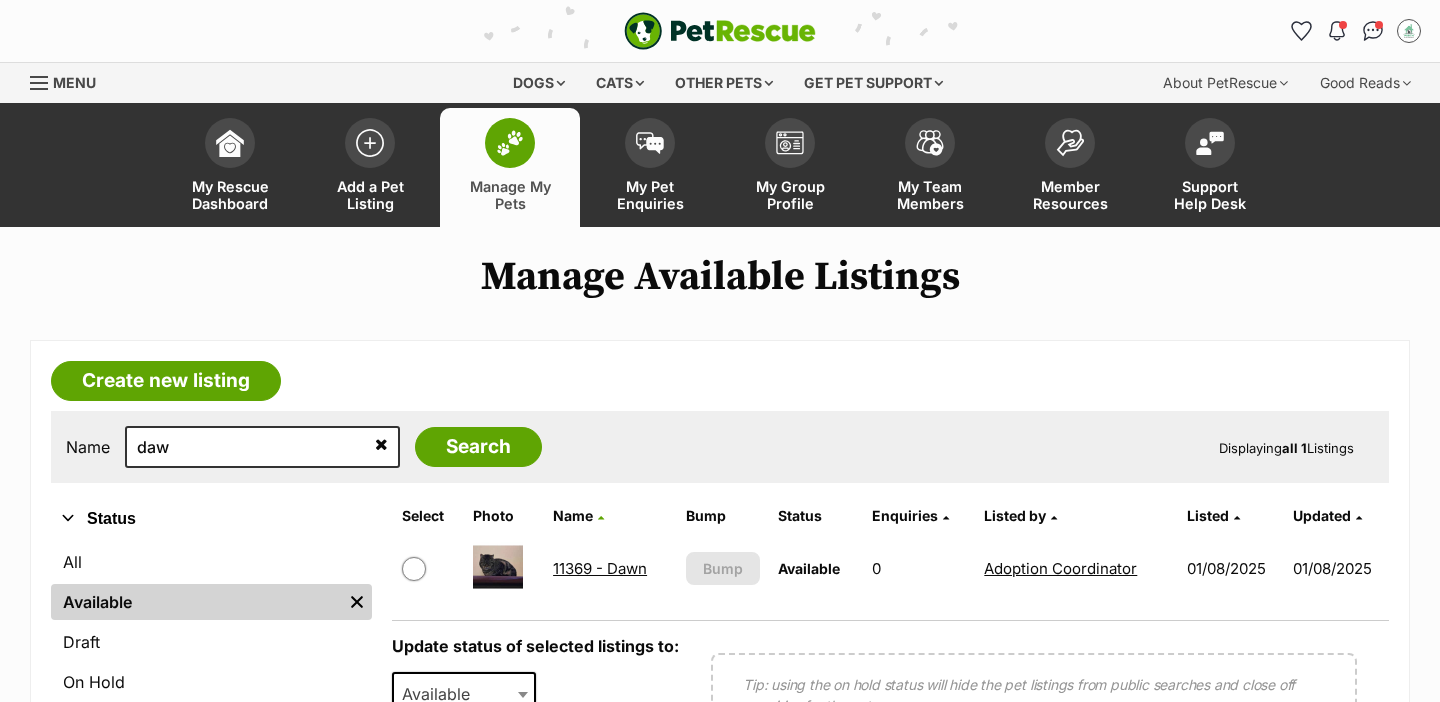 click on "Manage My Pets" at bounding box center (510, 195) 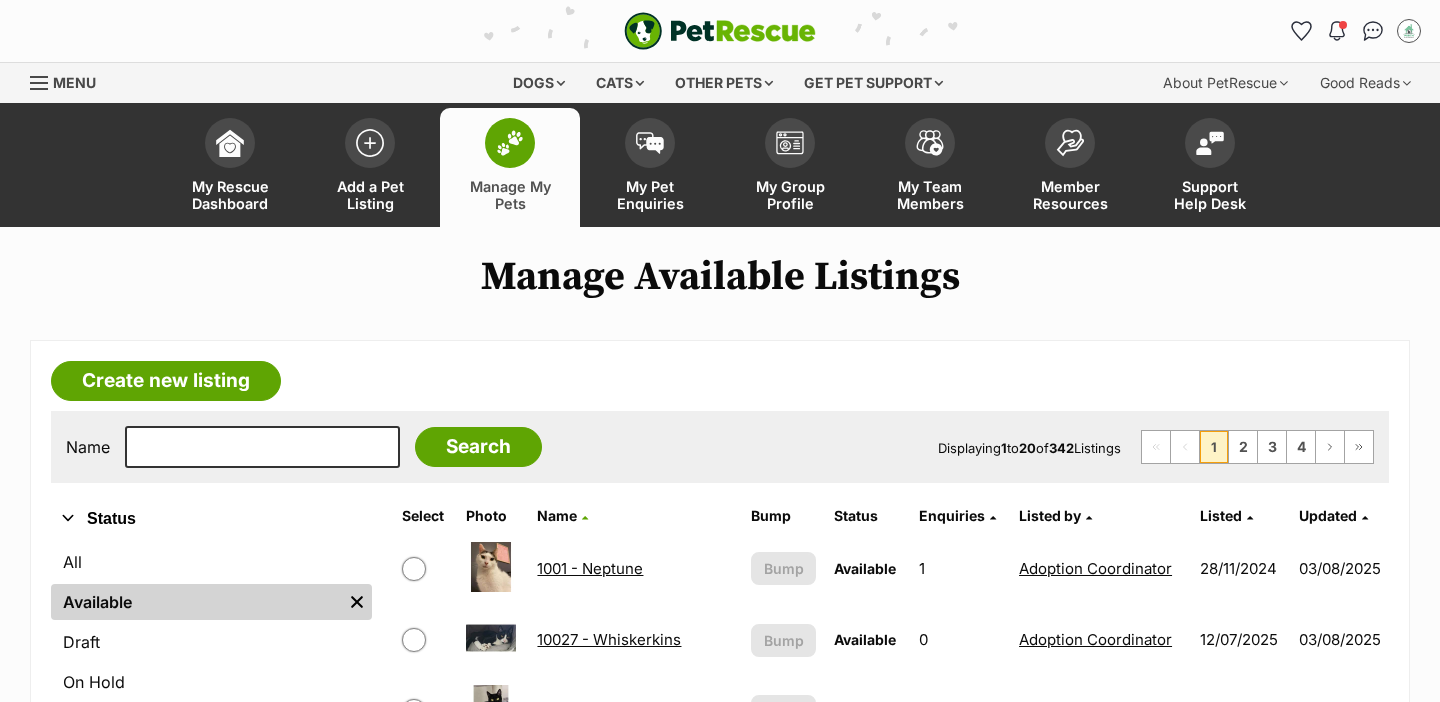 scroll, scrollTop: 0, scrollLeft: 0, axis: both 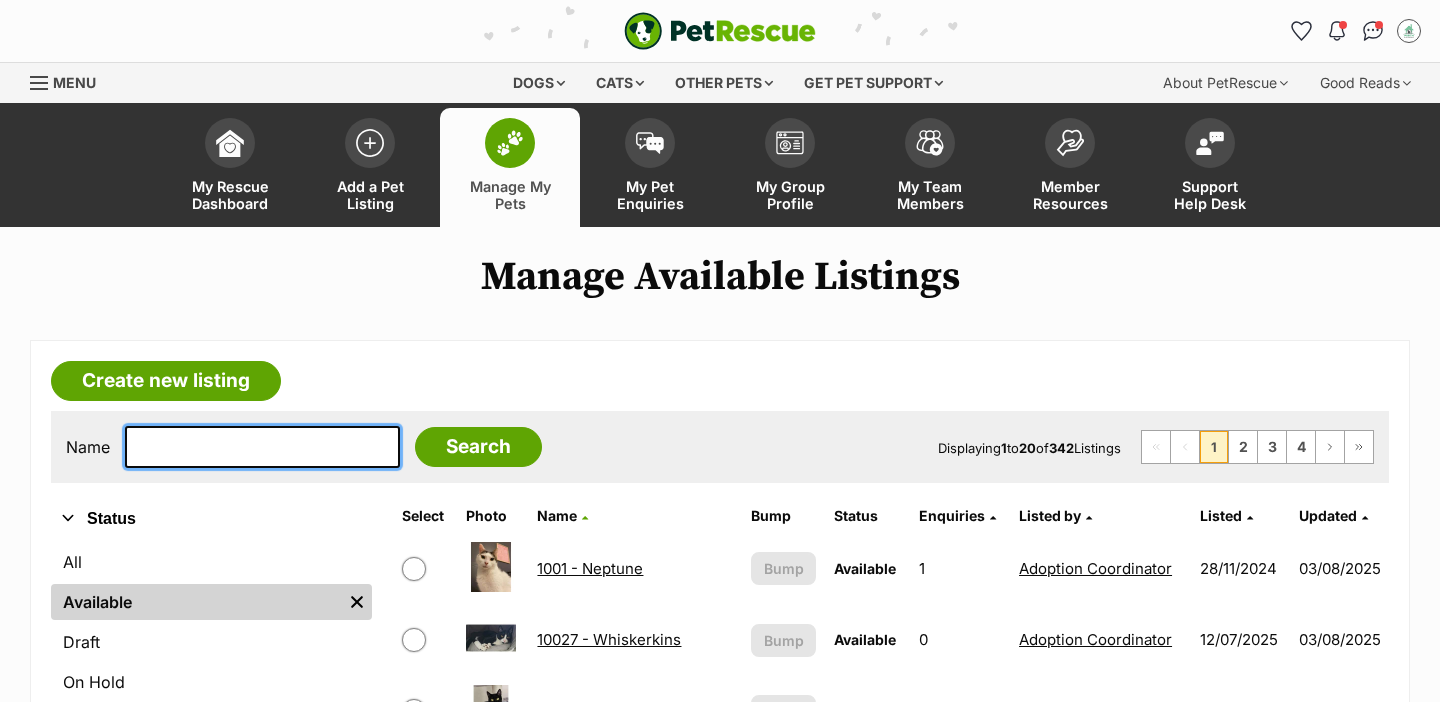 click at bounding box center [262, 447] 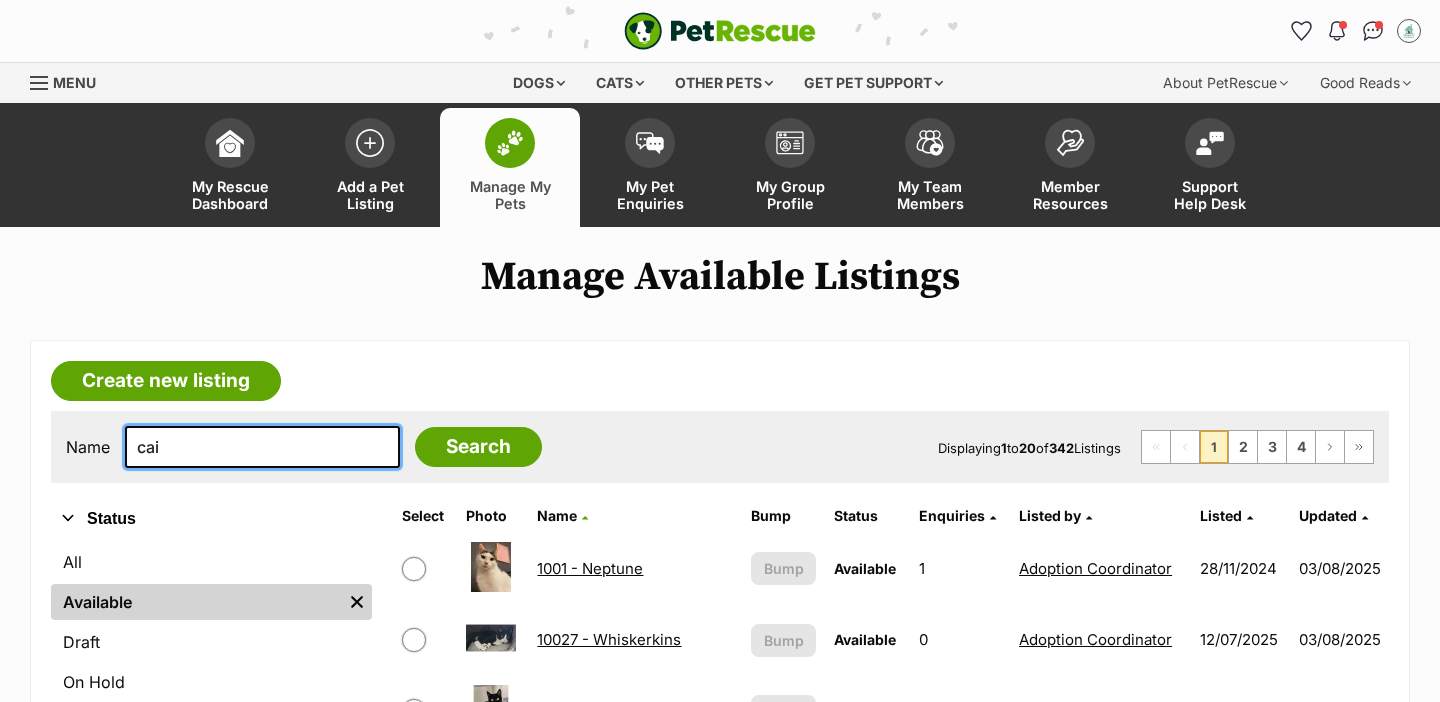 type on "cai" 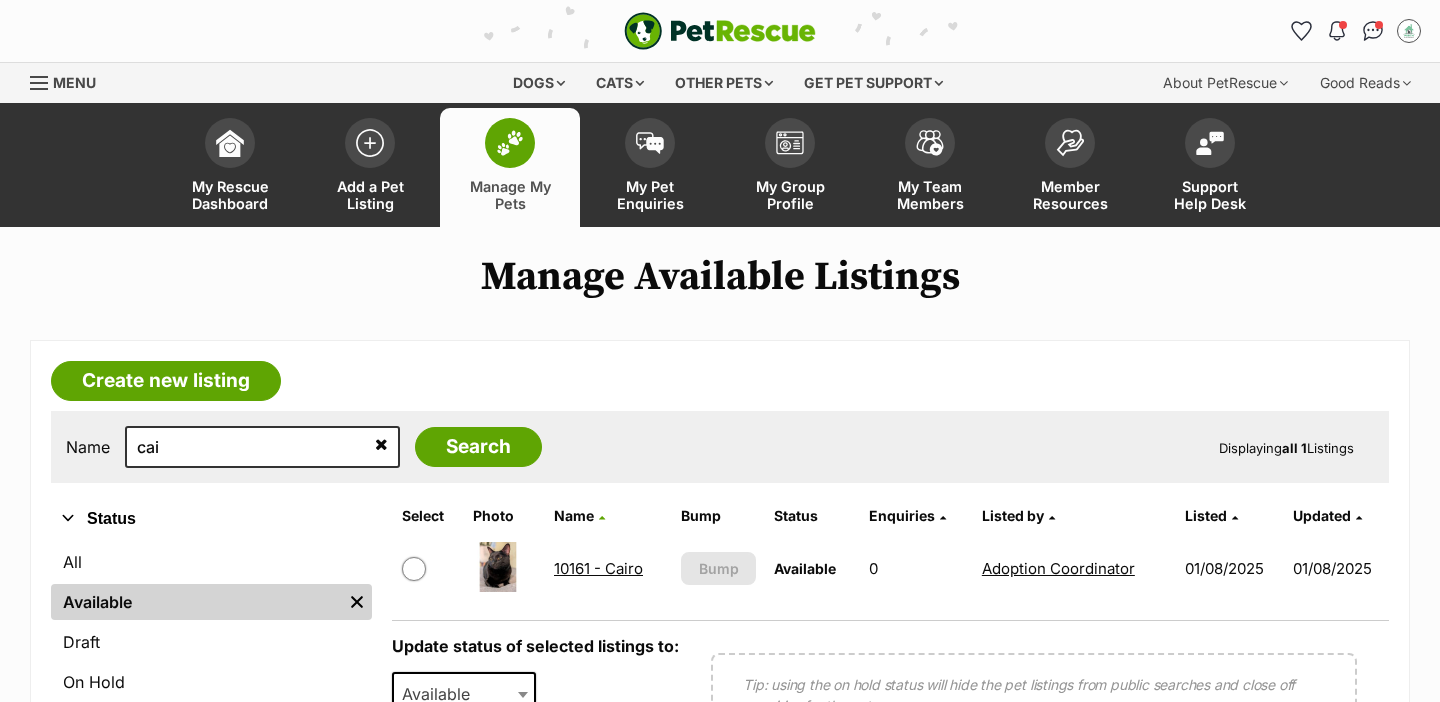 click on "10161 - Cairo" at bounding box center [598, 568] 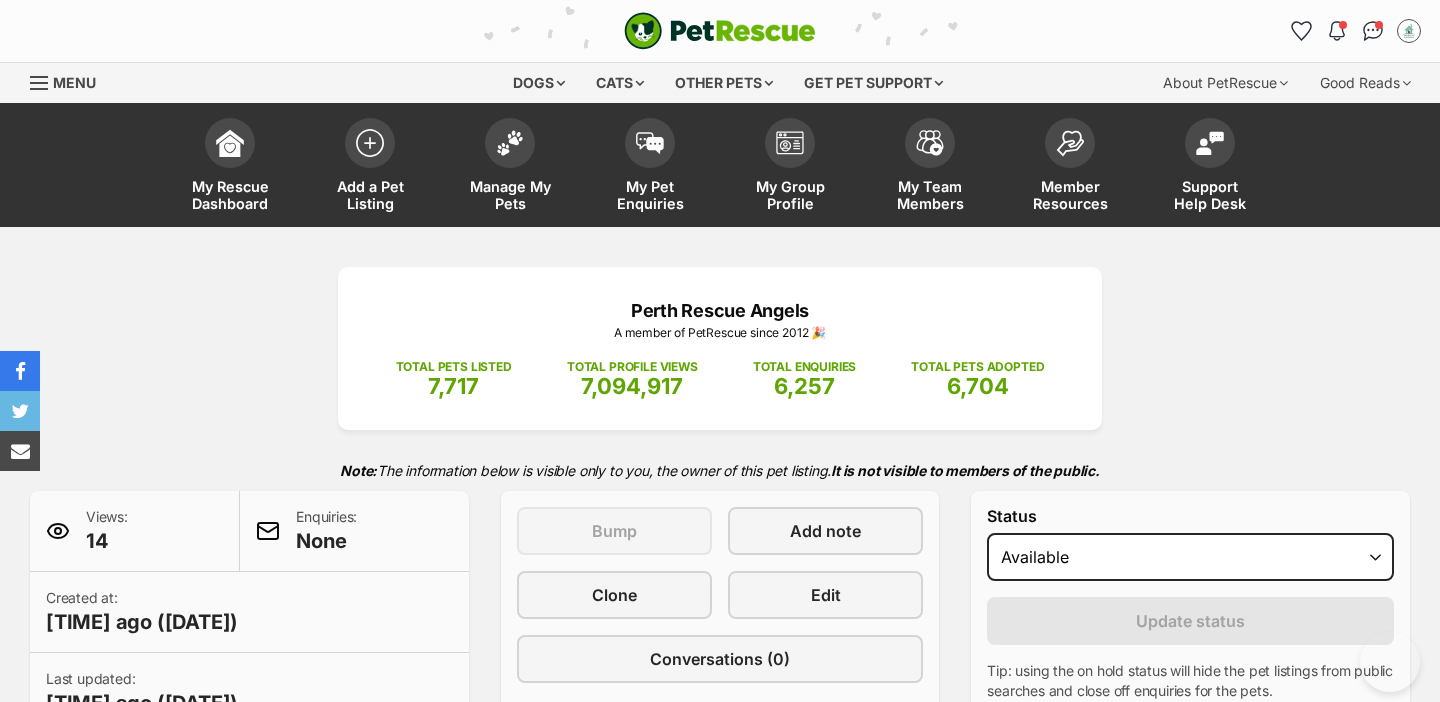 scroll, scrollTop: 0, scrollLeft: 0, axis: both 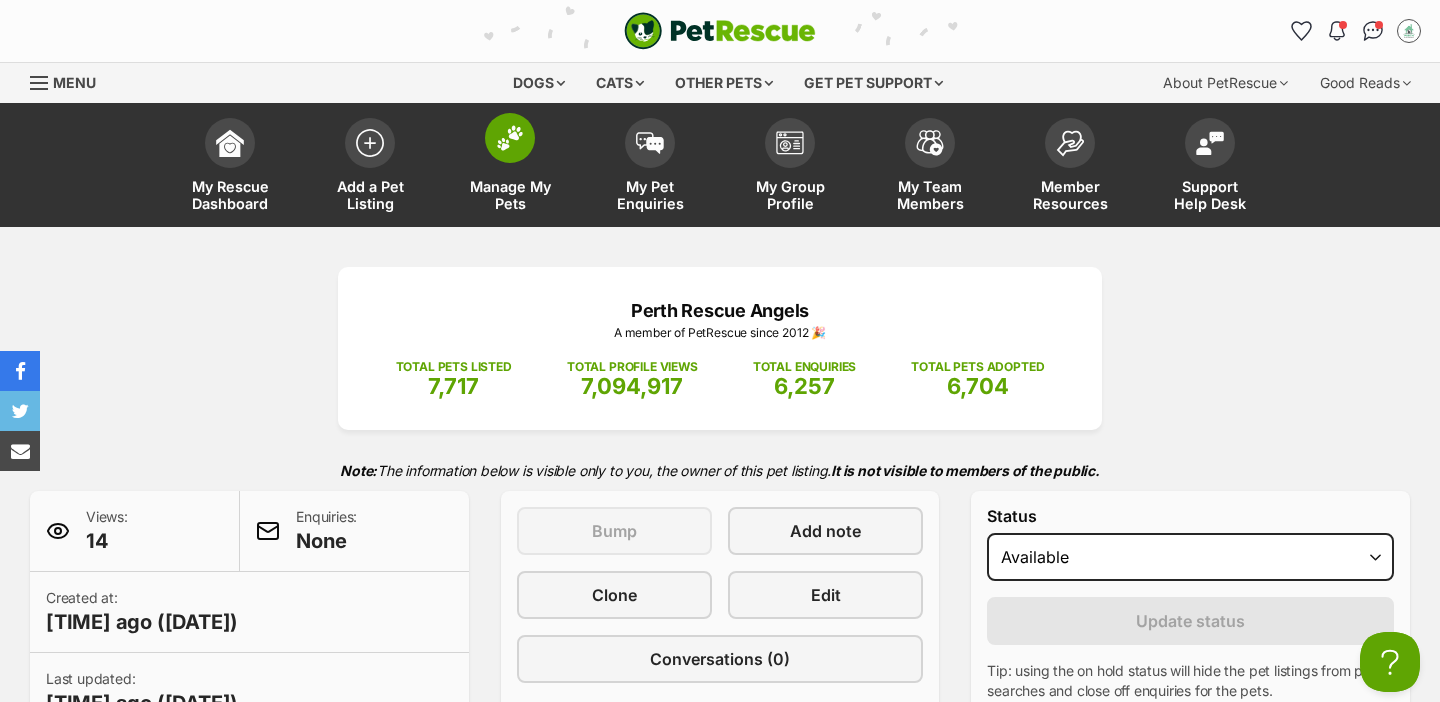 click on "Manage My Pets" at bounding box center (510, 167) 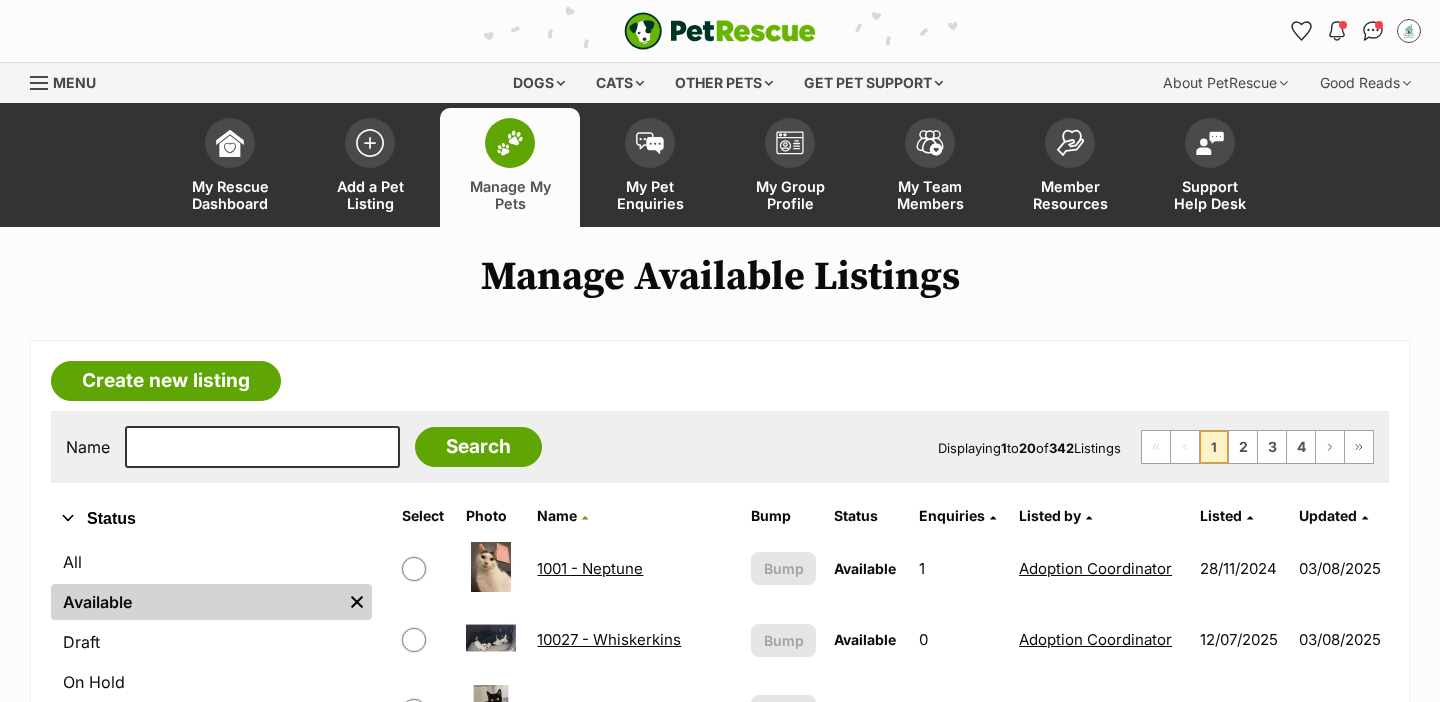 scroll, scrollTop: 0, scrollLeft: 0, axis: both 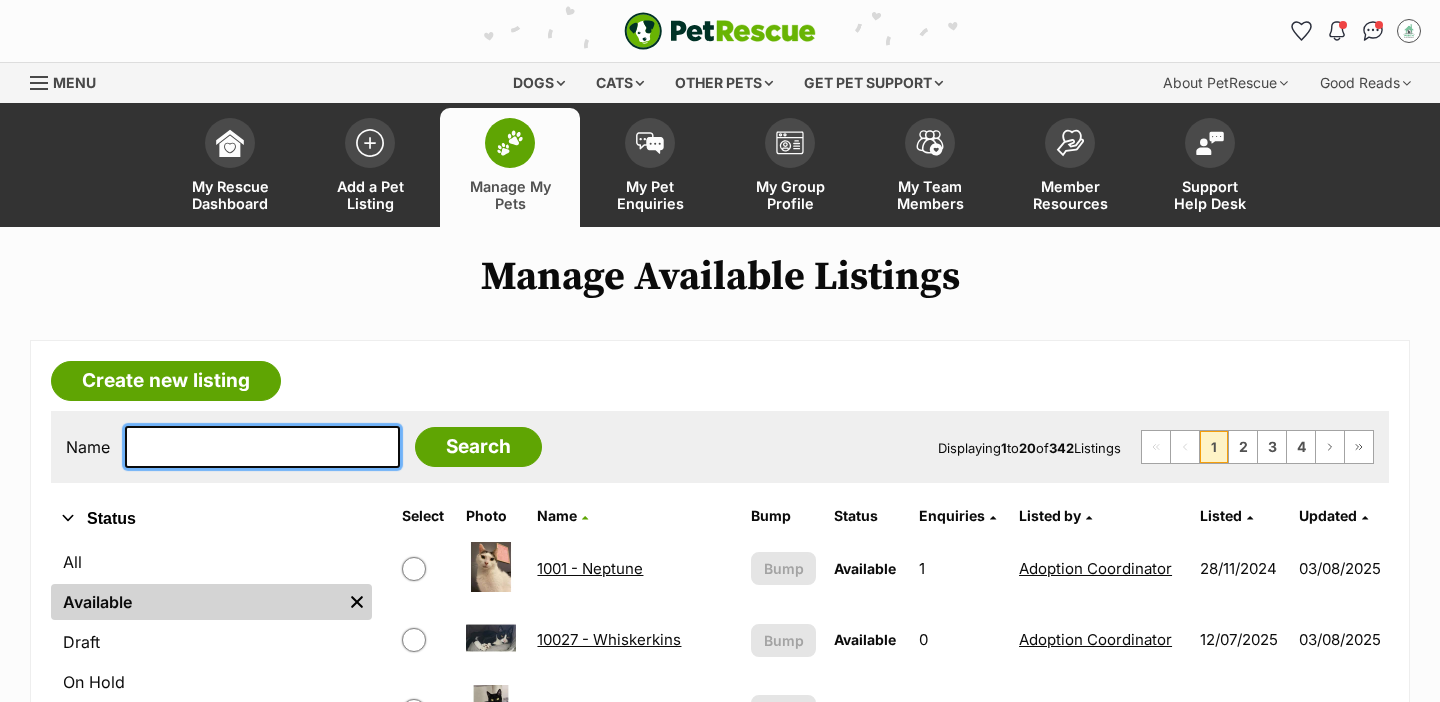 click at bounding box center [262, 447] 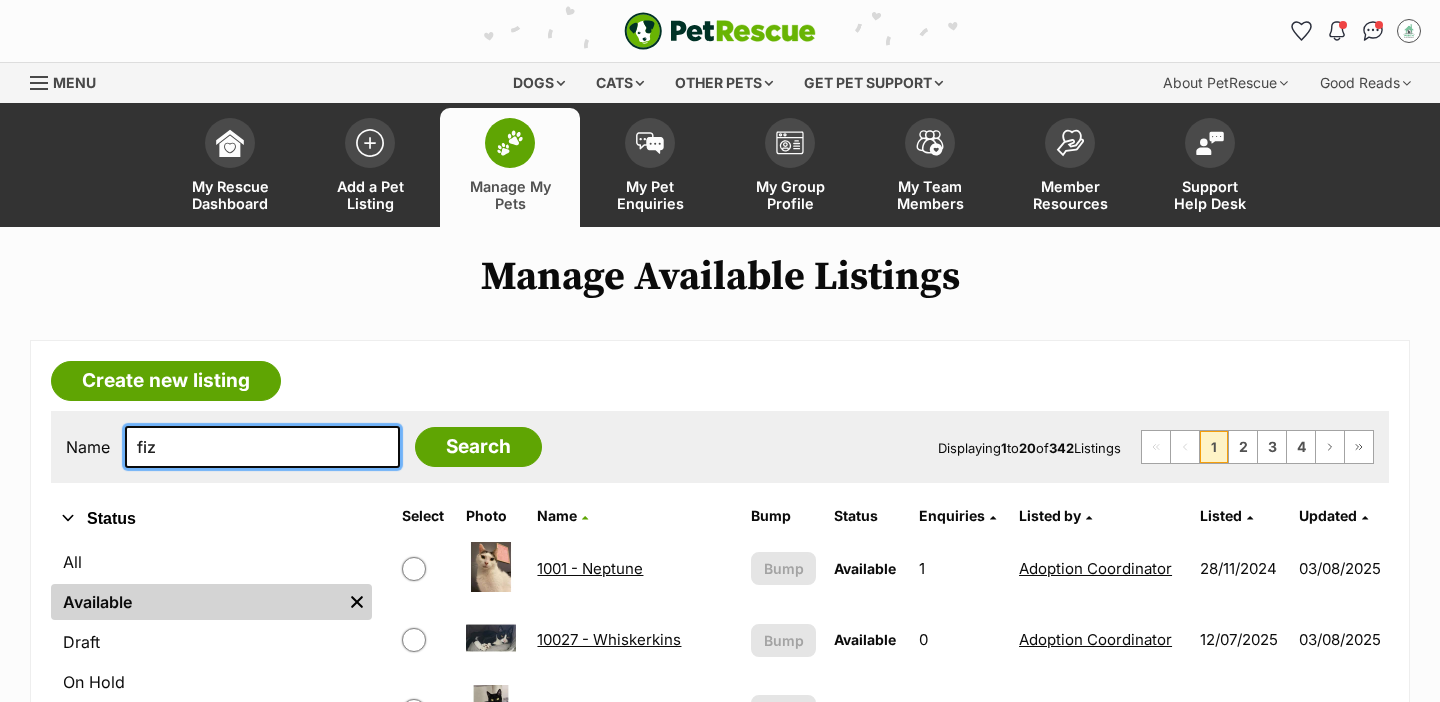 type on "fiz" 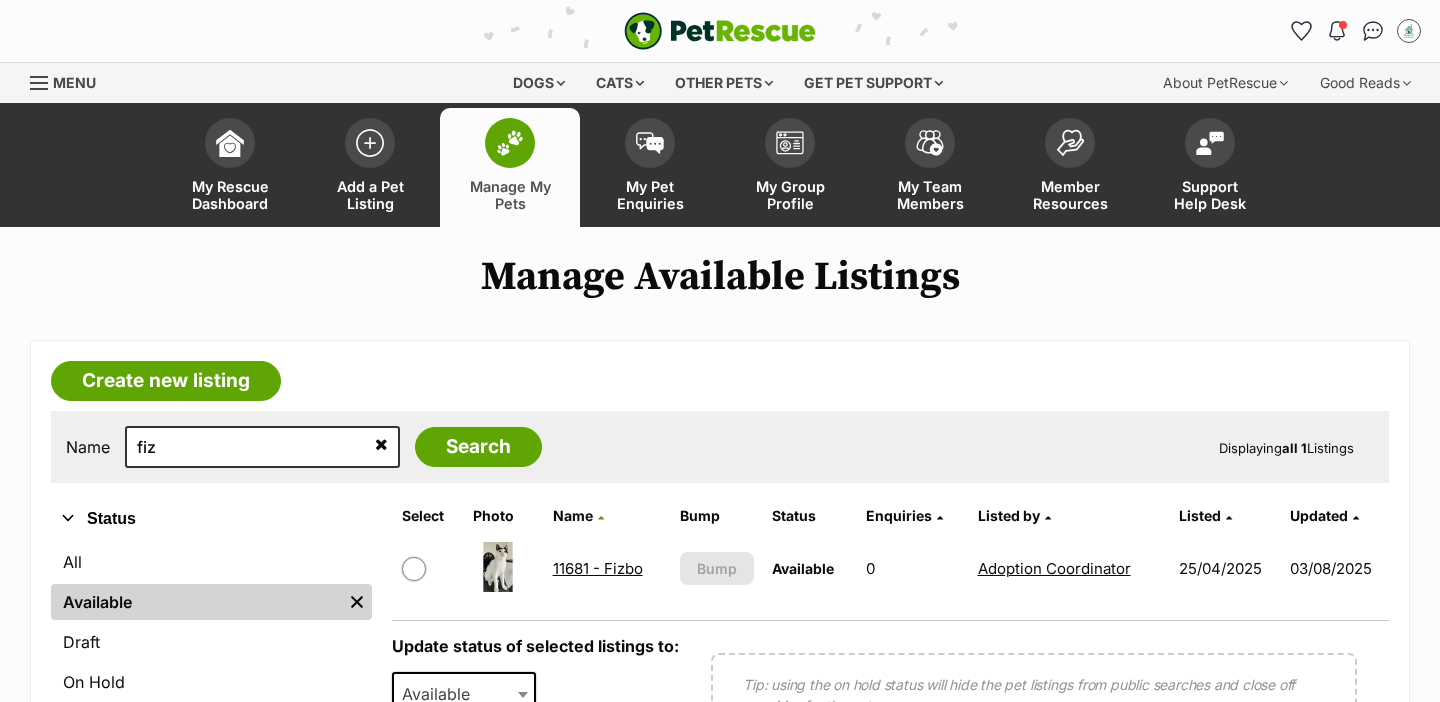 scroll, scrollTop: 0, scrollLeft: 0, axis: both 